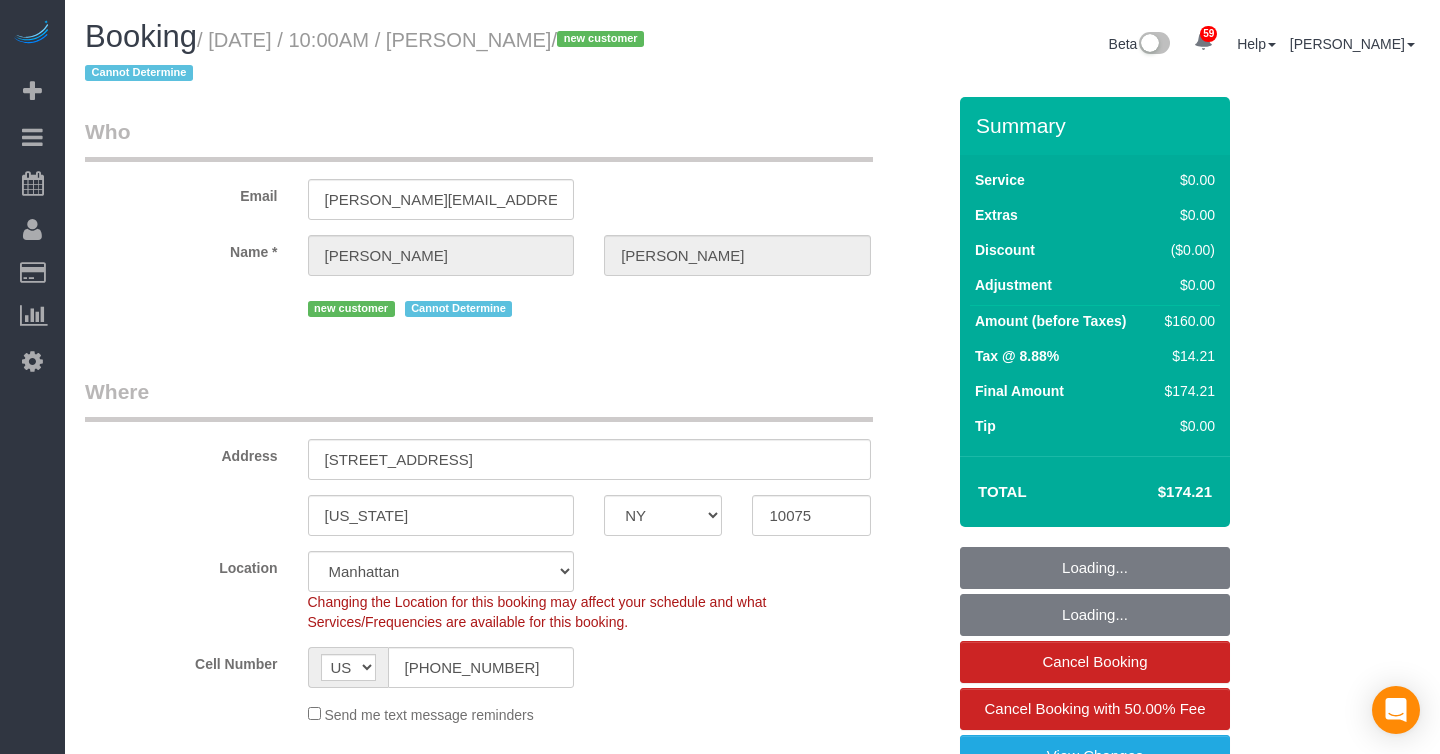 select on "NY" 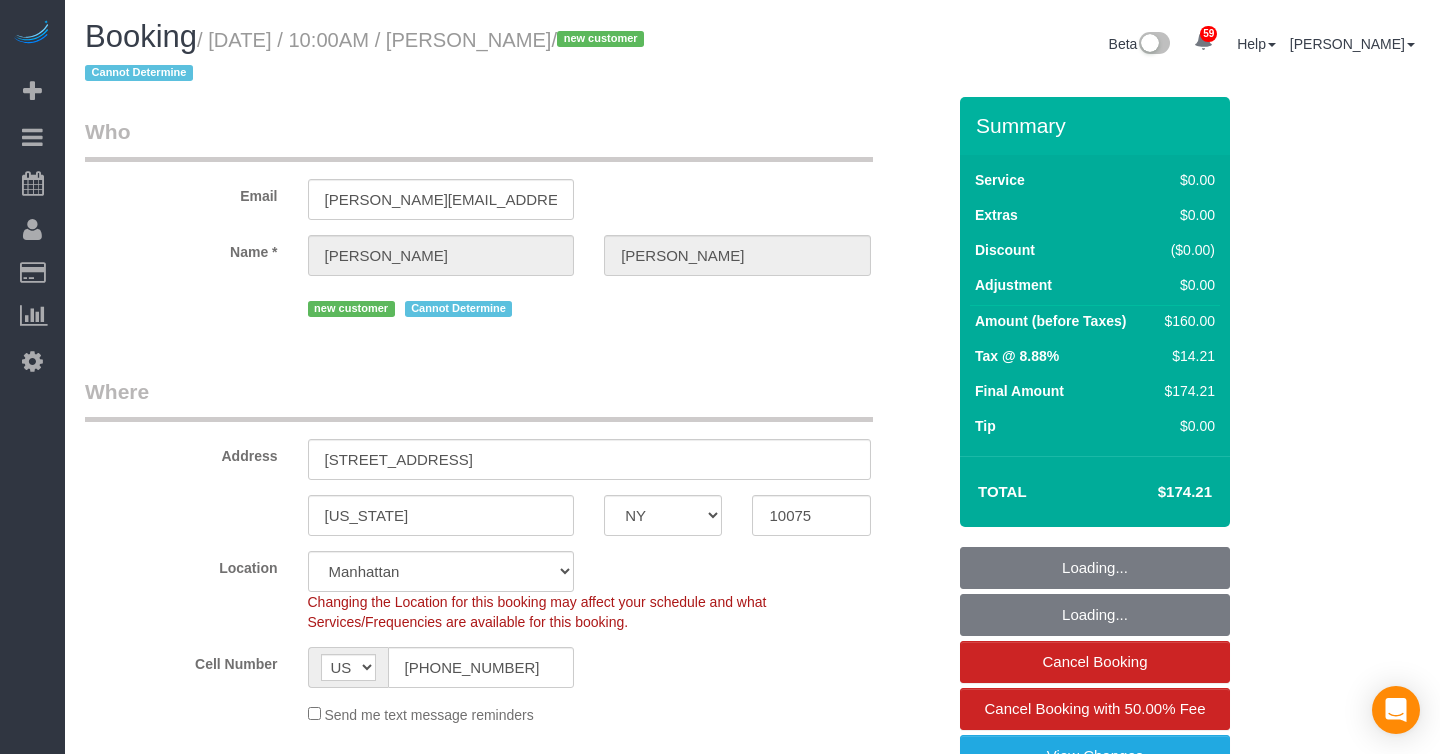 select on "spot1" 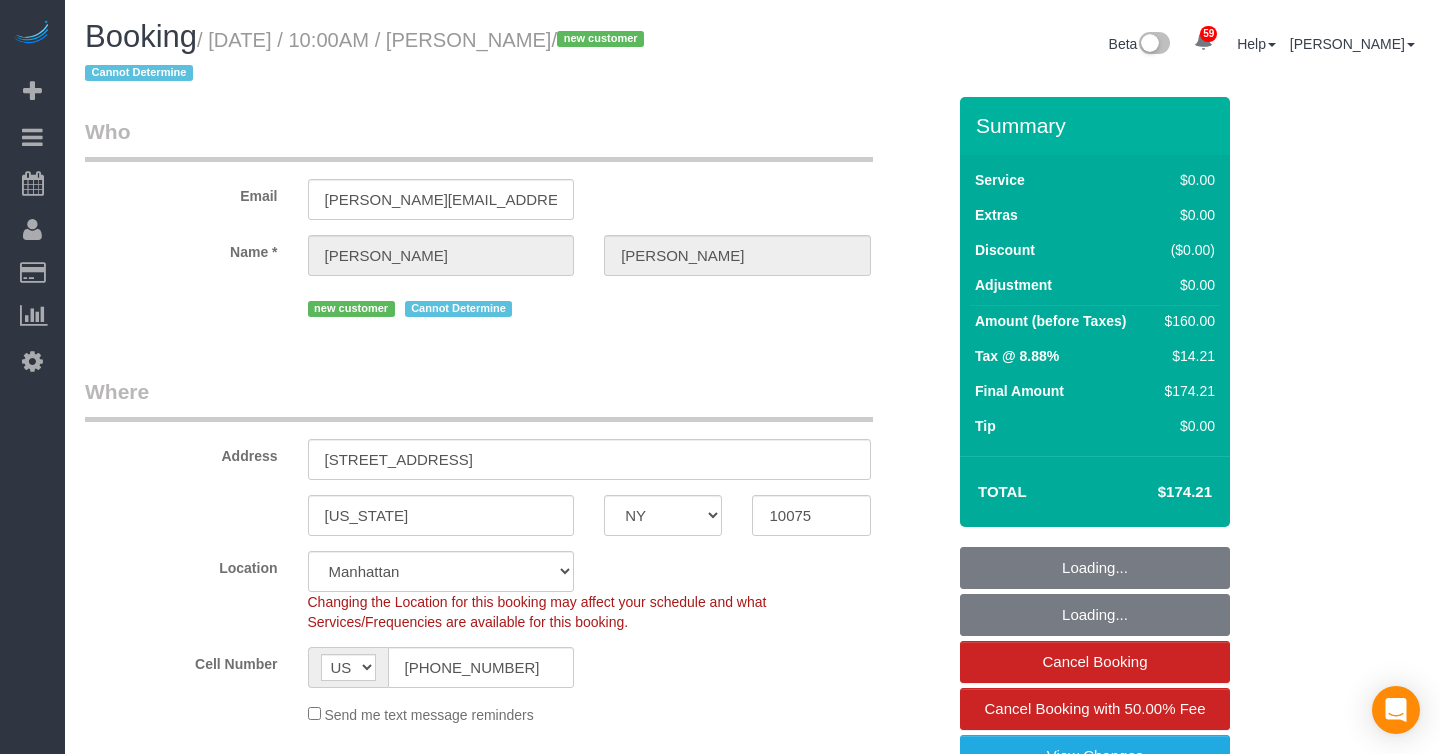 select on "number:89" 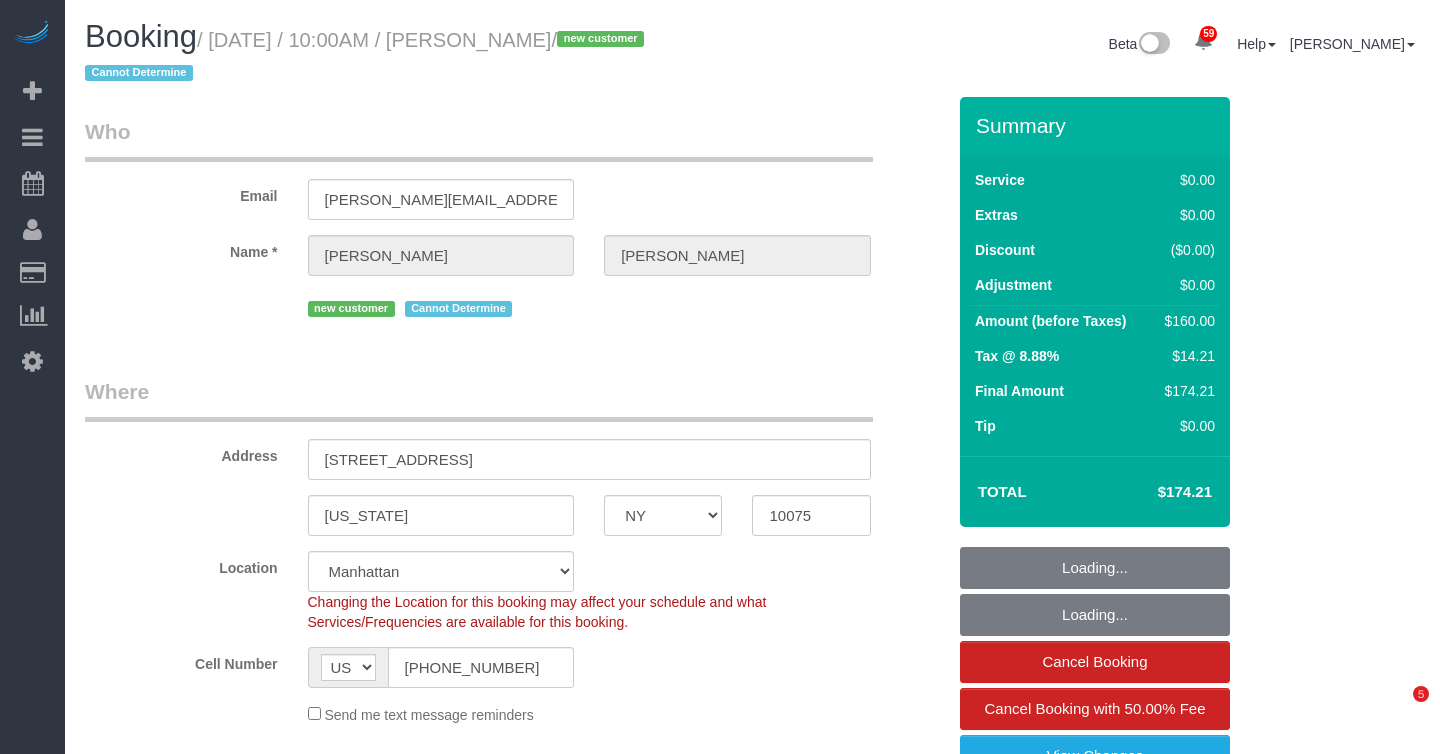 select on "1" 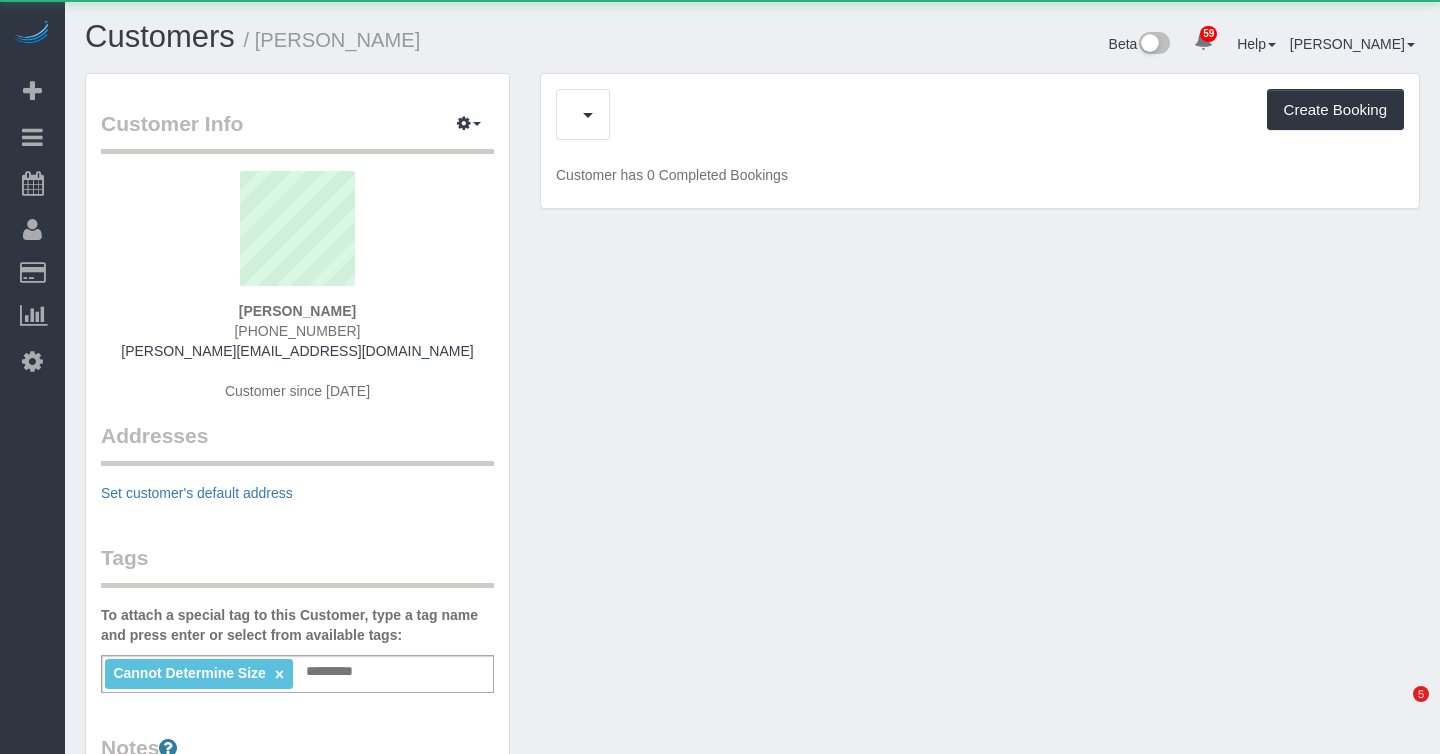 scroll, scrollTop: 0, scrollLeft: 0, axis: both 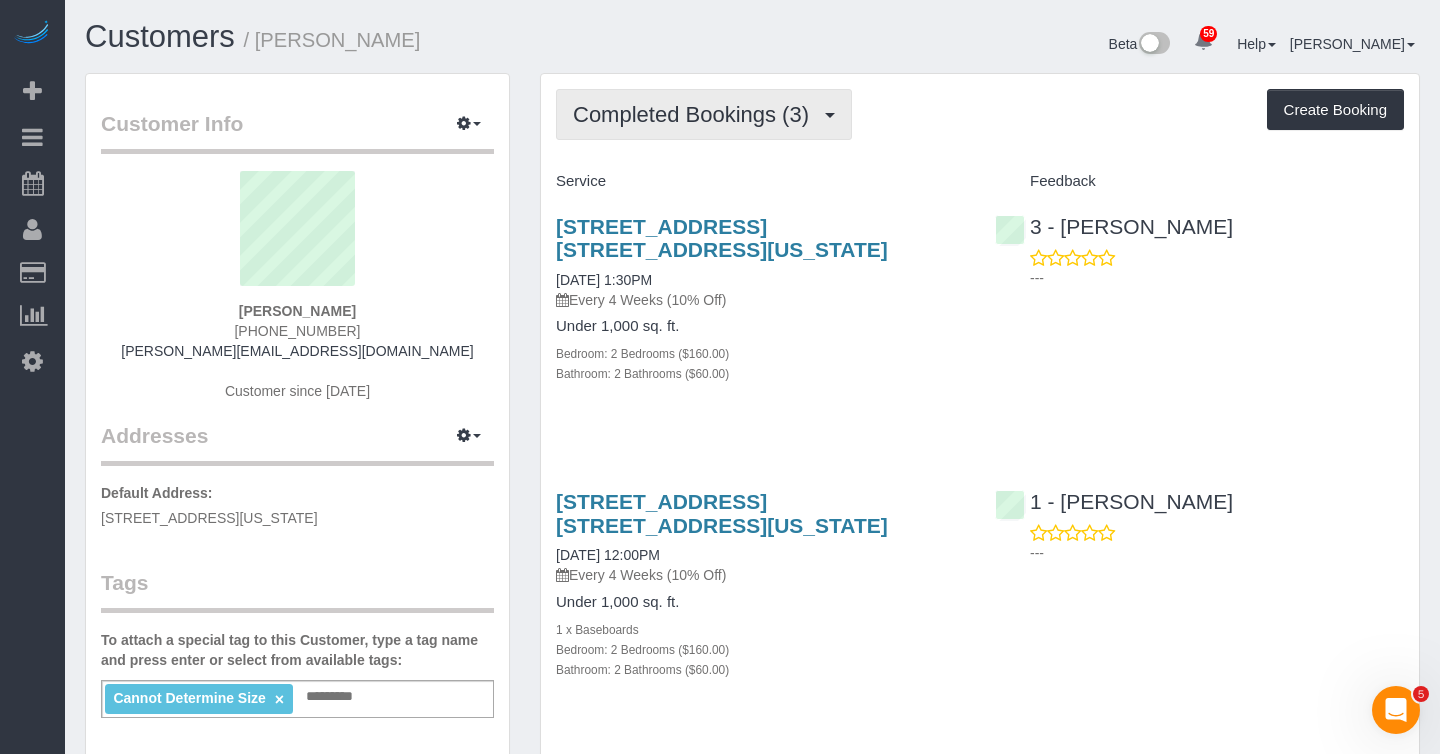 click on "Completed Bookings (3)" at bounding box center [696, 114] 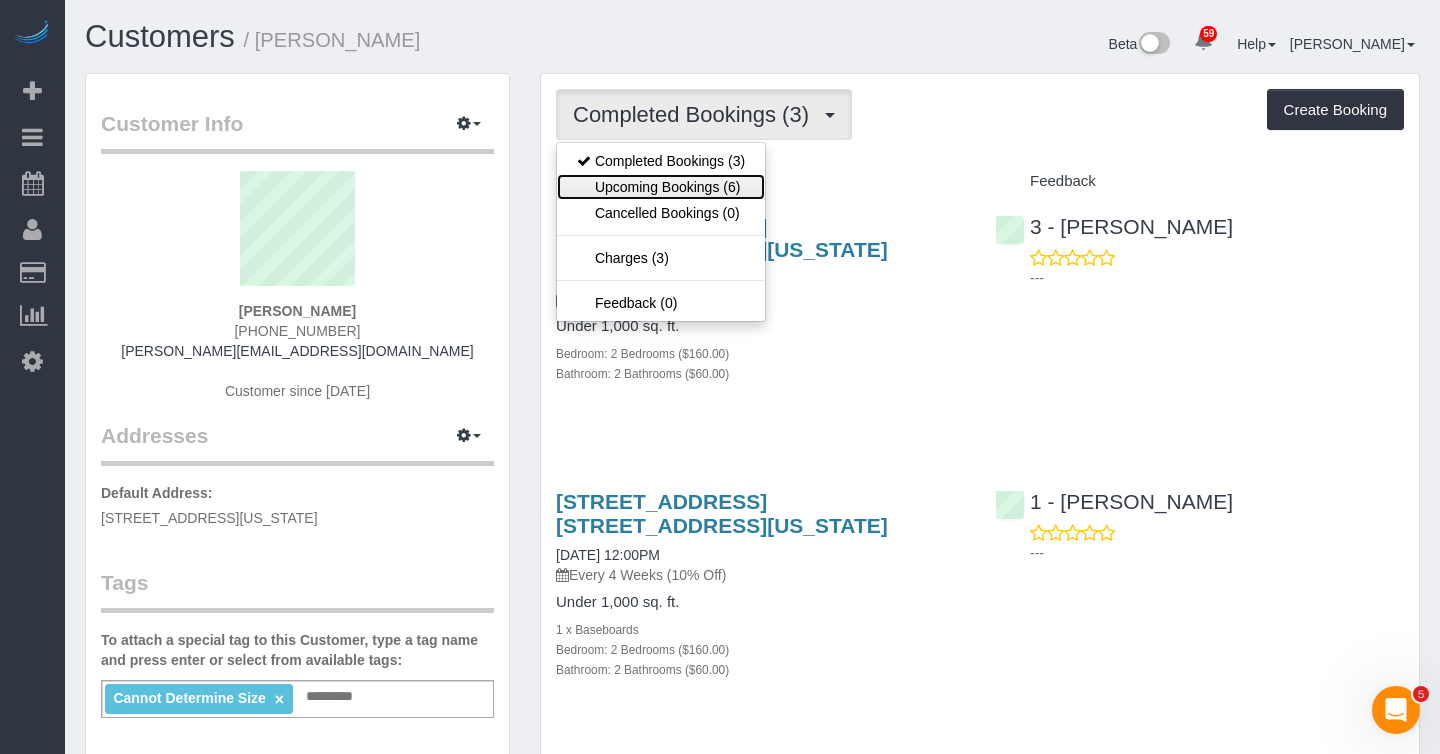 click on "Upcoming Bookings (6)" at bounding box center [661, 187] 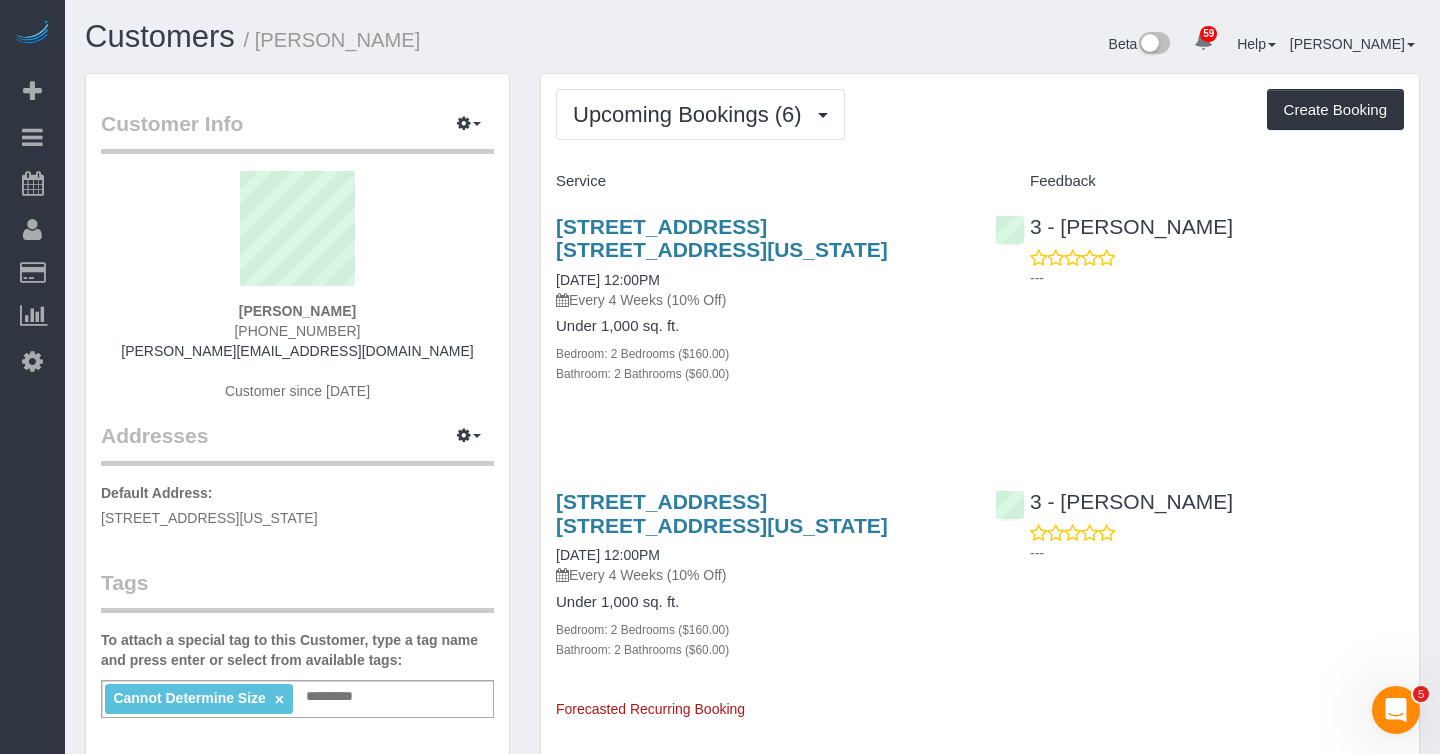 drag, startPoint x: 546, startPoint y: 276, endPoint x: 697, endPoint y: 279, distance: 151.0298 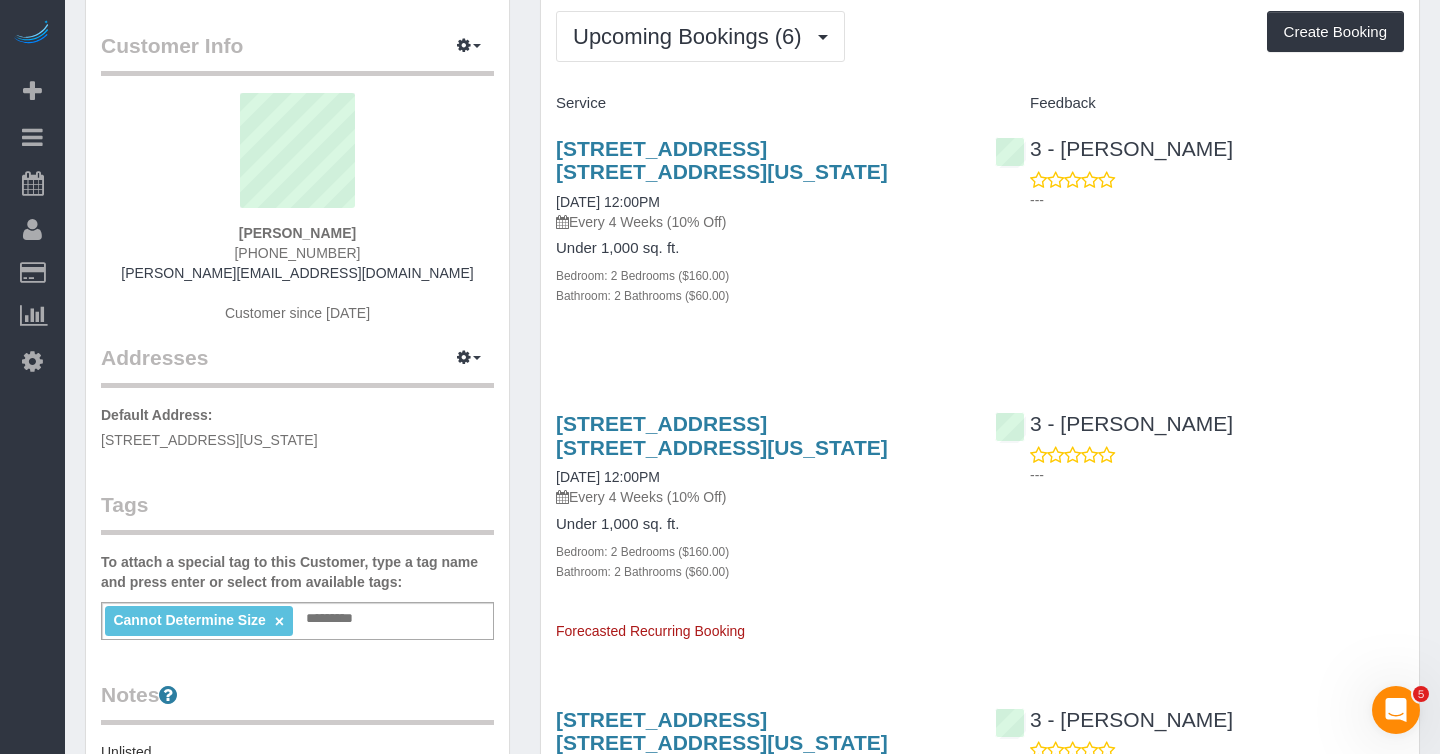 scroll, scrollTop: 111, scrollLeft: 0, axis: vertical 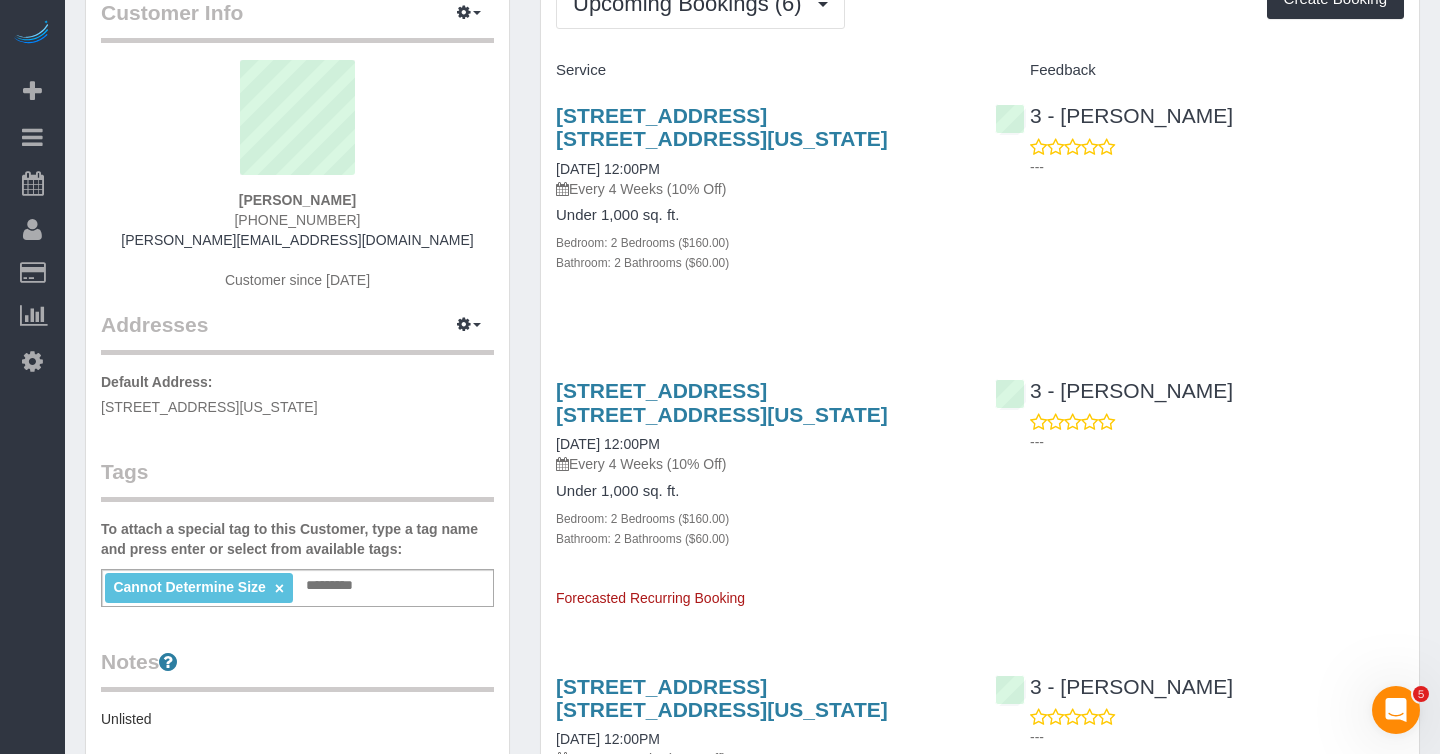 drag, startPoint x: 349, startPoint y: 199, endPoint x: 254, endPoint y: 198, distance: 95.005264 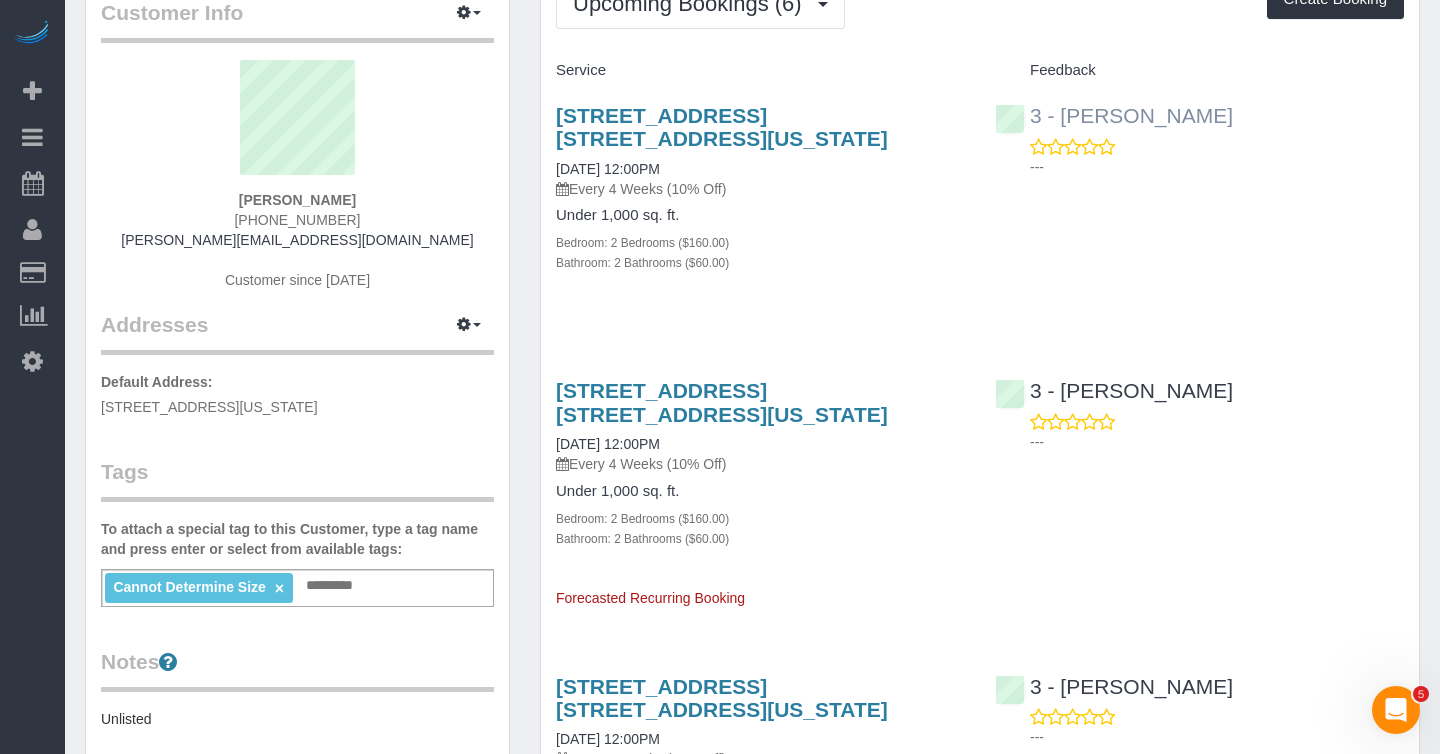drag, startPoint x: 1196, startPoint y: 109, endPoint x: 1063, endPoint y: 108, distance: 133.00375 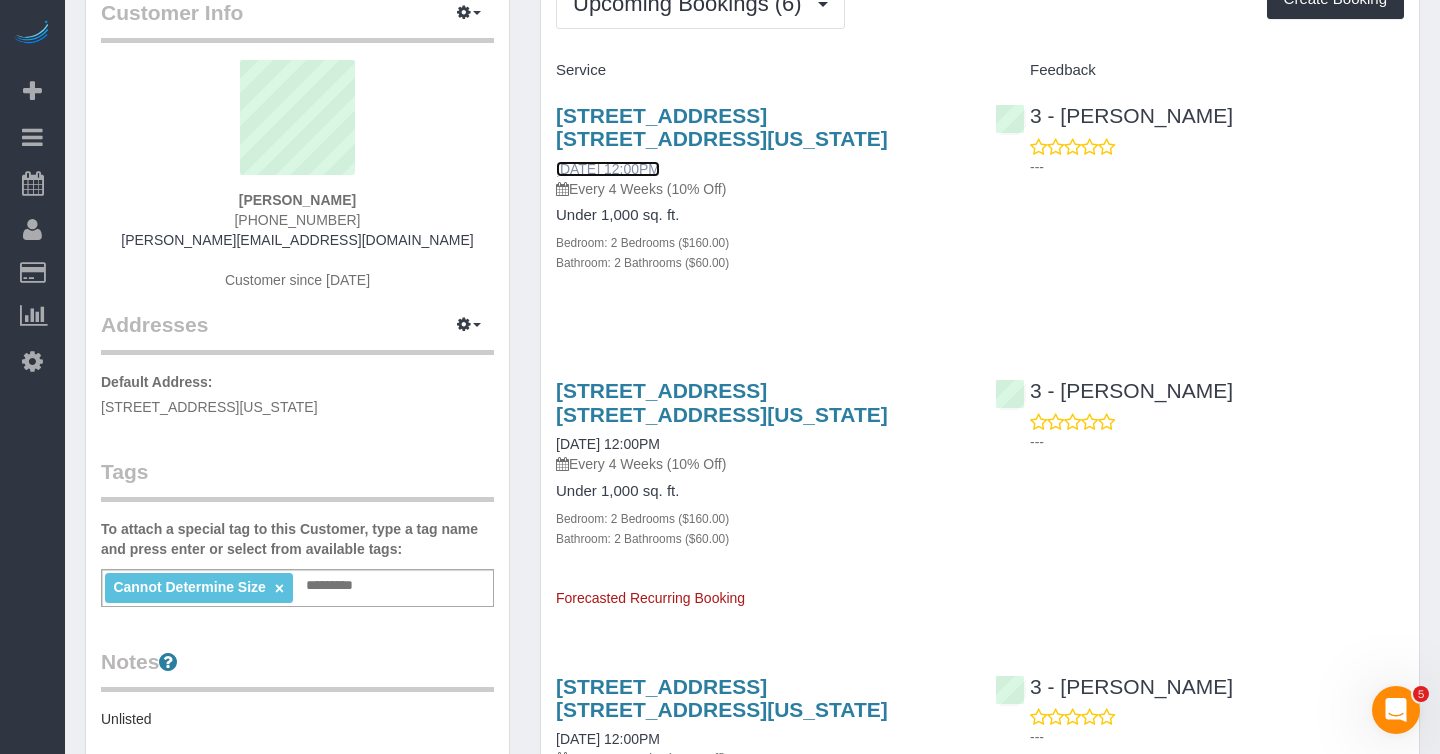 click on "07/13/2025 12:00PM" at bounding box center [608, 169] 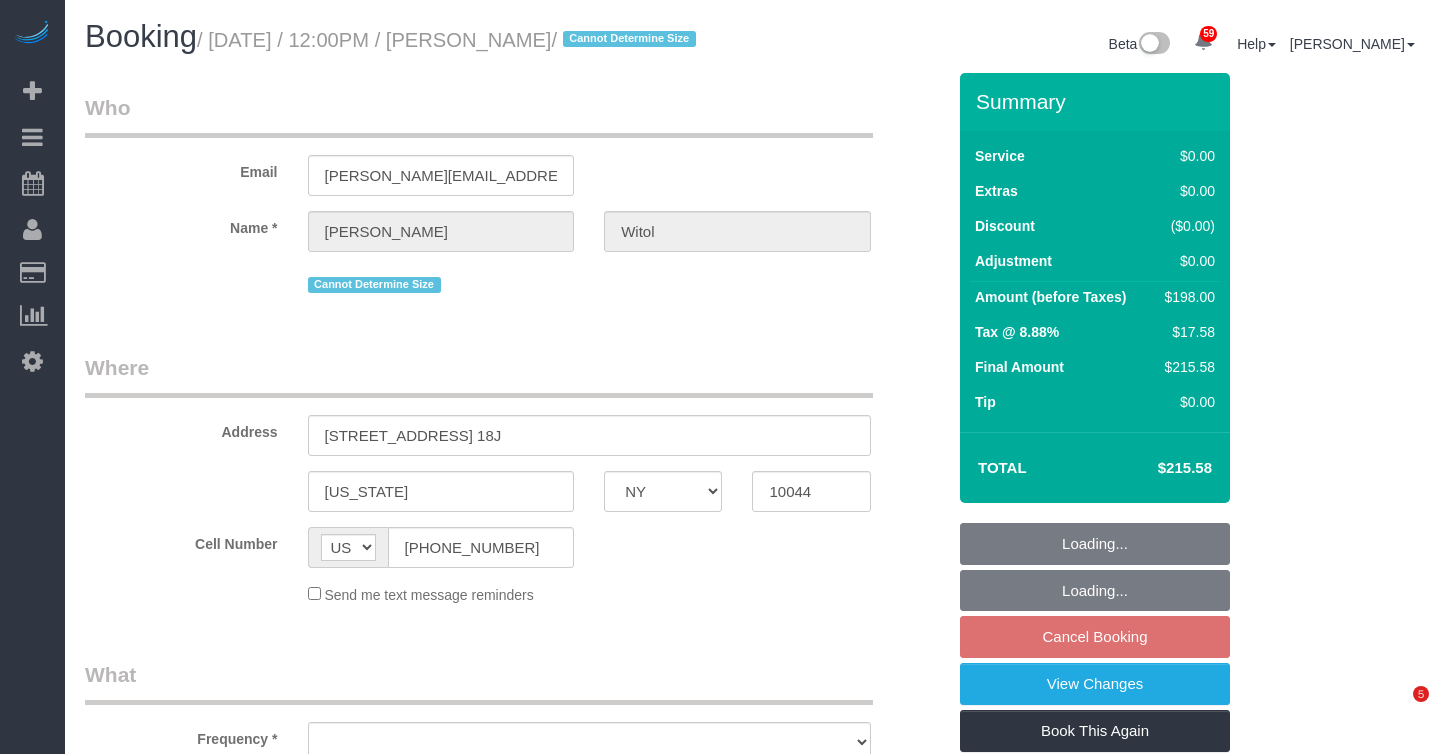 select on "NY" 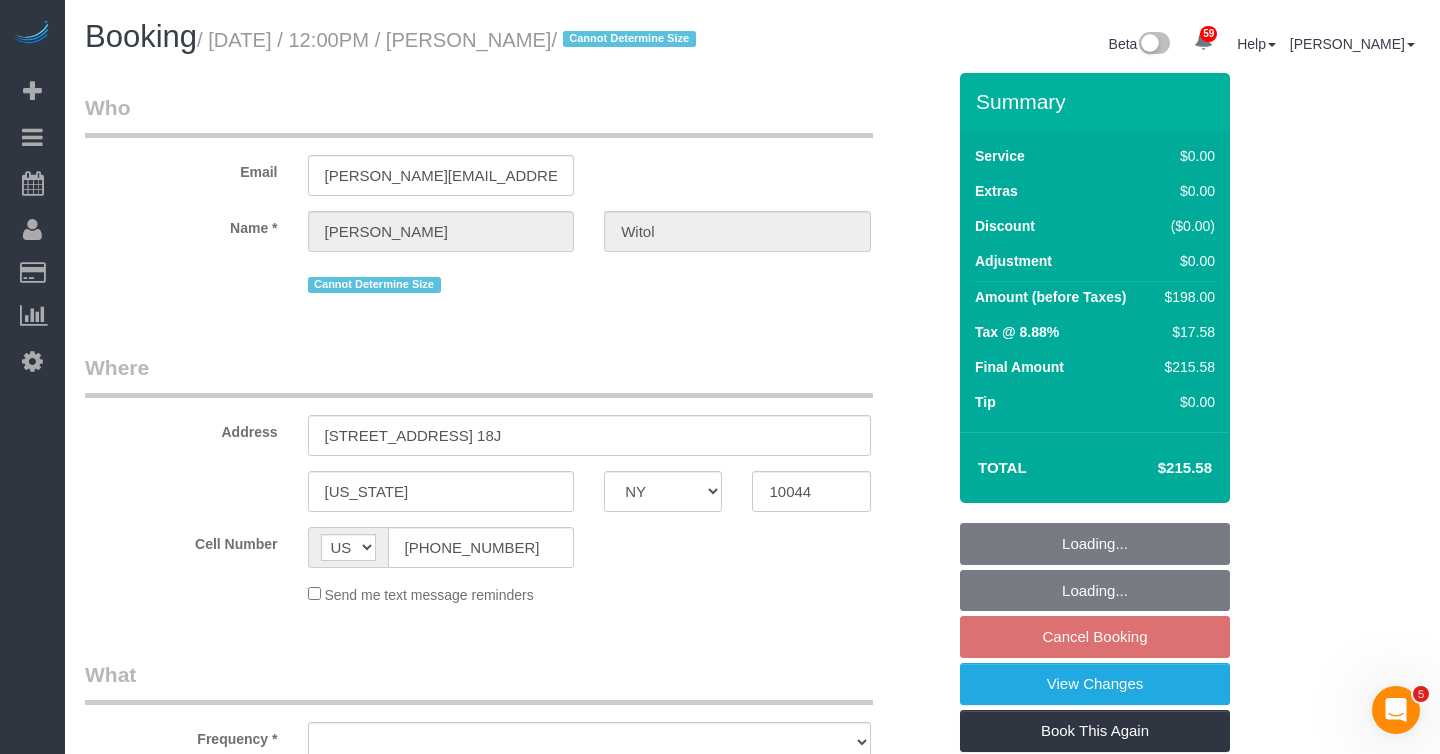 scroll, scrollTop: 0, scrollLeft: 0, axis: both 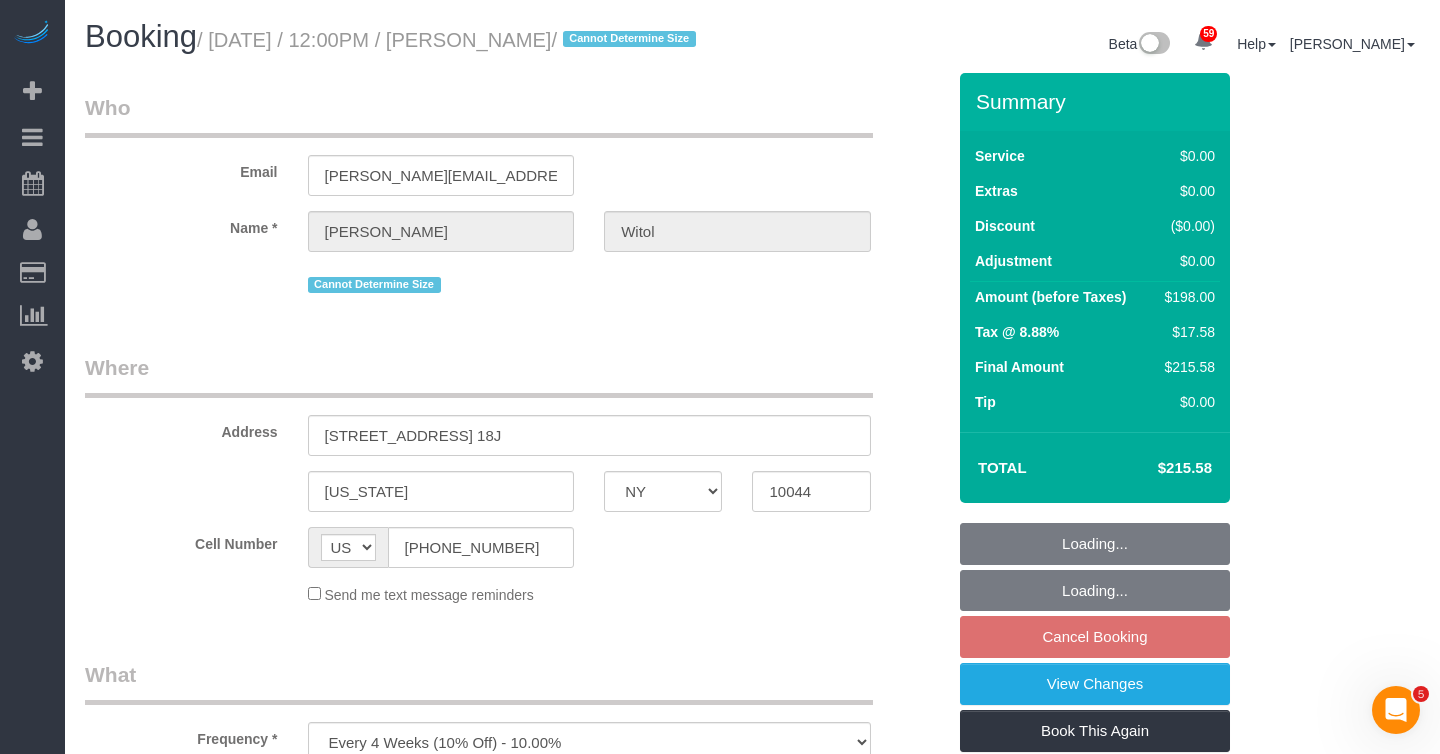 select on "2" 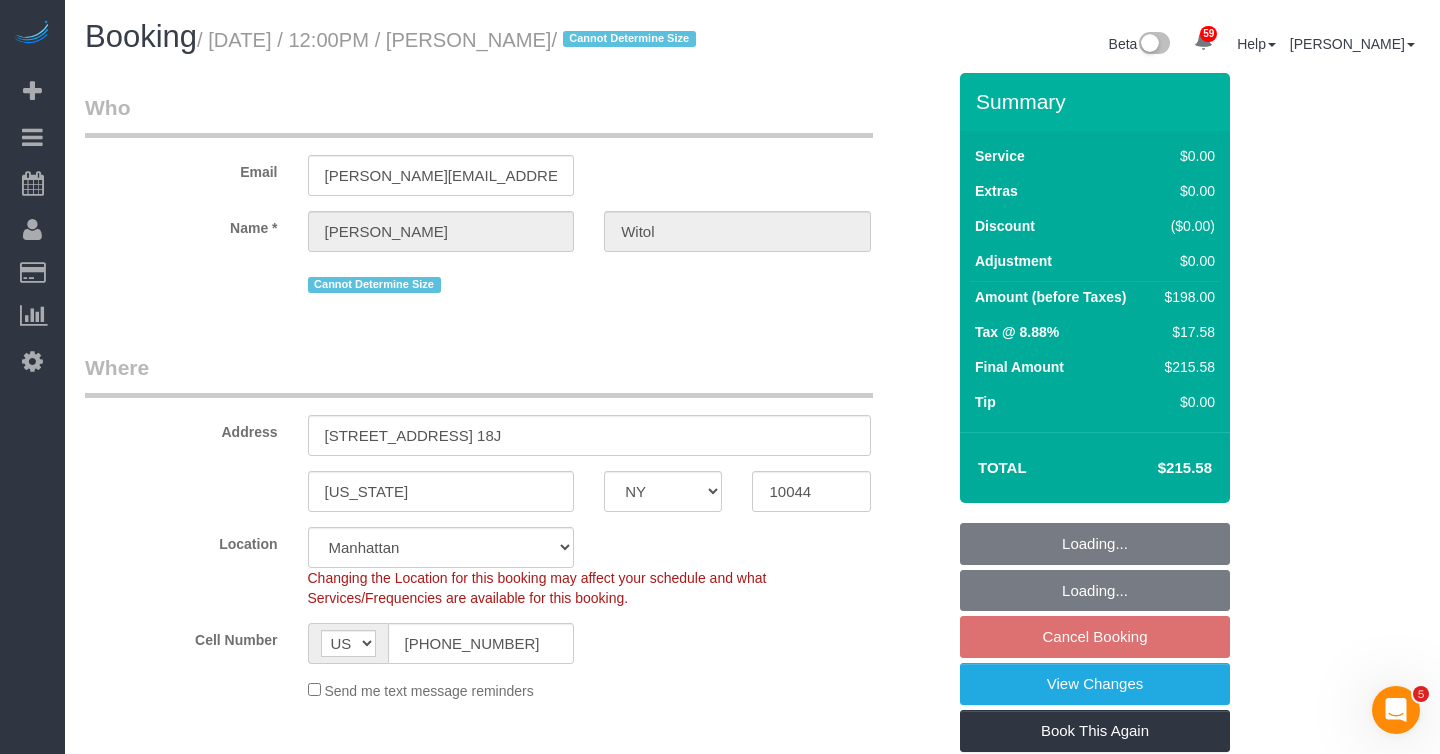 select on "object:1074" 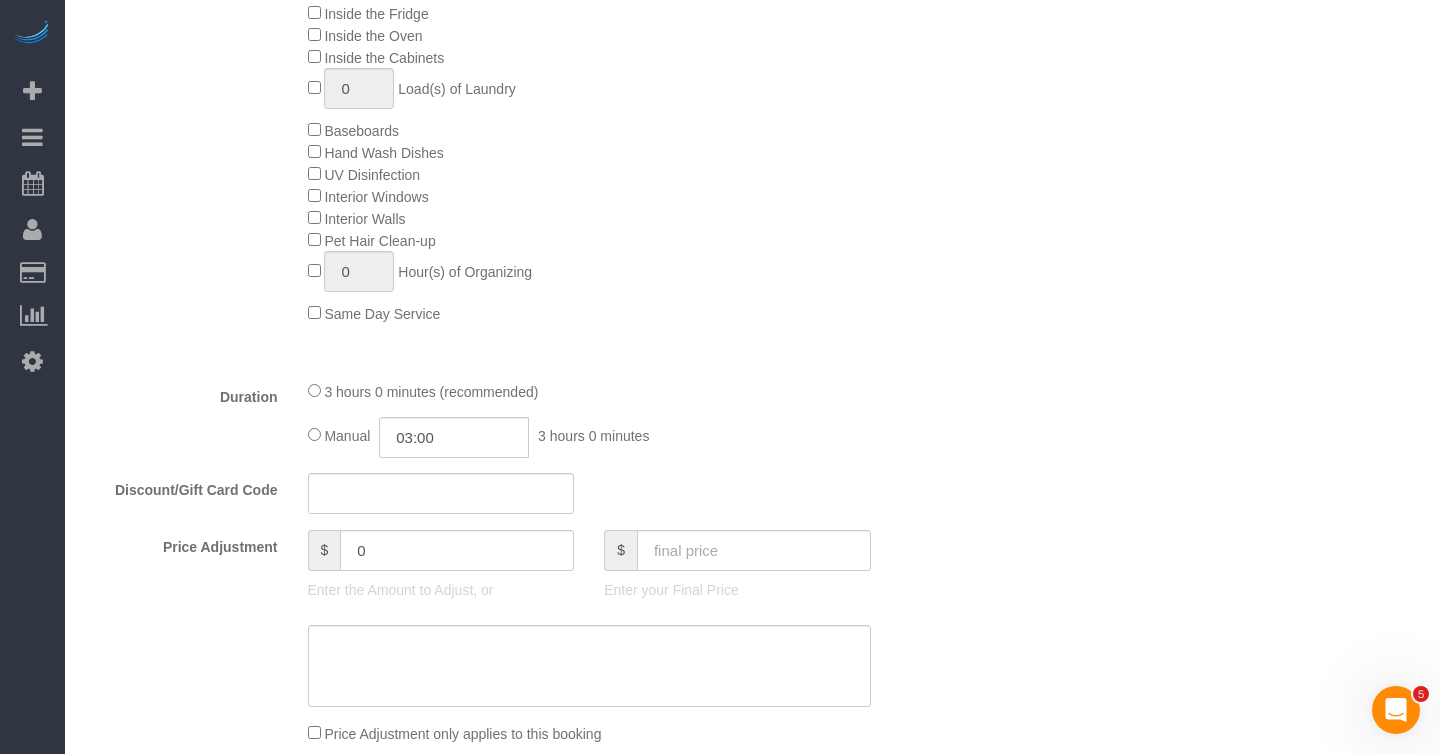 scroll, scrollTop: 1128, scrollLeft: 0, axis: vertical 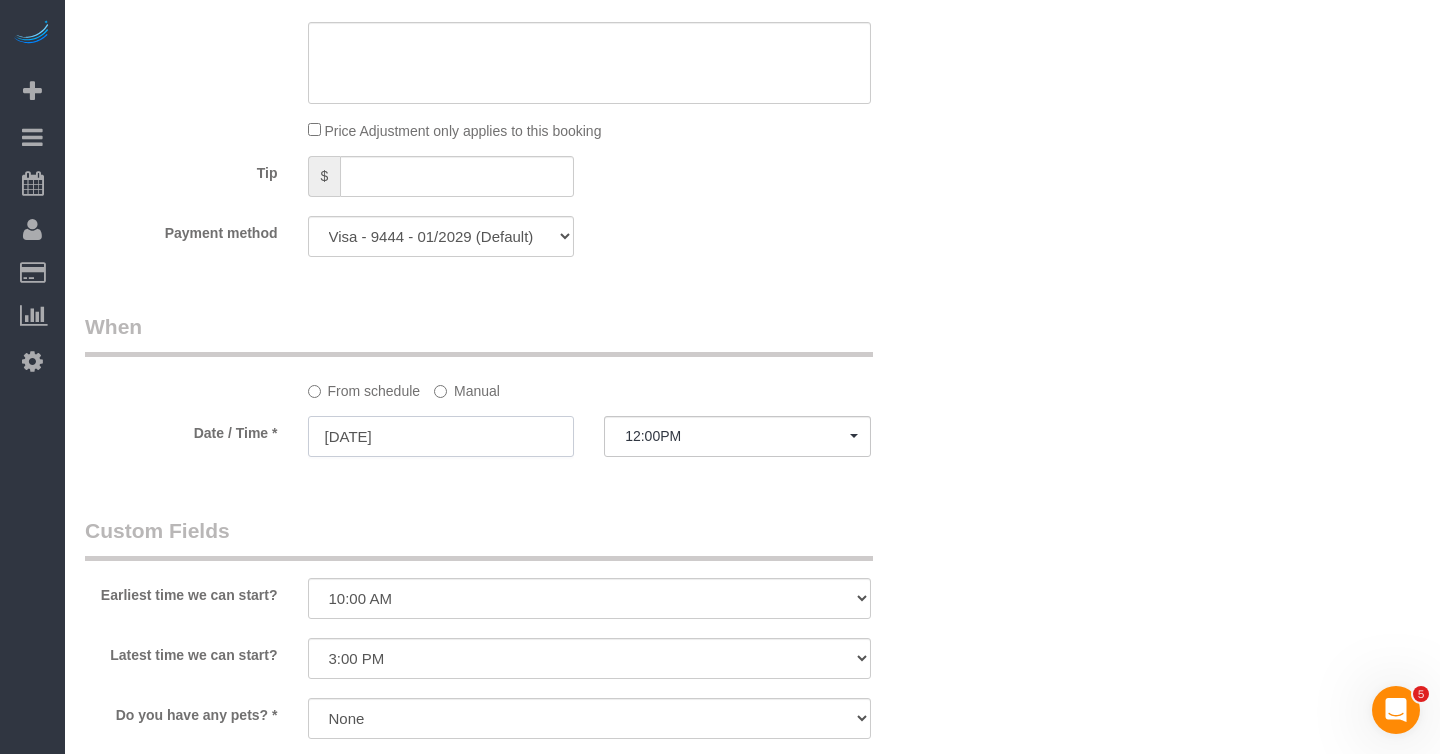 click on "07/13/2025" at bounding box center (441, 436) 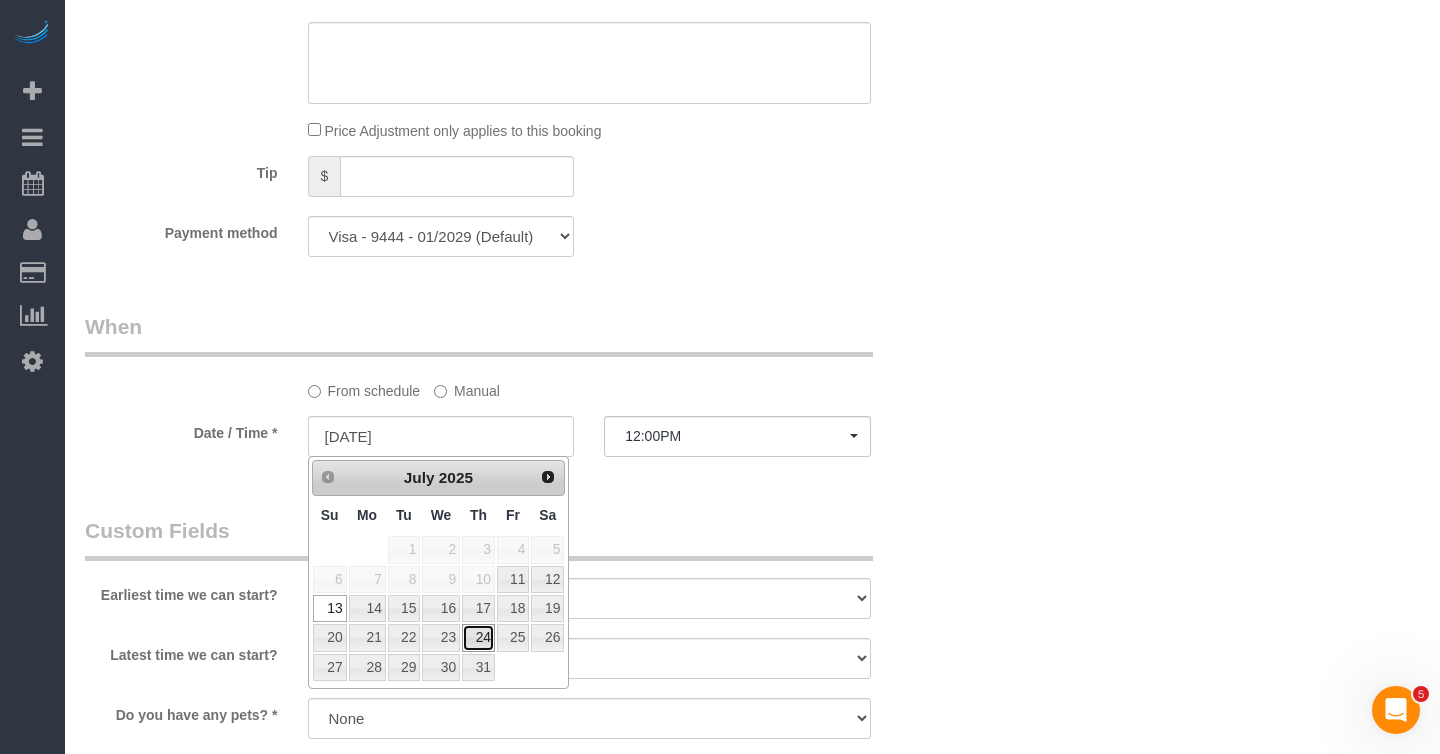 click on "24" at bounding box center (478, 637) 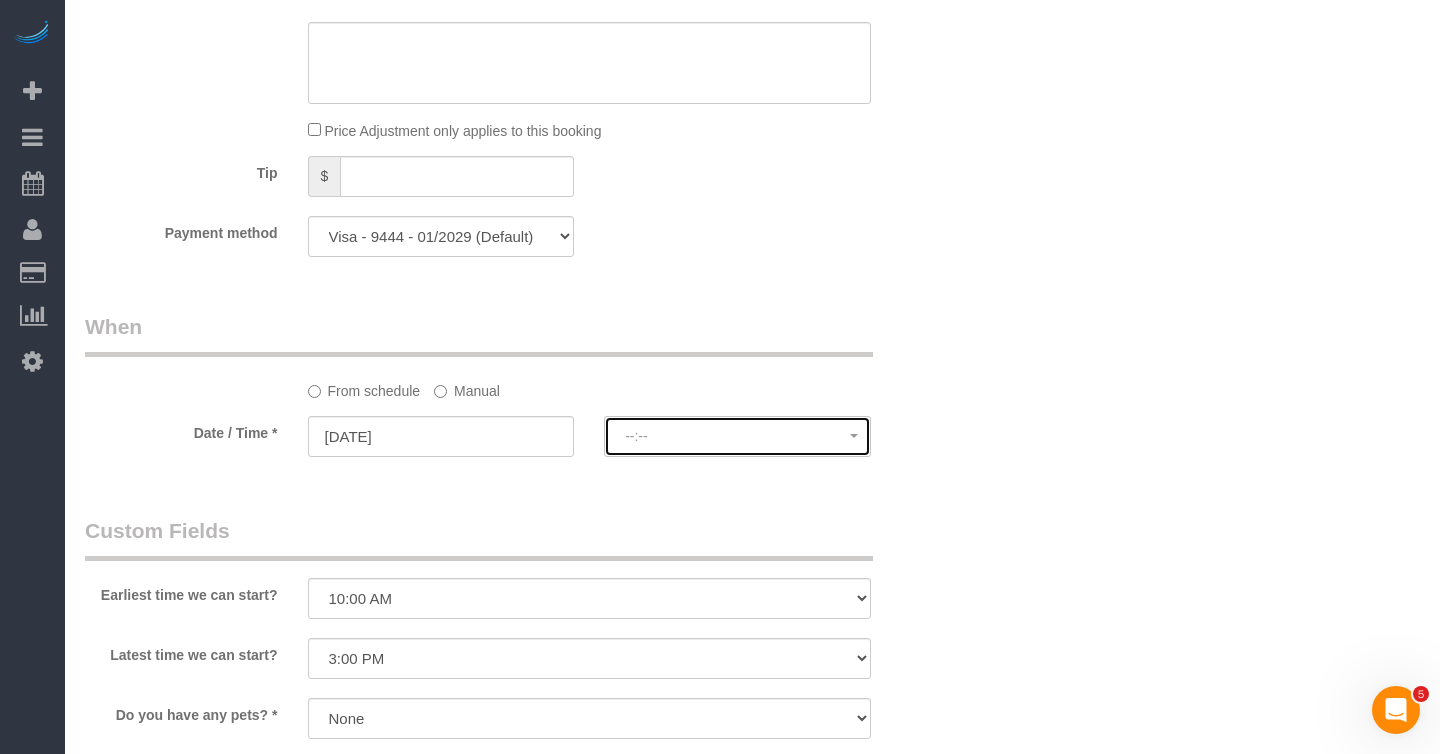 click on "--:--" 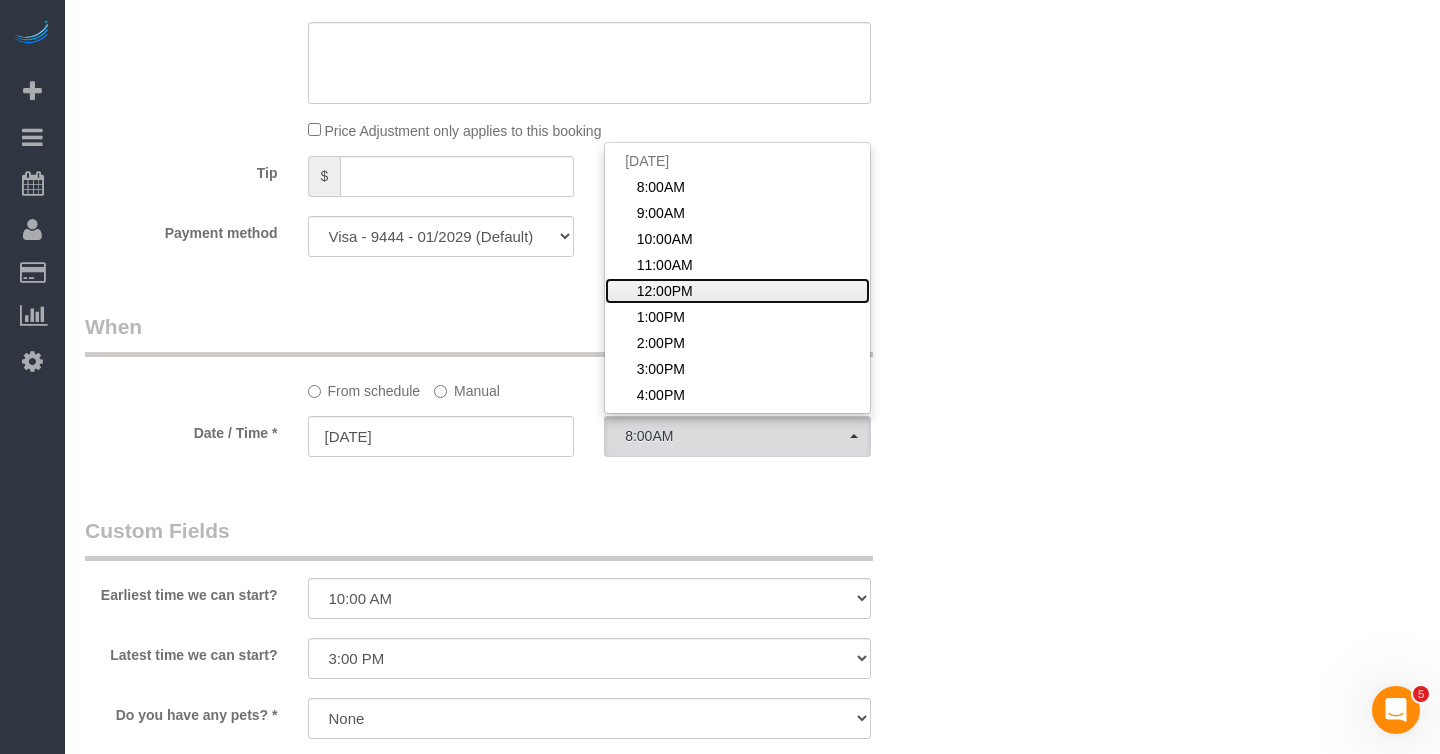 click on "12:00PM" 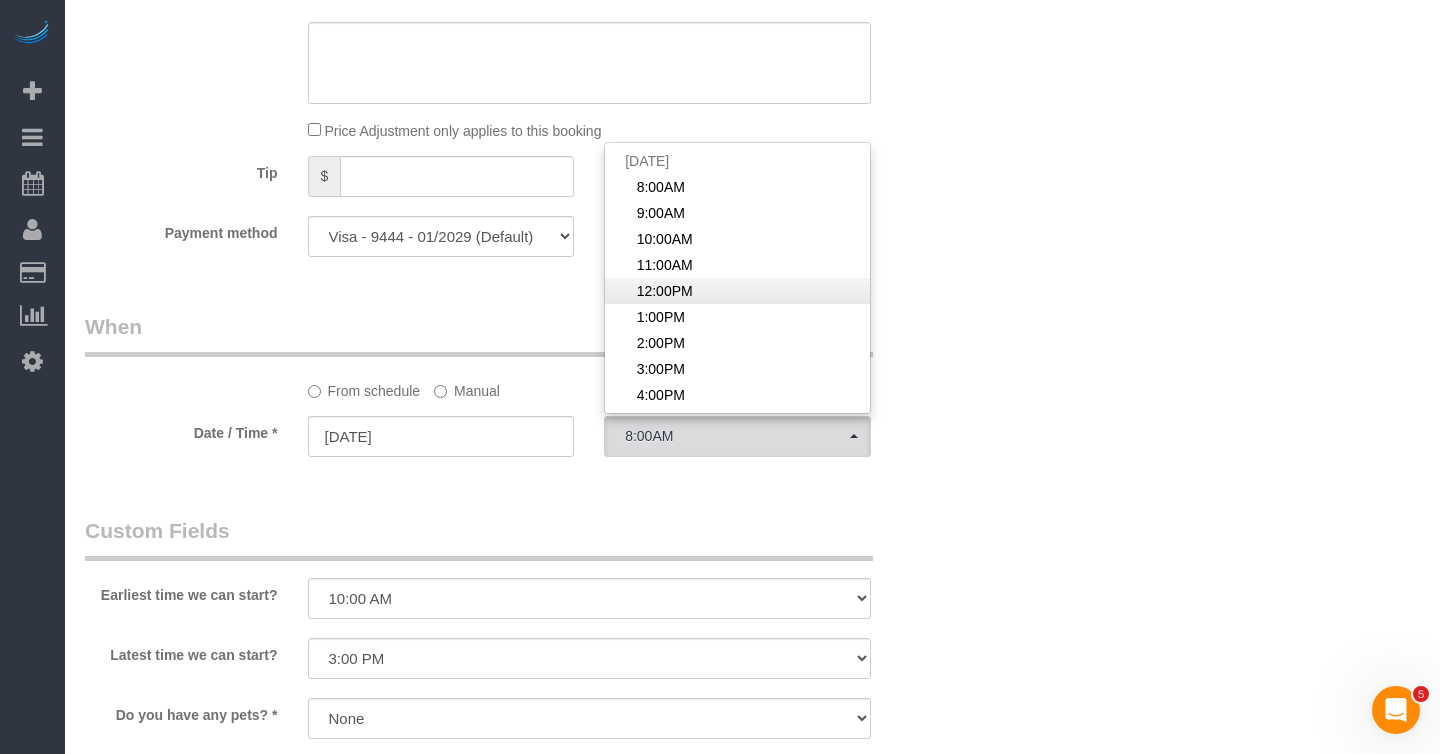 select on "spot61" 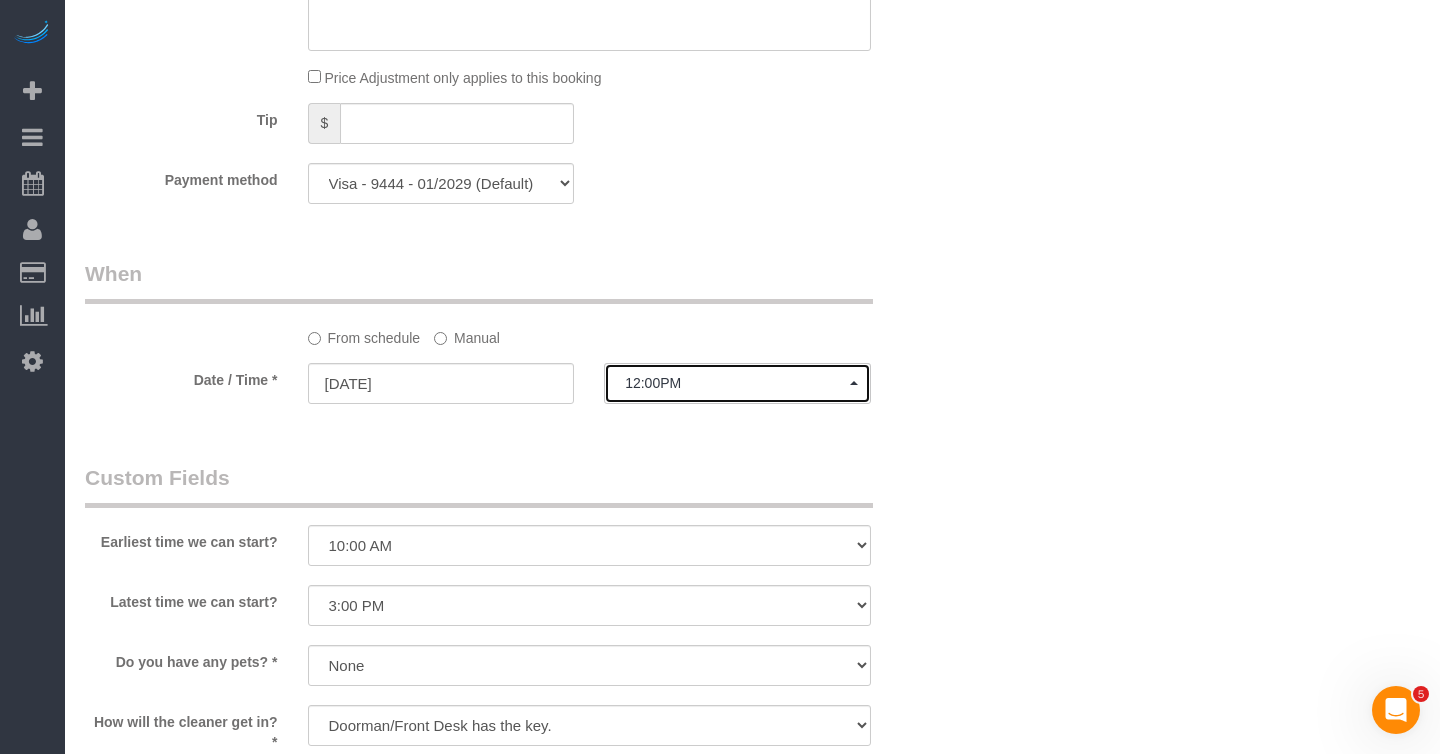 scroll, scrollTop: 1763, scrollLeft: 0, axis: vertical 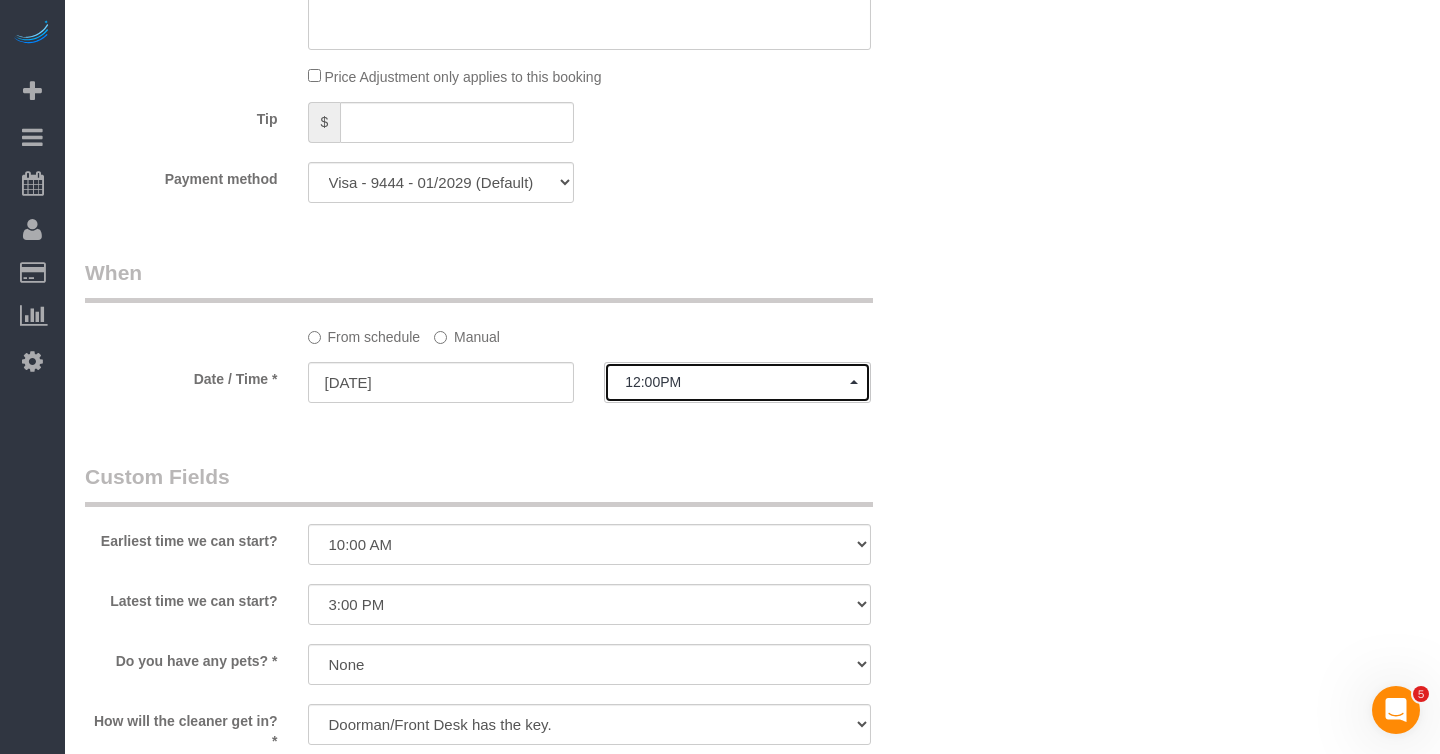 type 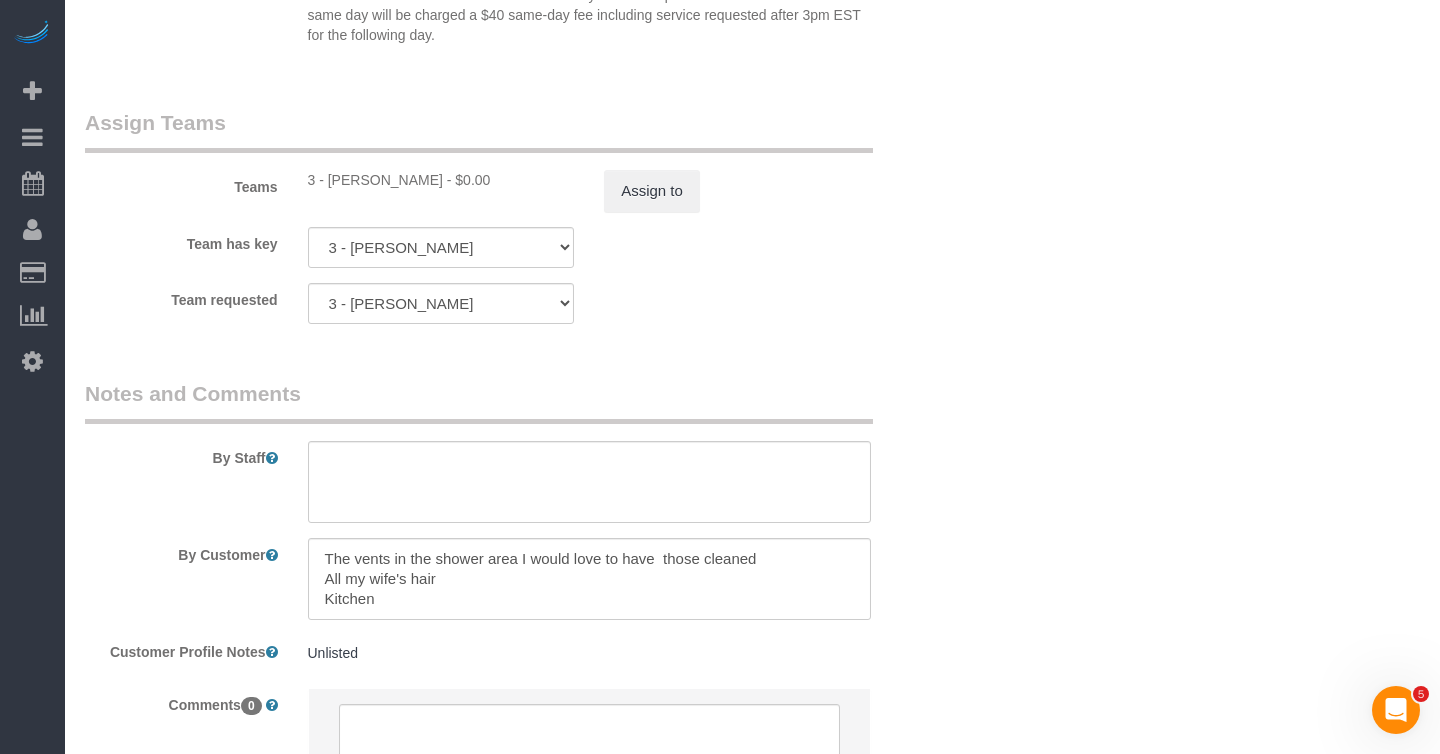 scroll, scrollTop: 2603, scrollLeft: 0, axis: vertical 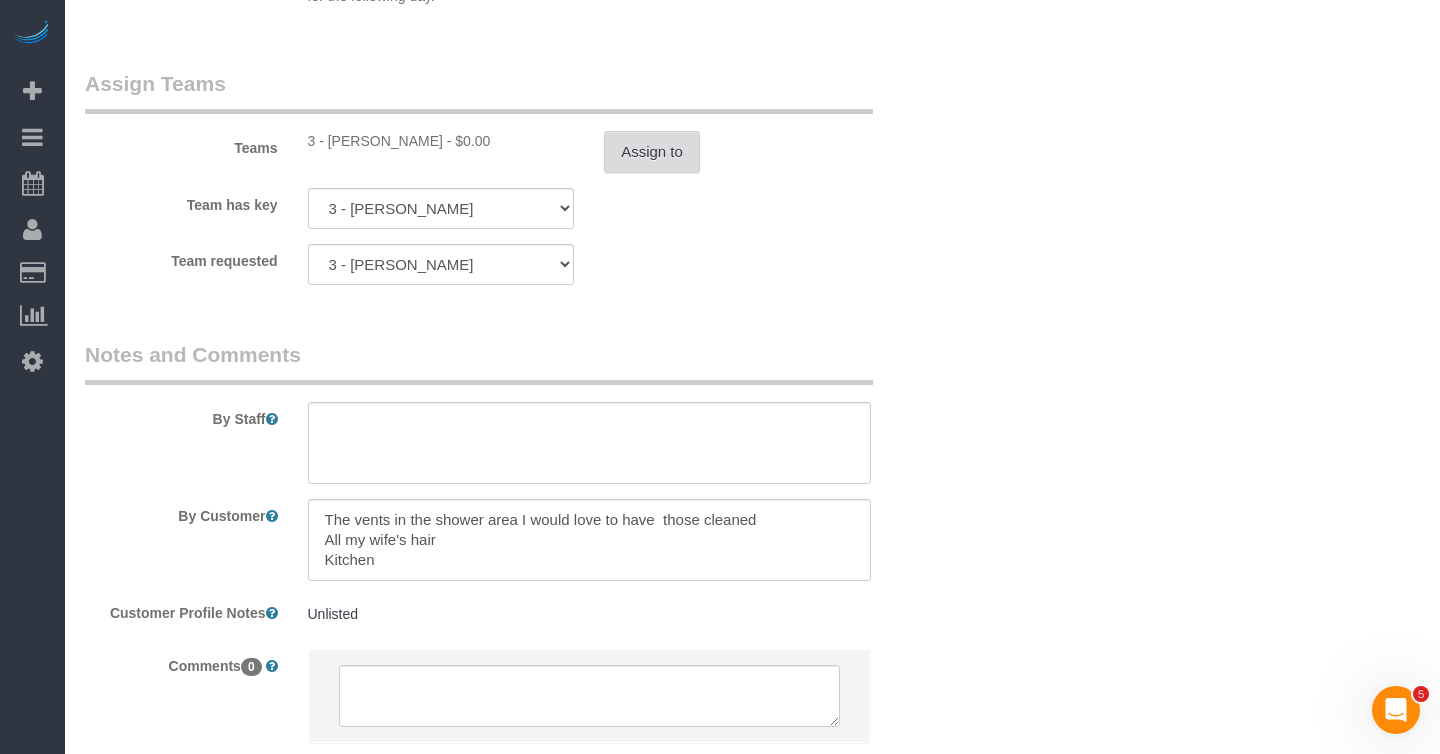 click on "Assign to" at bounding box center (652, 152) 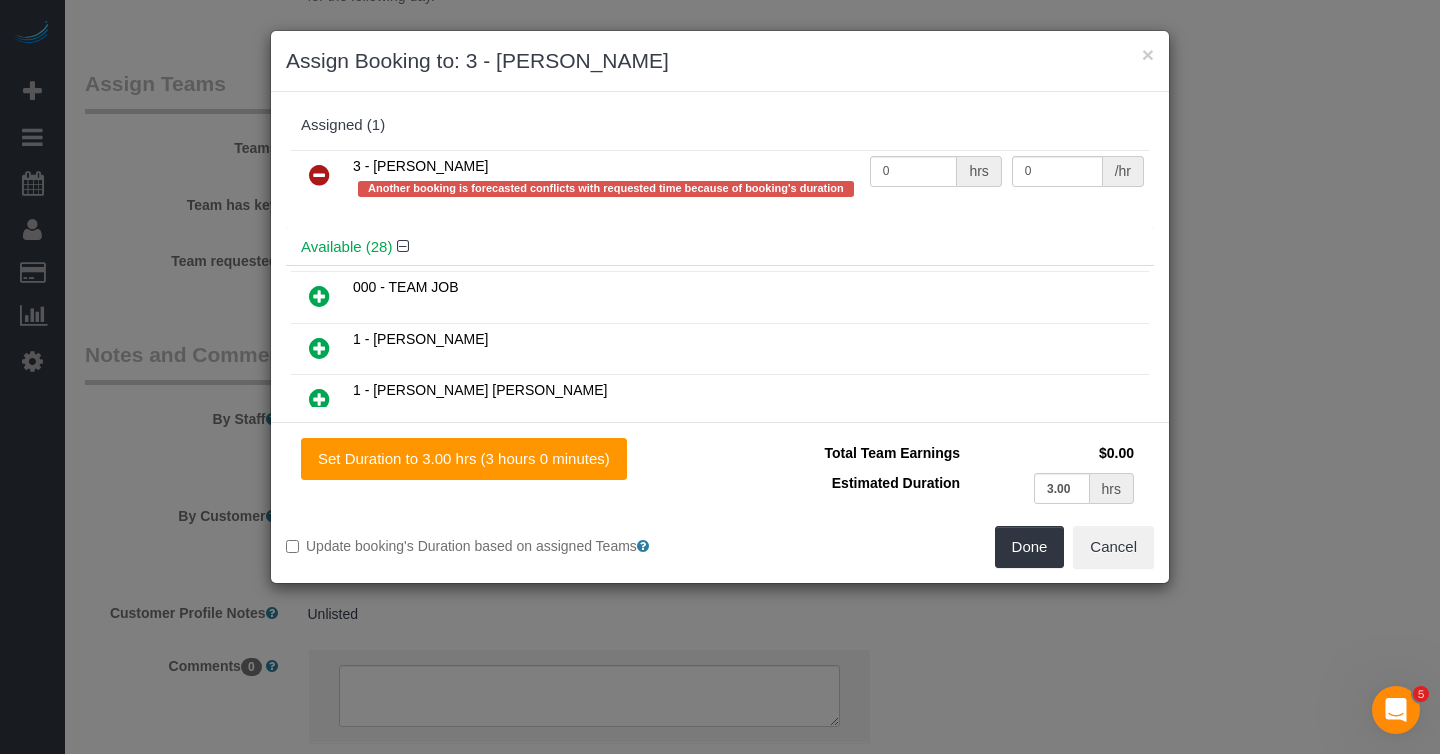 click at bounding box center (319, 175) 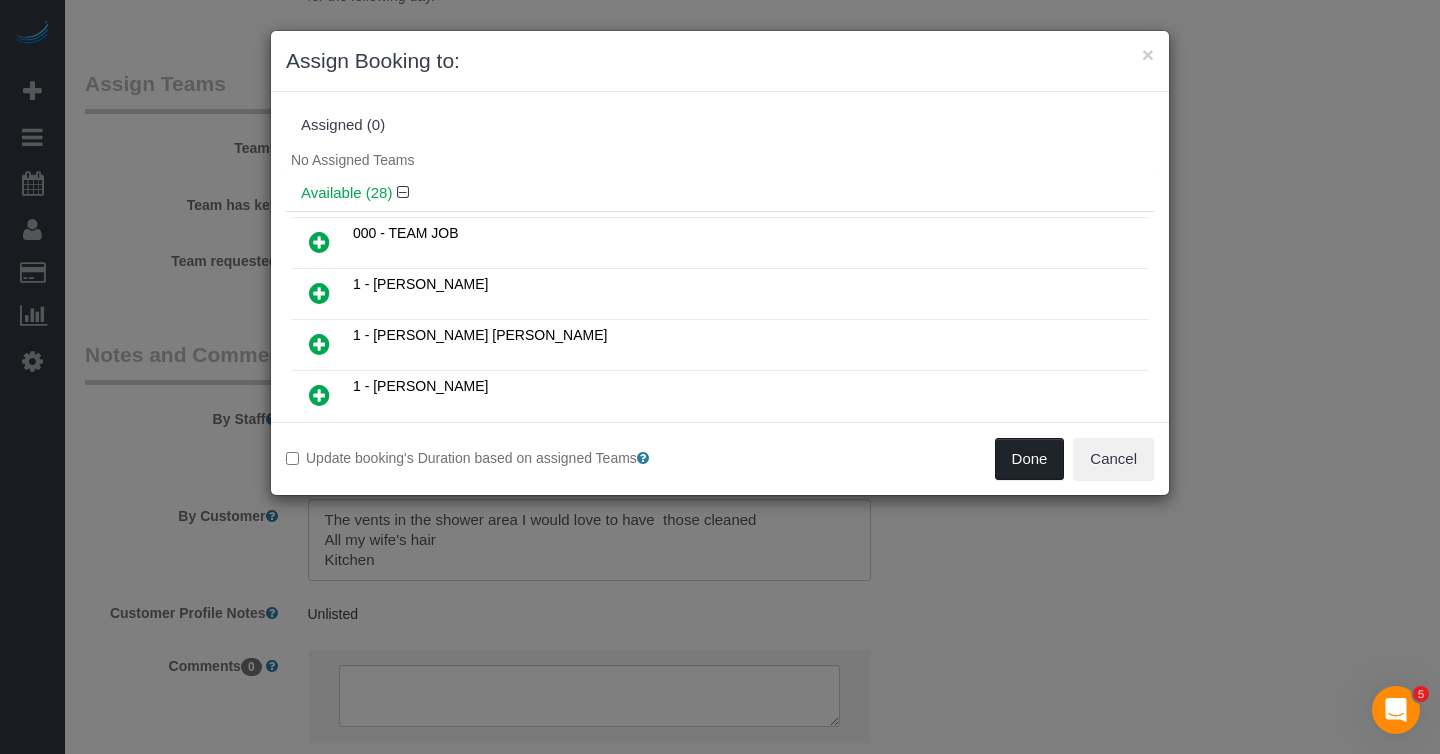 click on "Done" at bounding box center (1030, 459) 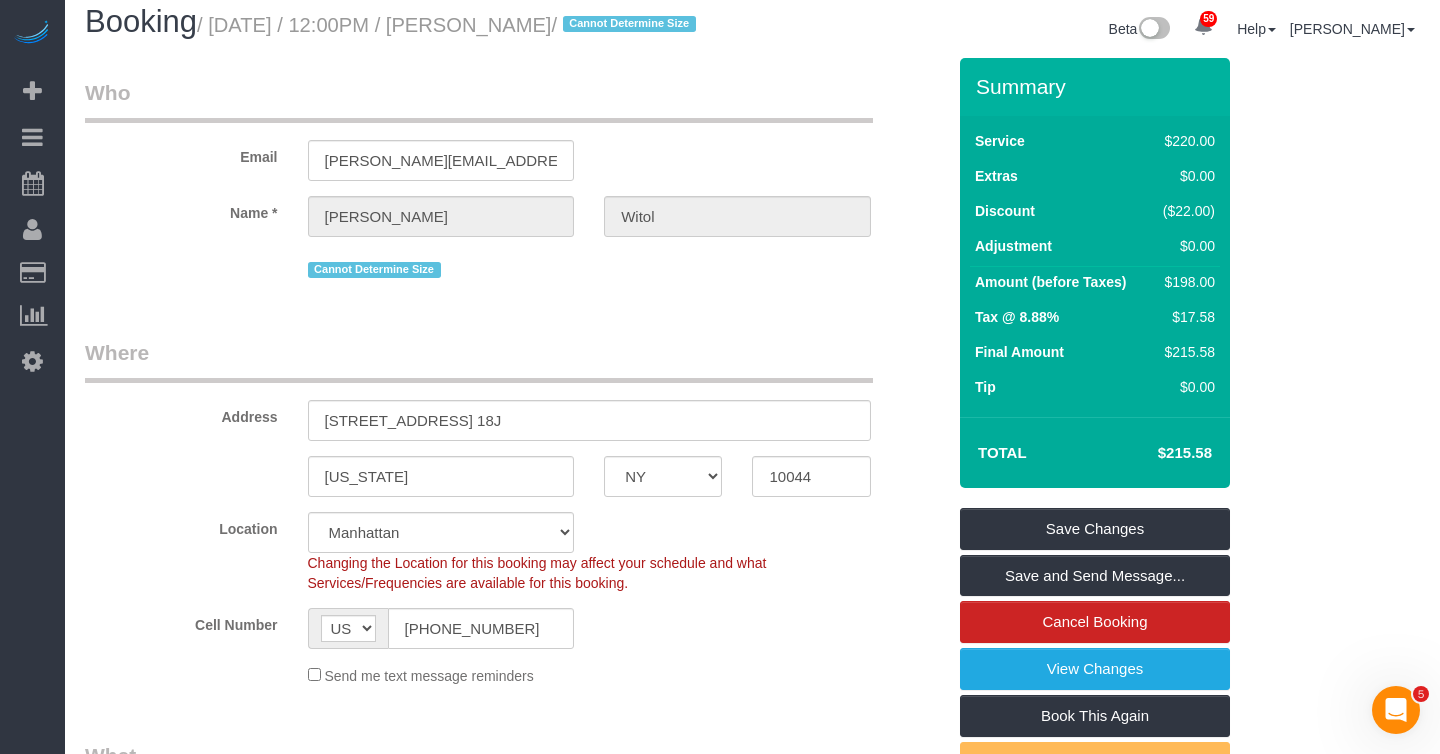 scroll, scrollTop: 0, scrollLeft: 0, axis: both 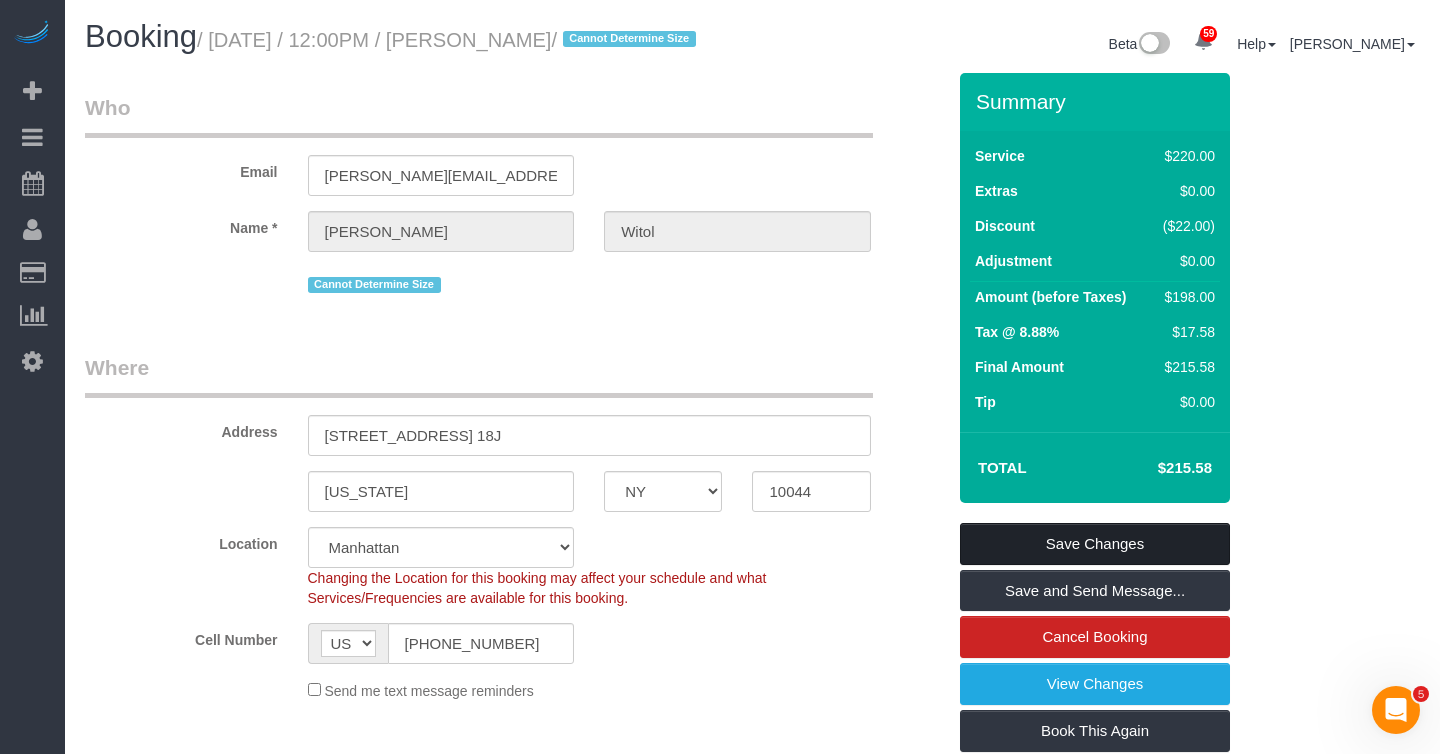 click on "Save Changes" at bounding box center [1095, 544] 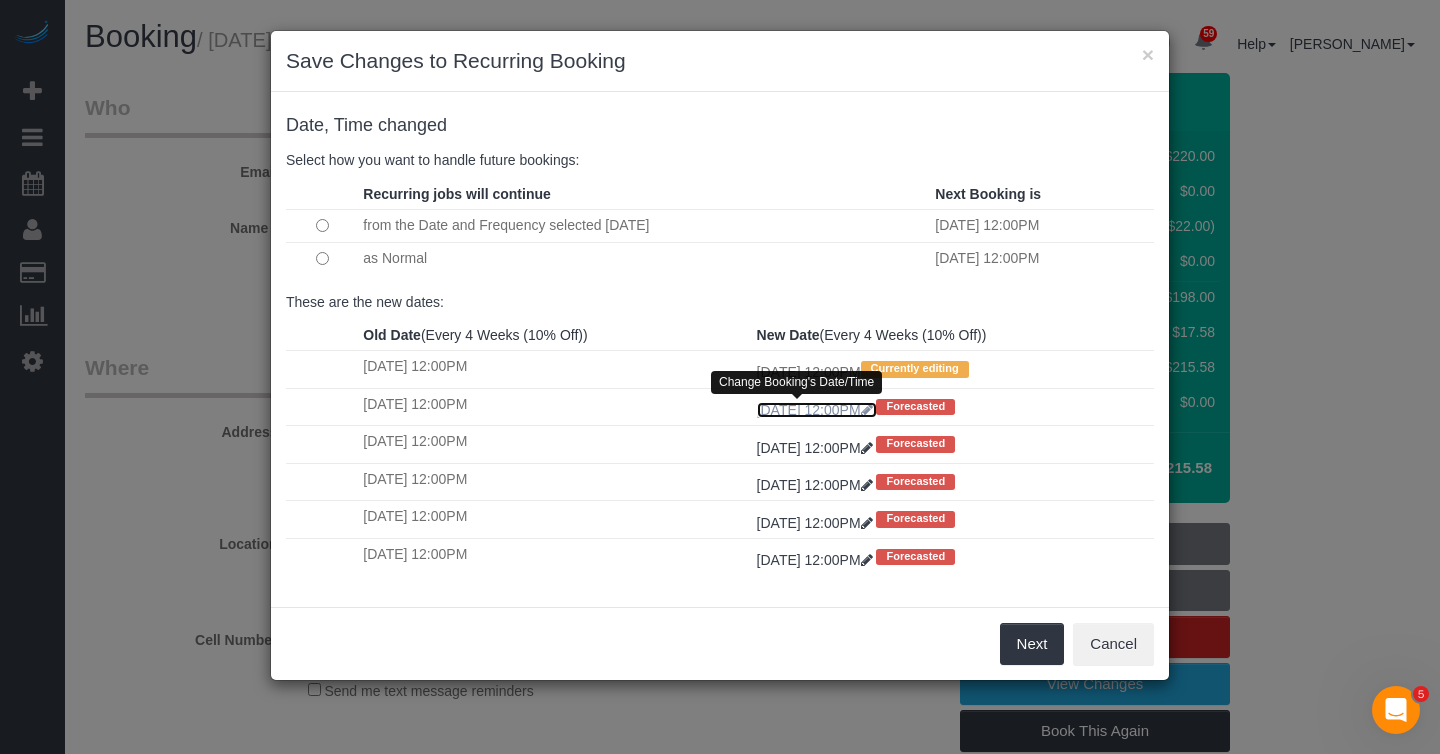 click at bounding box center (867, 410) 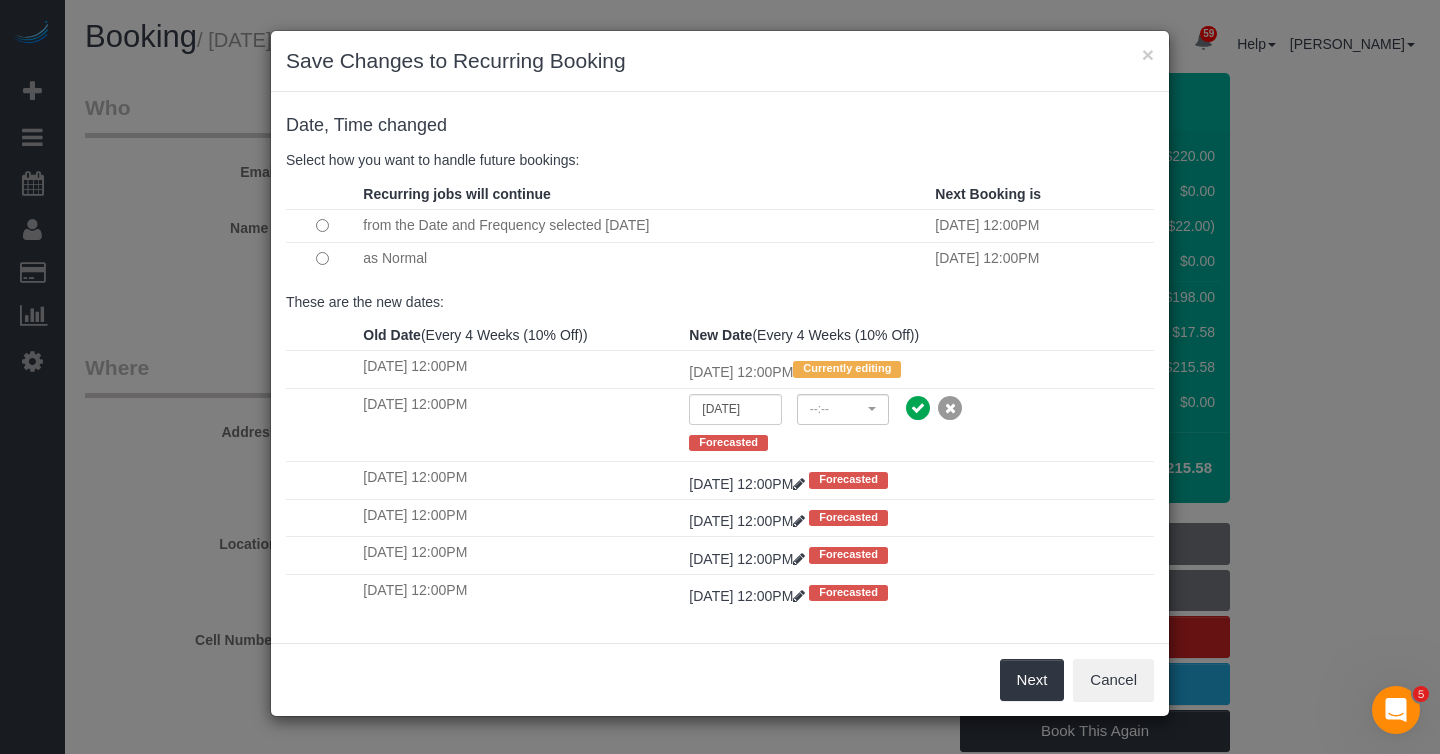 select on "spot110" 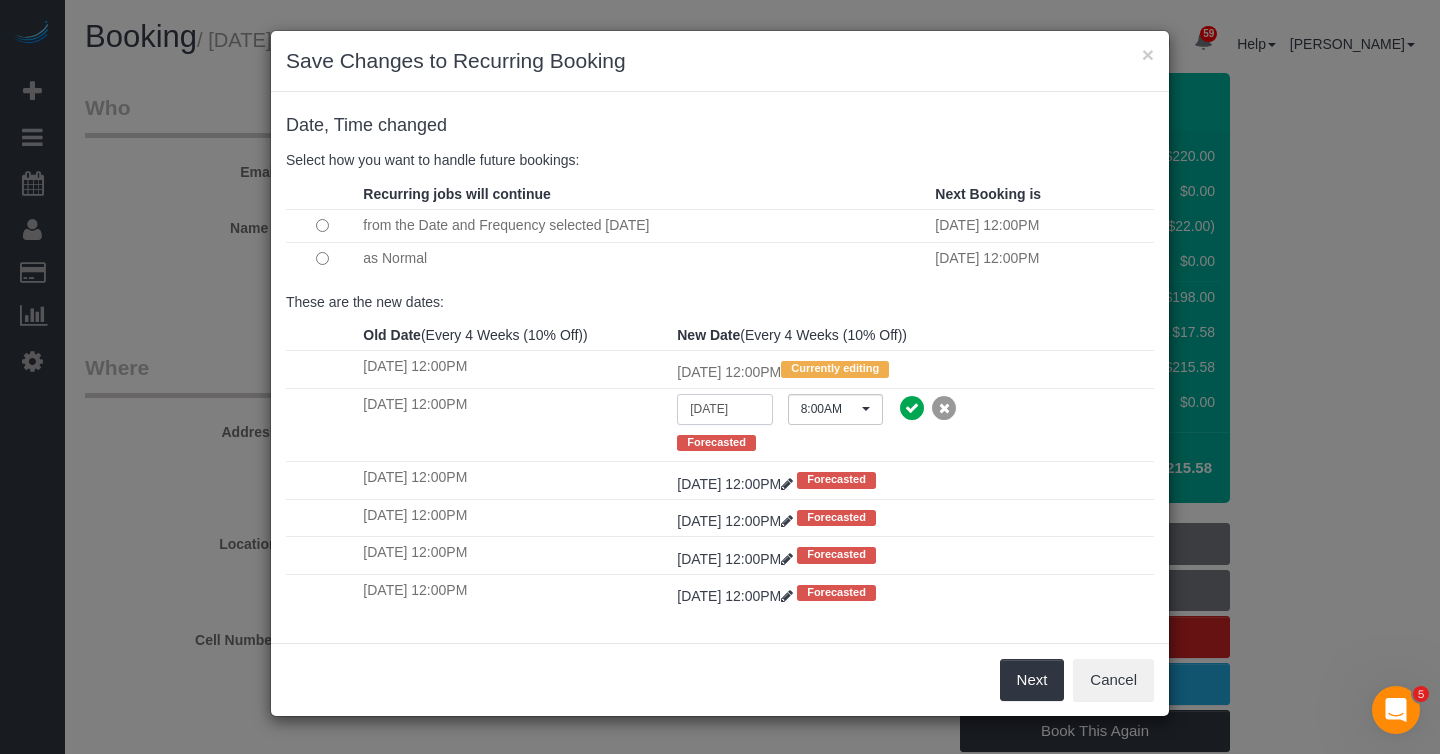 click on "08/21/2025" at bounding box center [724, 409] 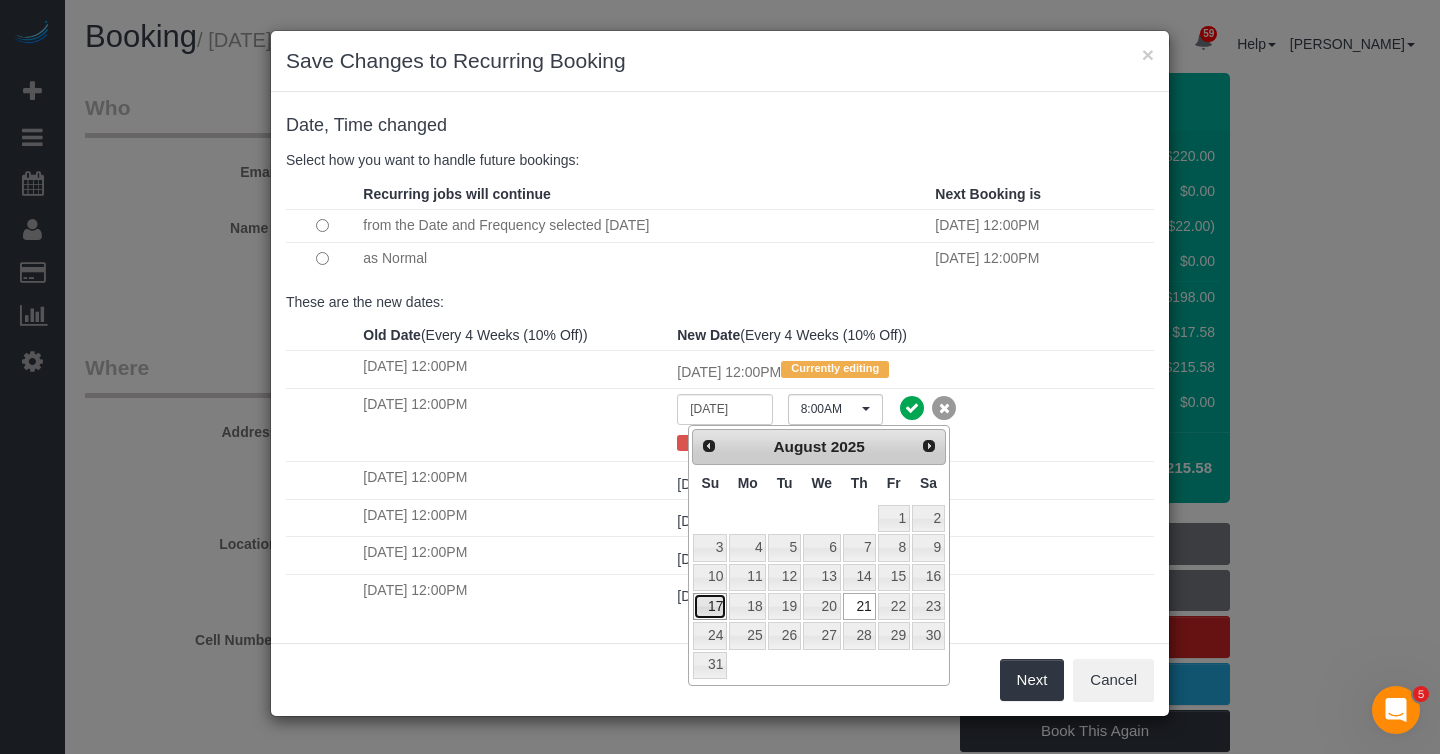 click on "17" at bounding box center [710, 606] 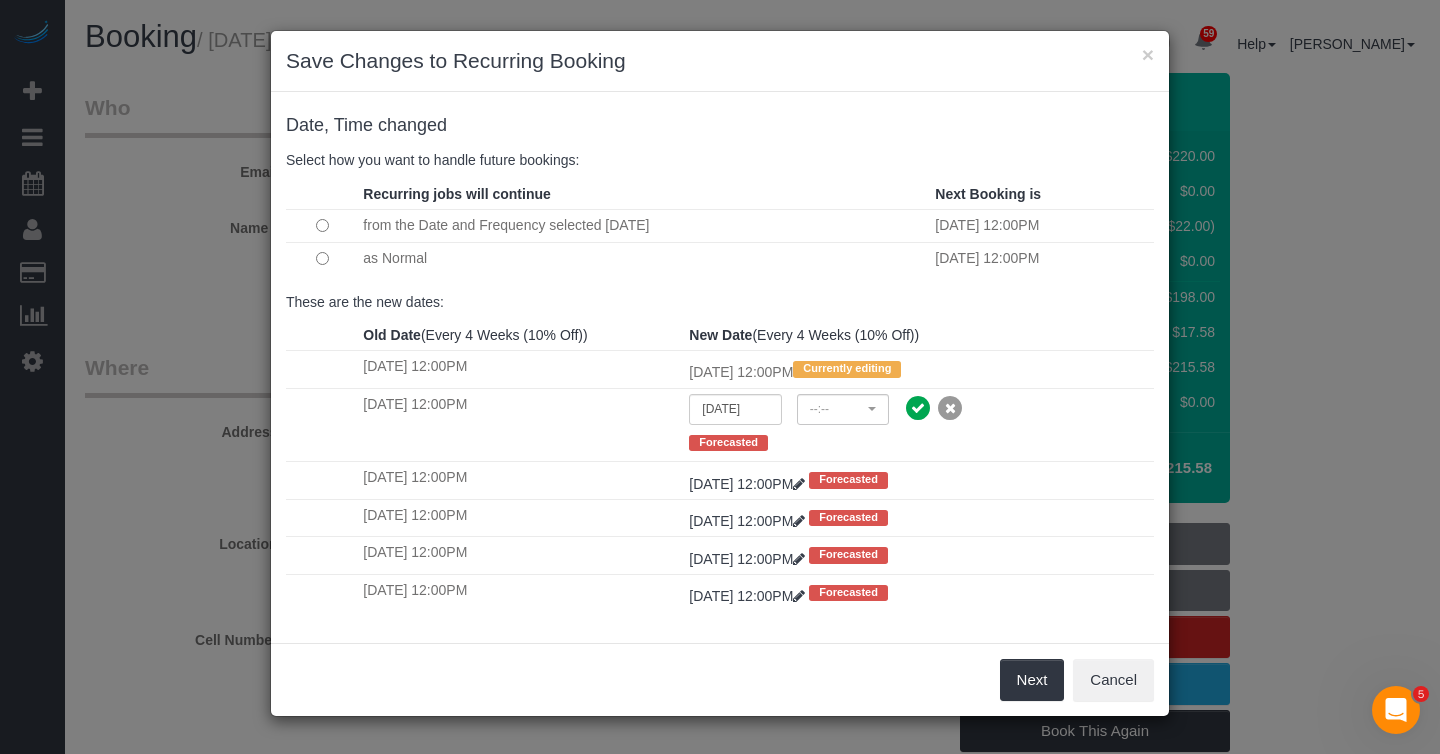 select on "spot169" 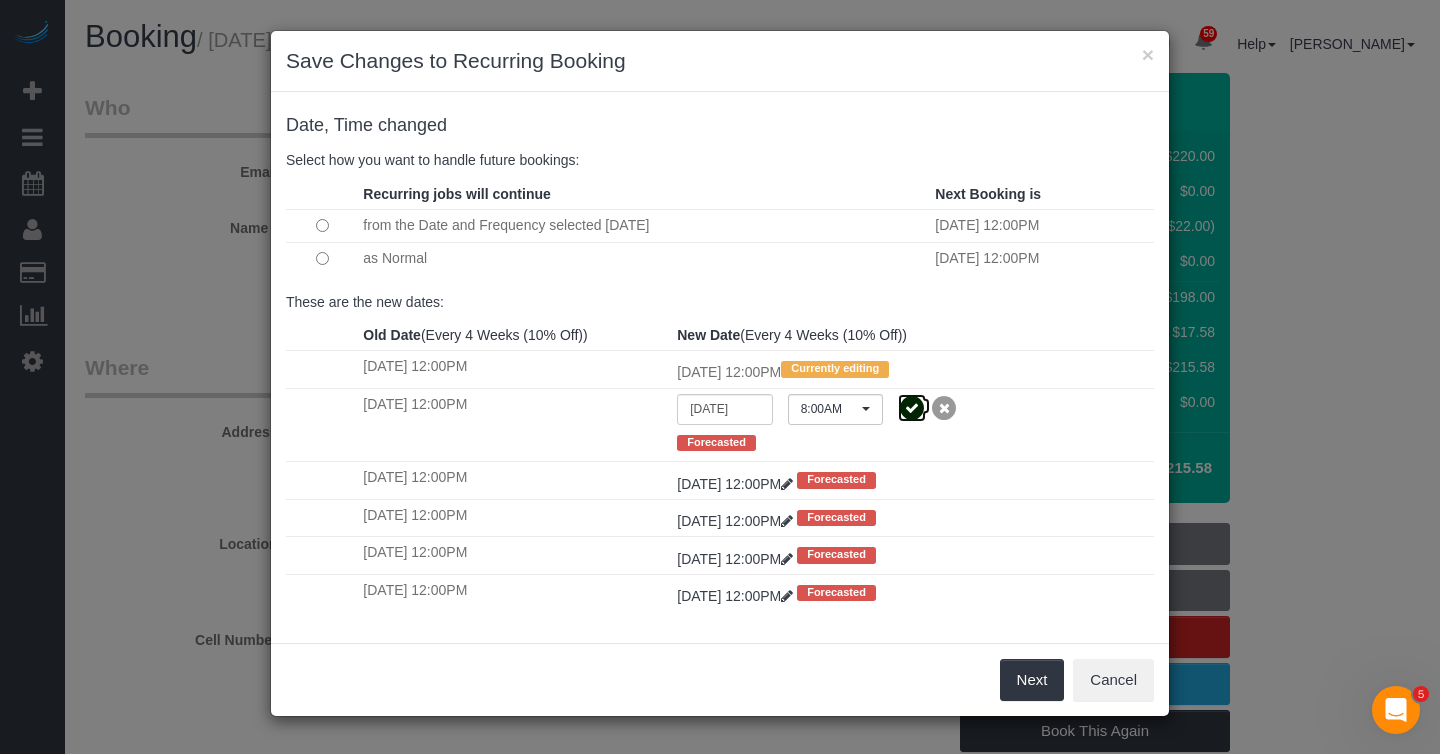 click at bounding box center (912, 408) 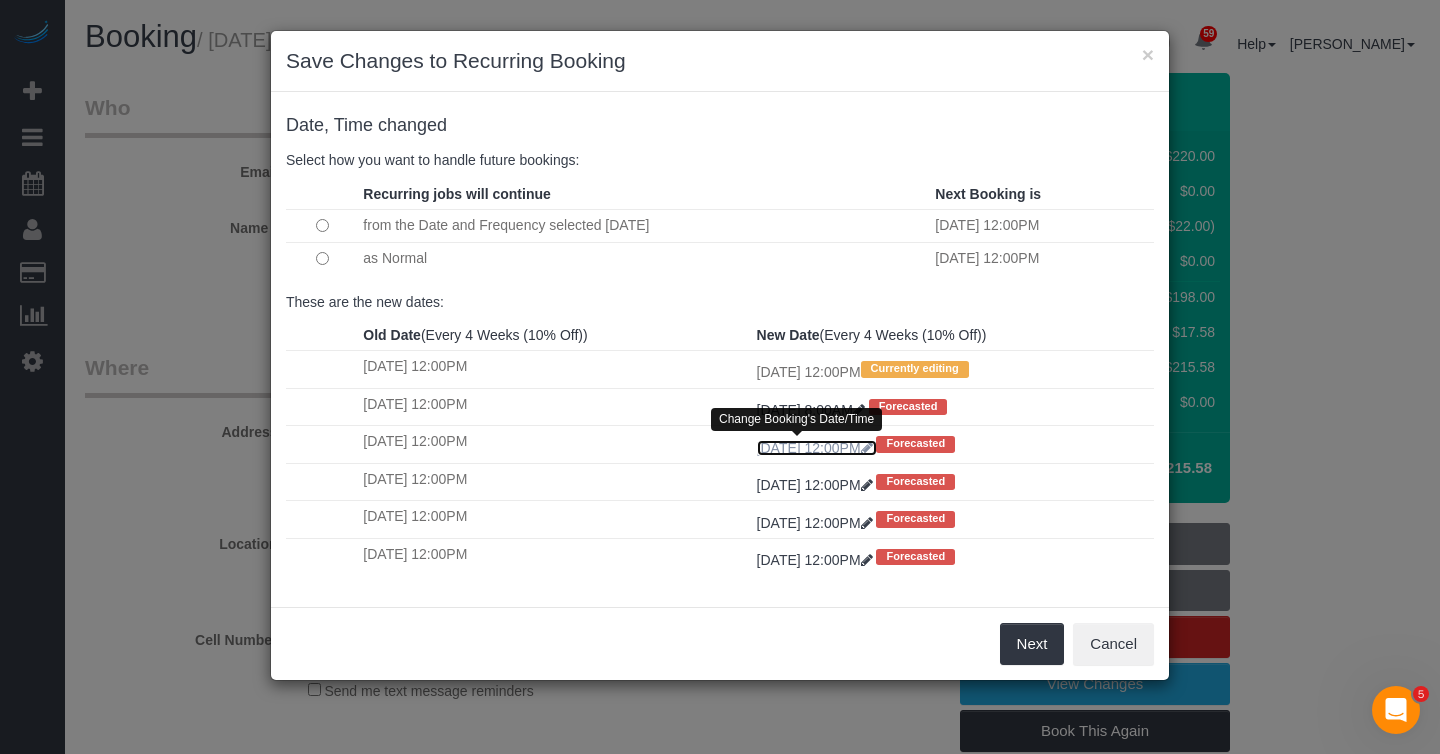 click at bounding box center (867, 448) 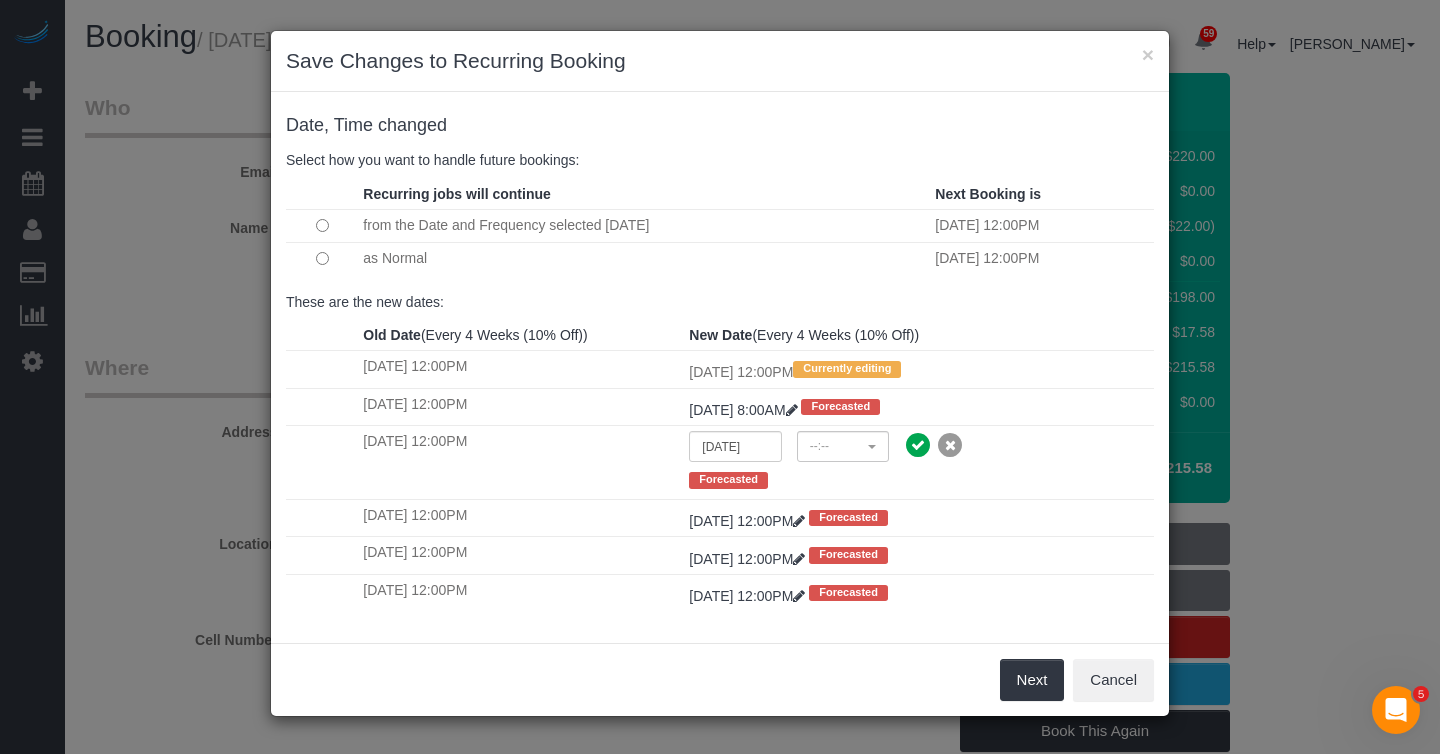 select on "spot226" 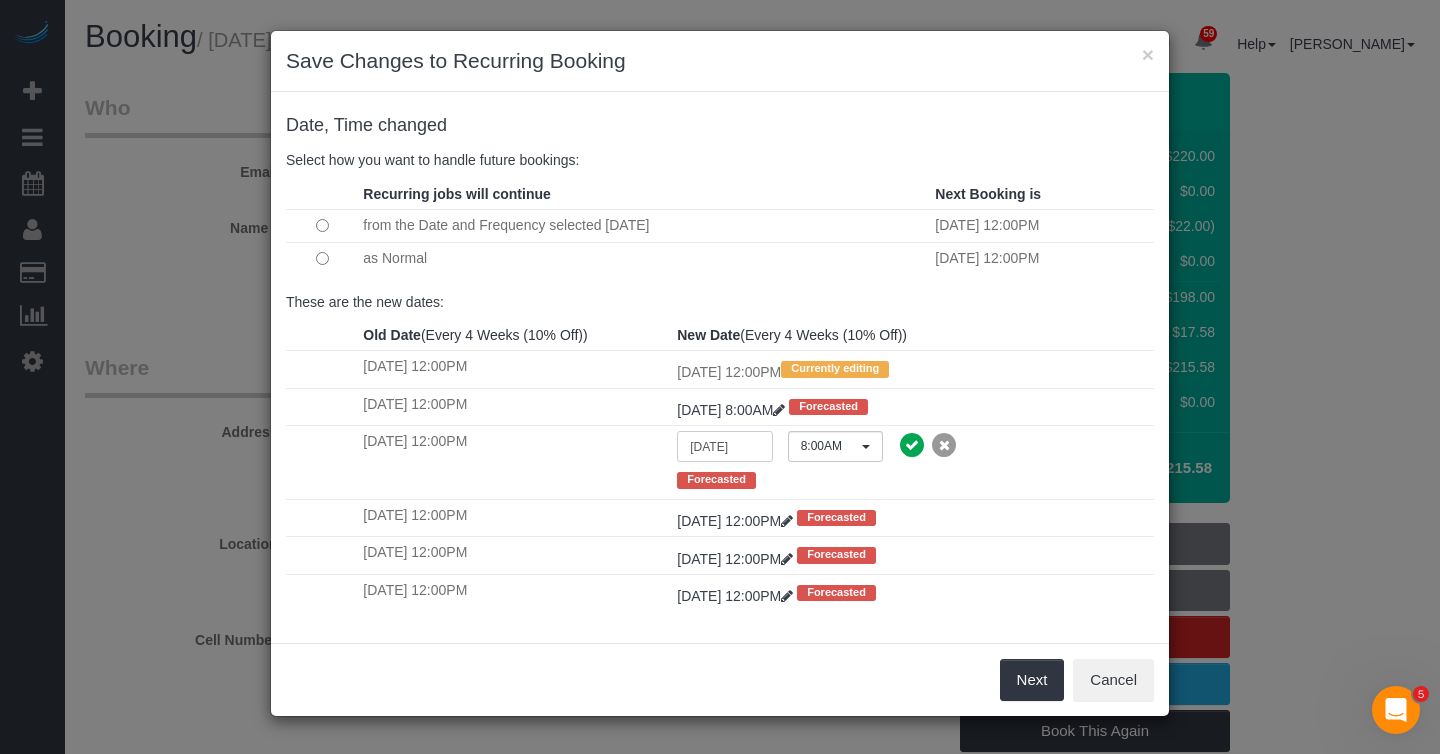 click on "09/18/2025" at bounding box center [724, 446] 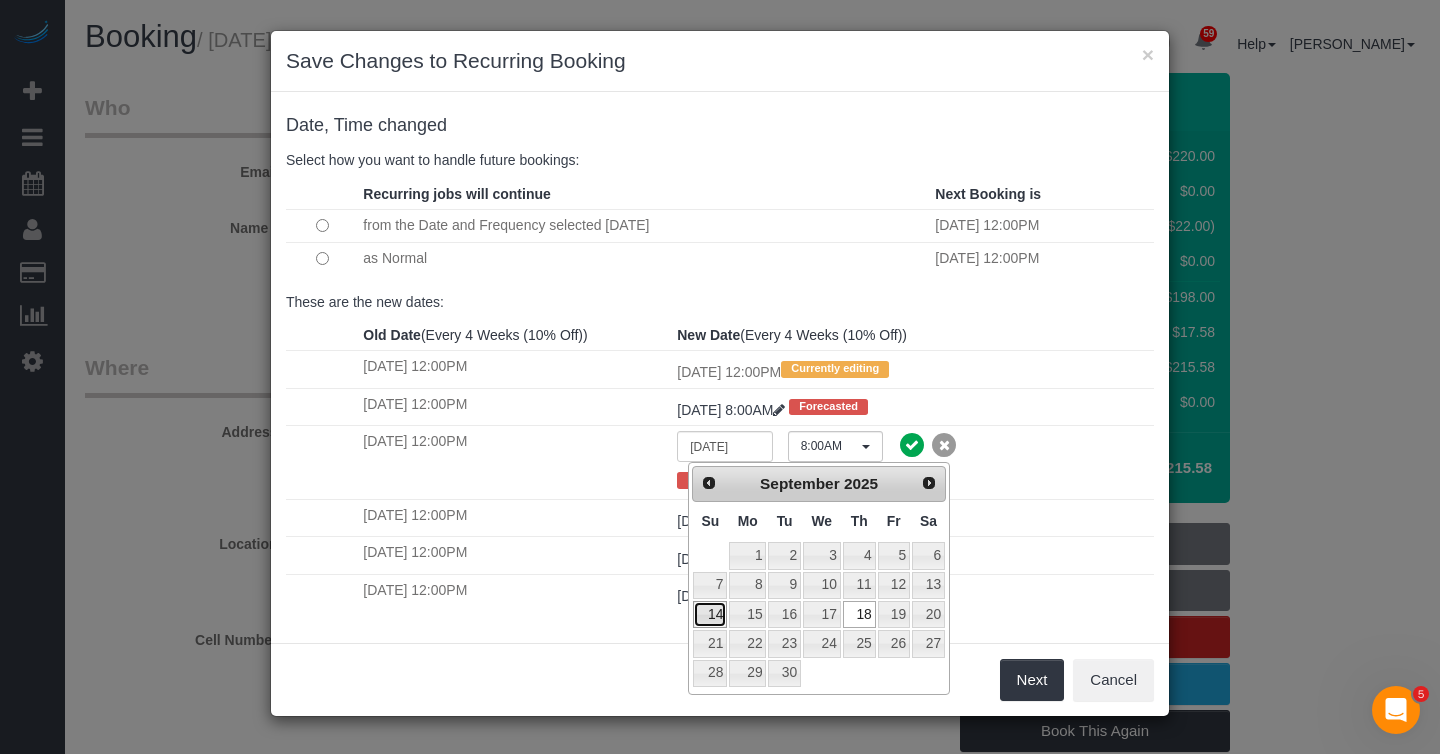 click on "14" at bounding box center [710, 614] 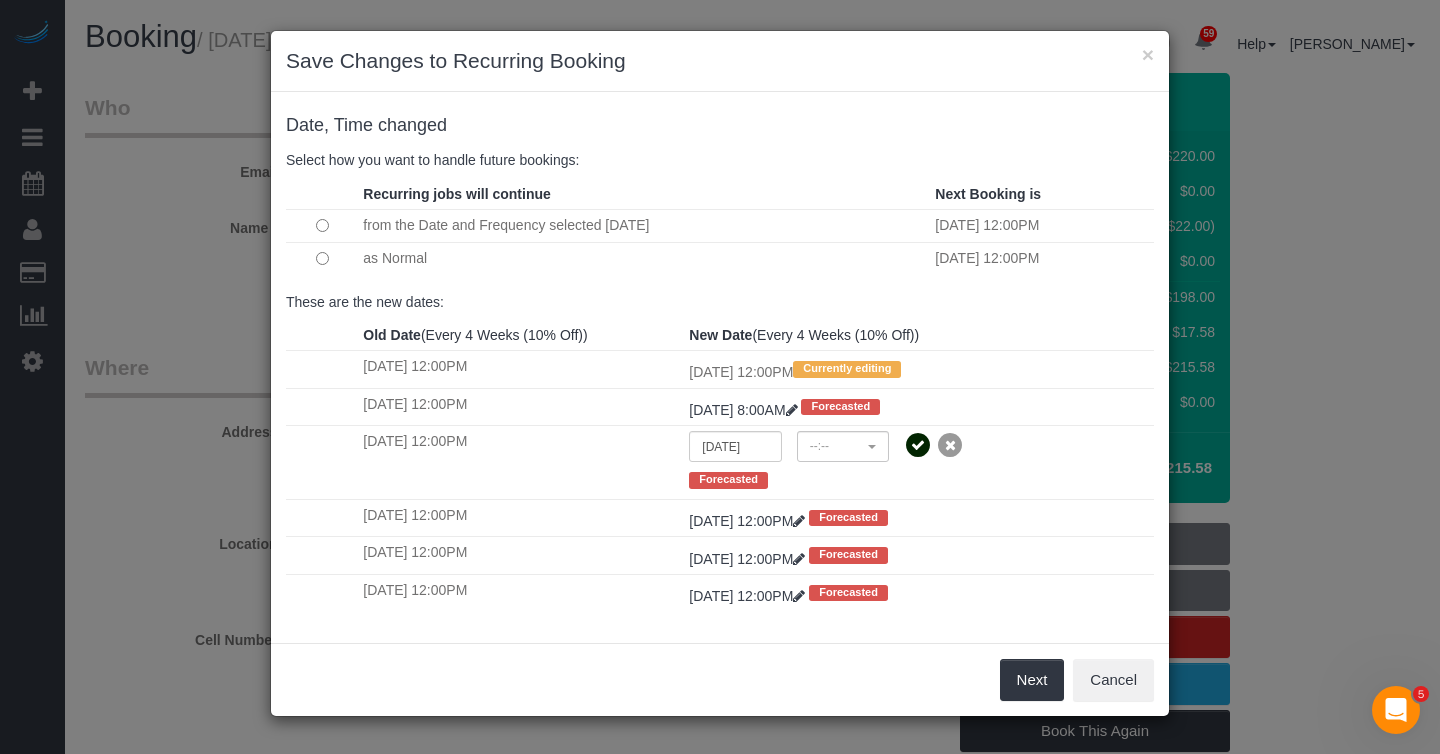 select on "spot286" 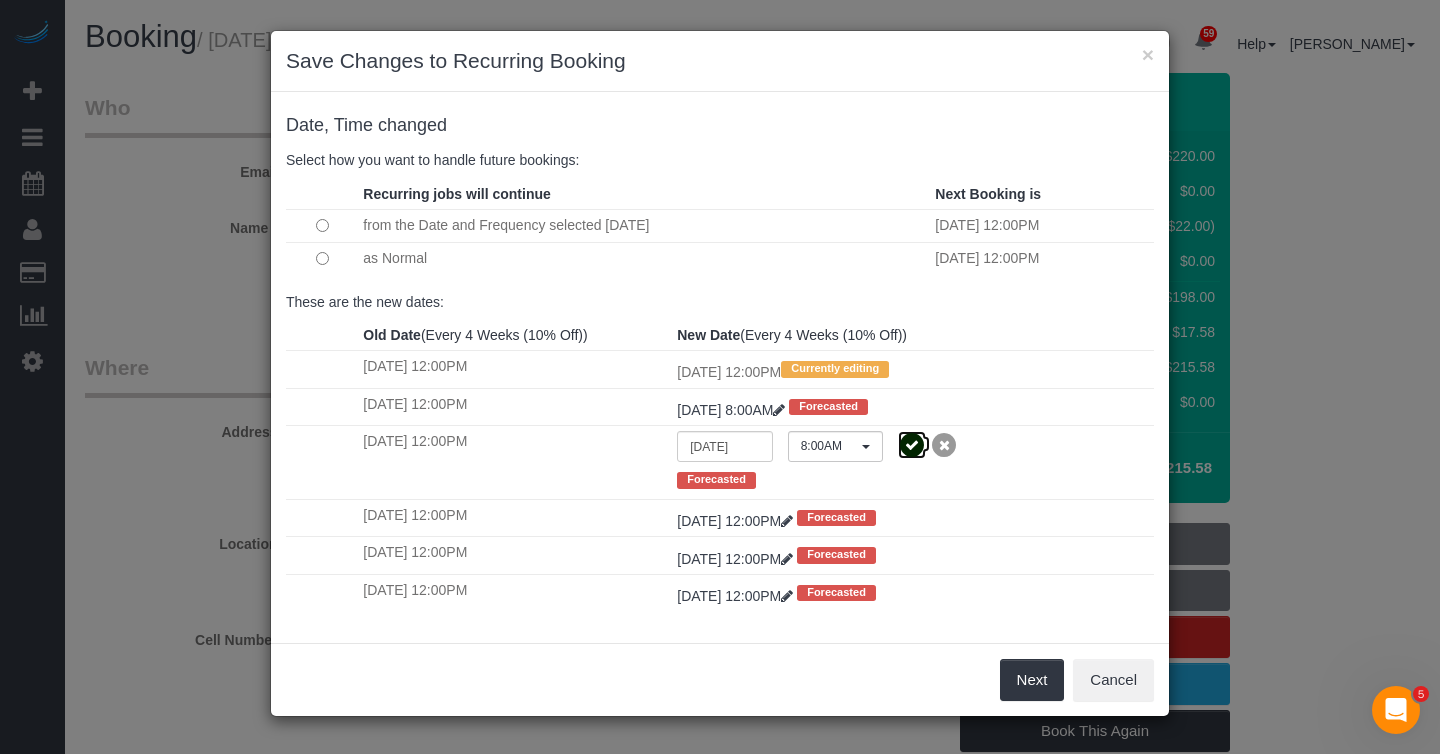 click at bounding box center (912, 445) 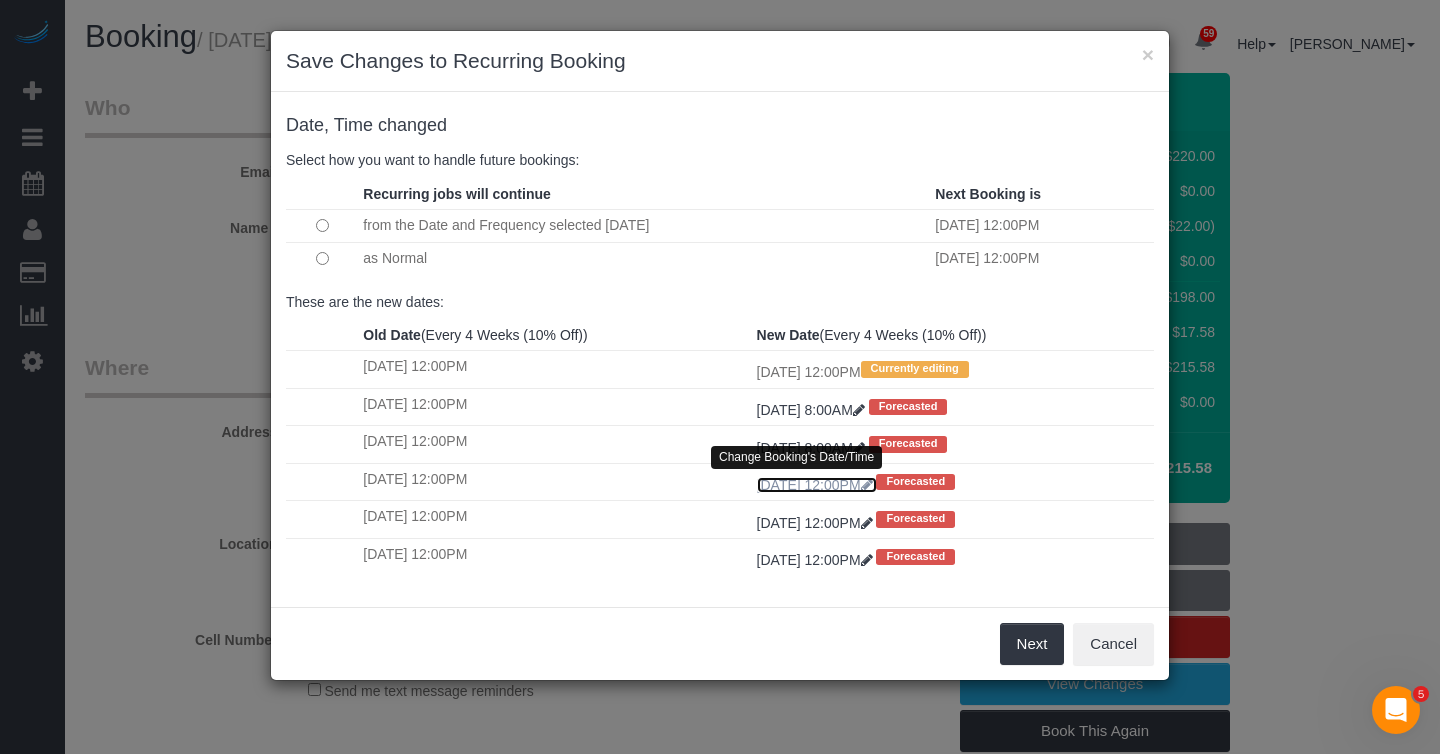 click at bounding box center [867, 485] 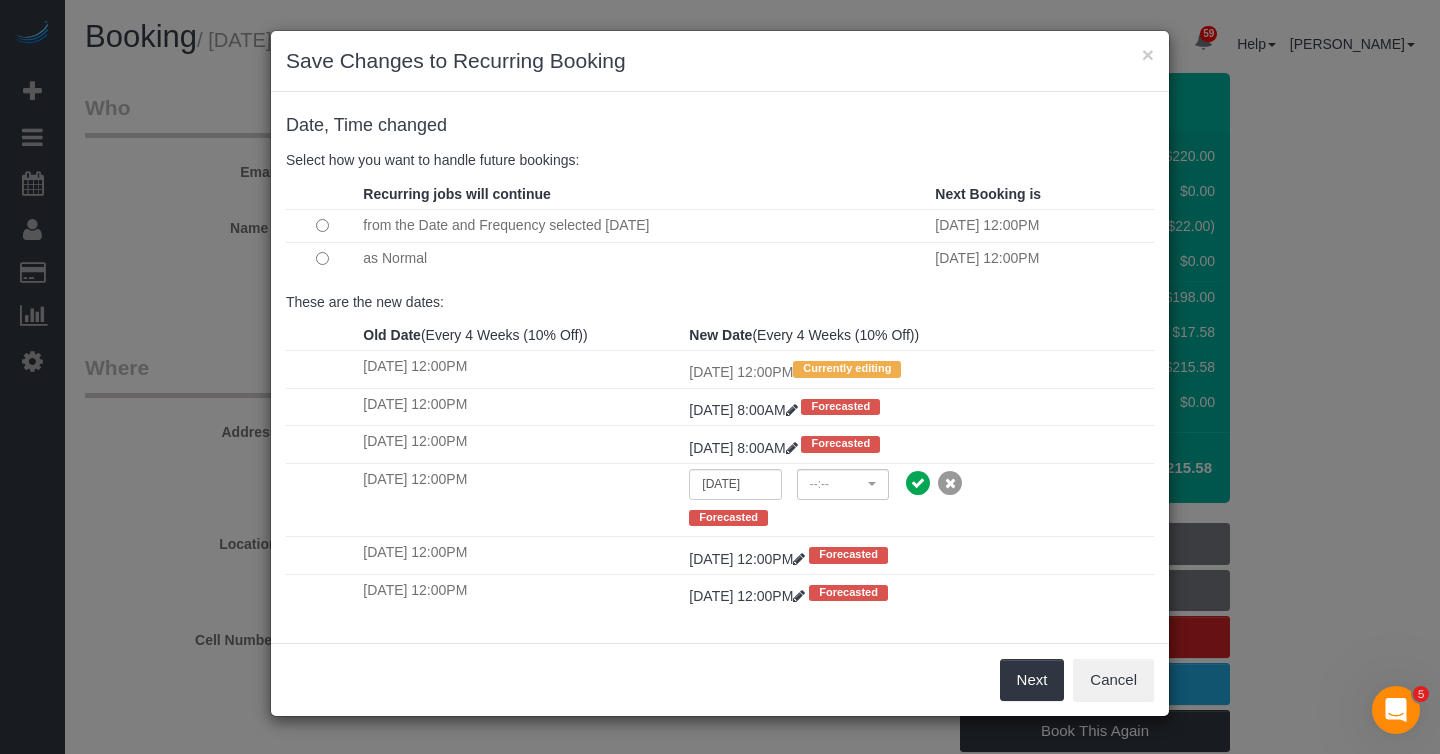 select on "spot346" 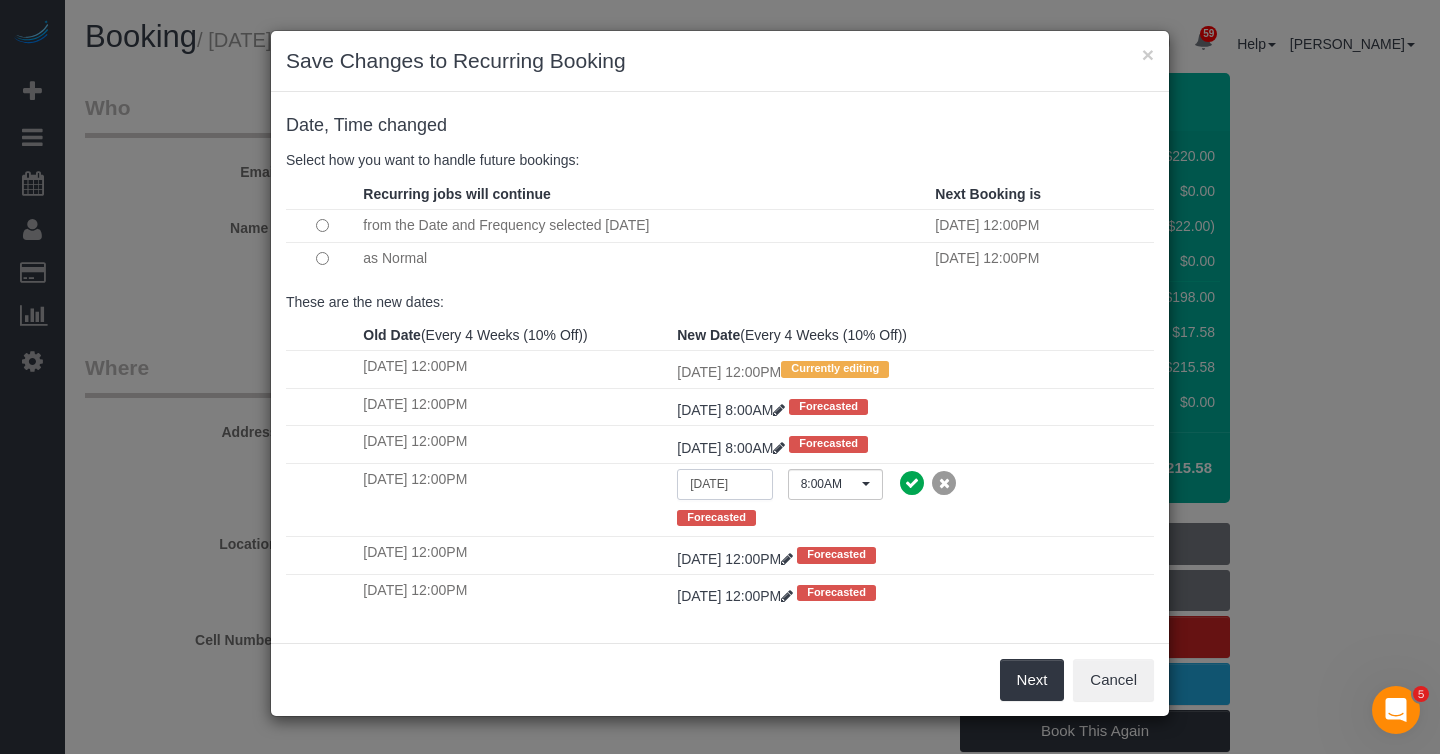 click on "10/16/2025" at bounding box center [724, 484] 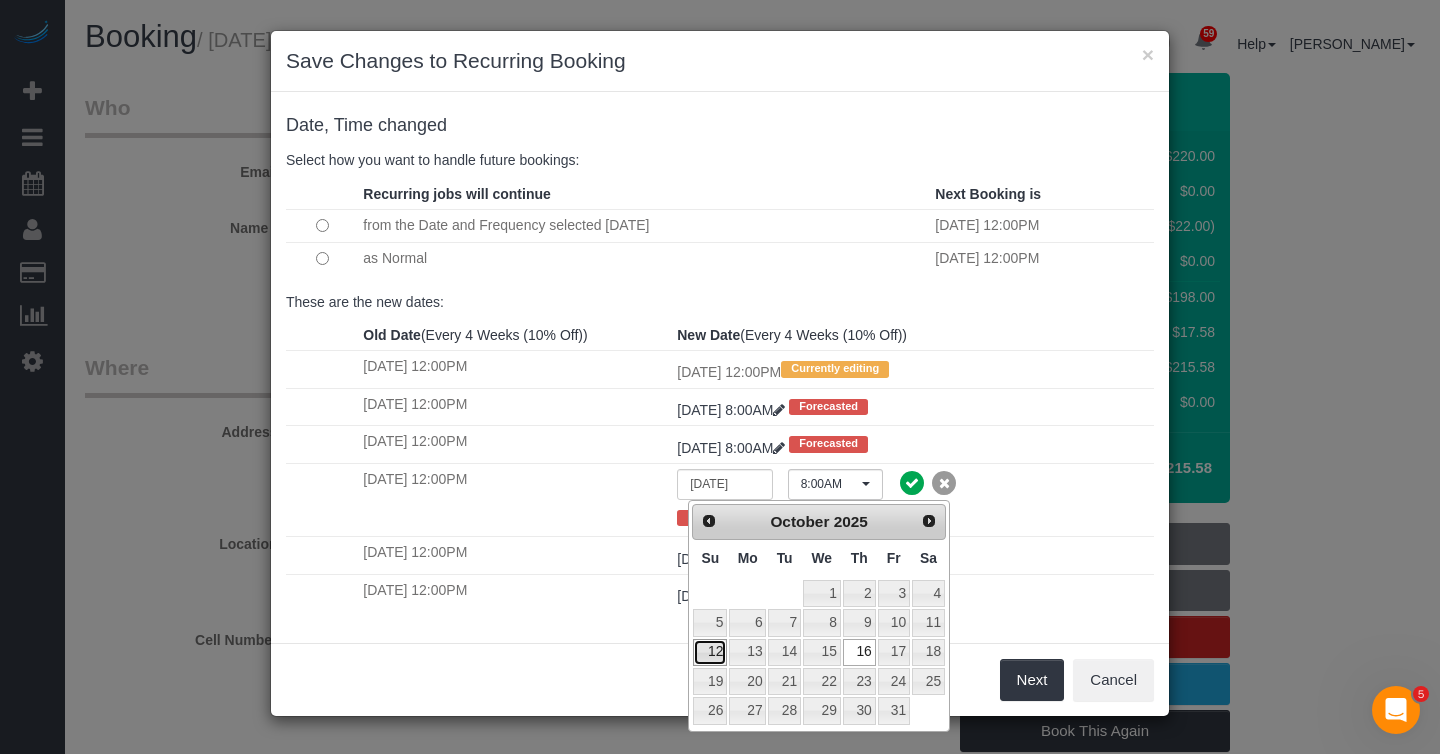 click on "12" at bounding box center (710, 652) 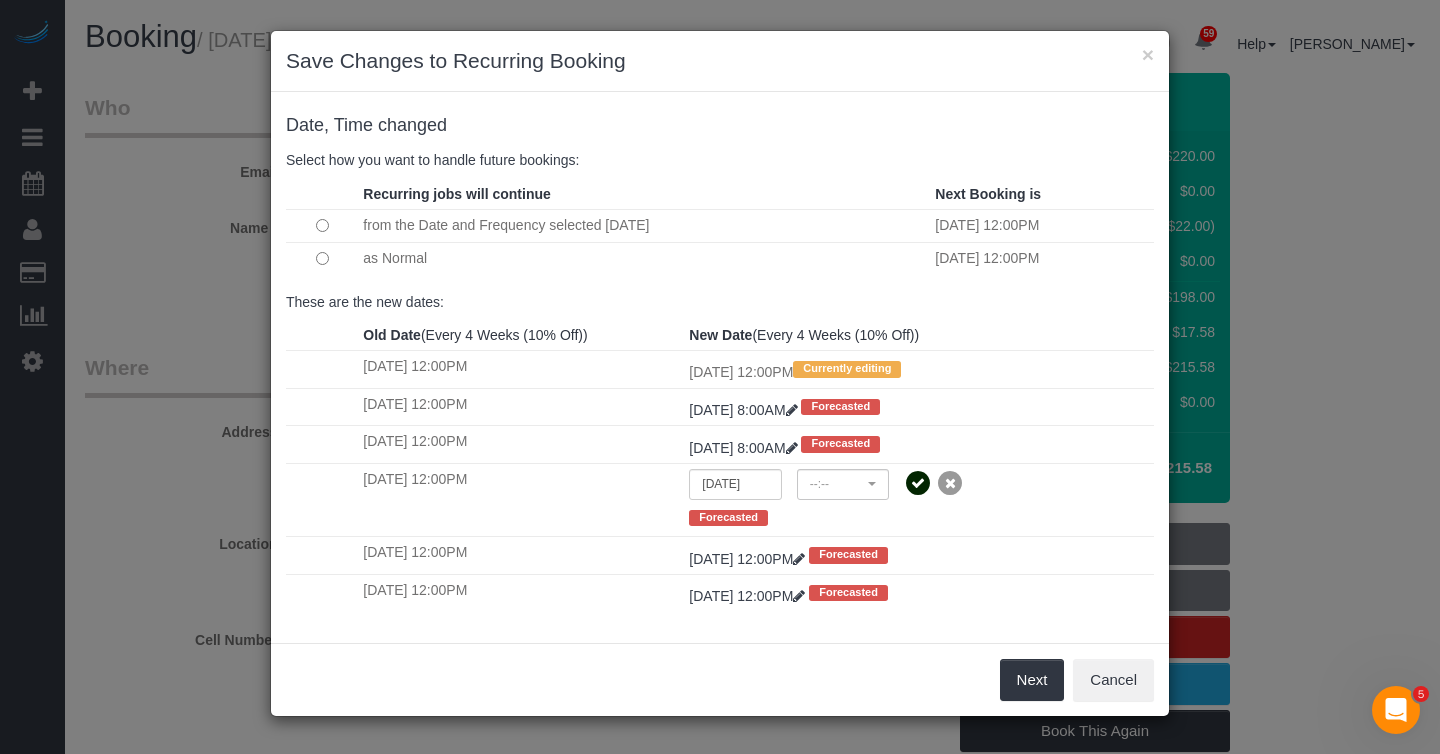 select on "spot406" 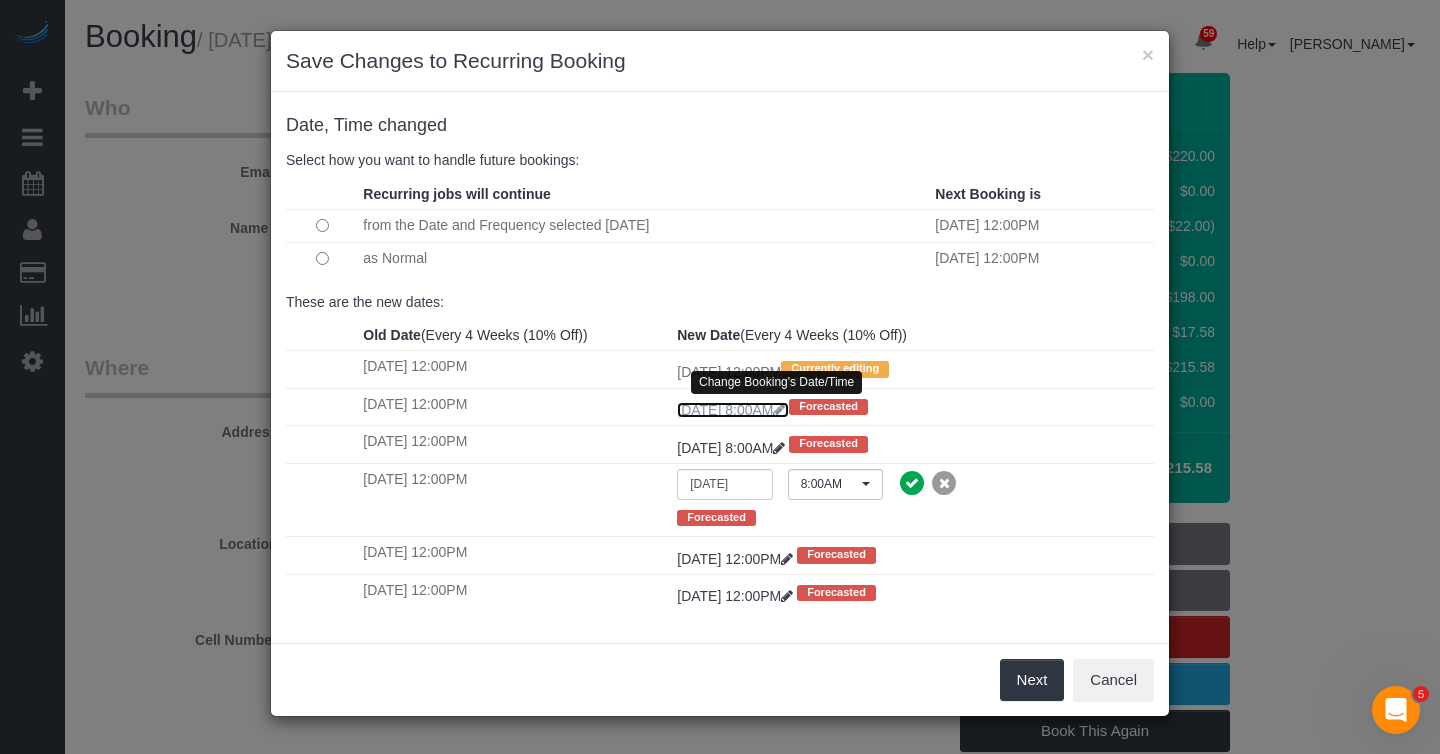 click at bounding box center [779, 410] 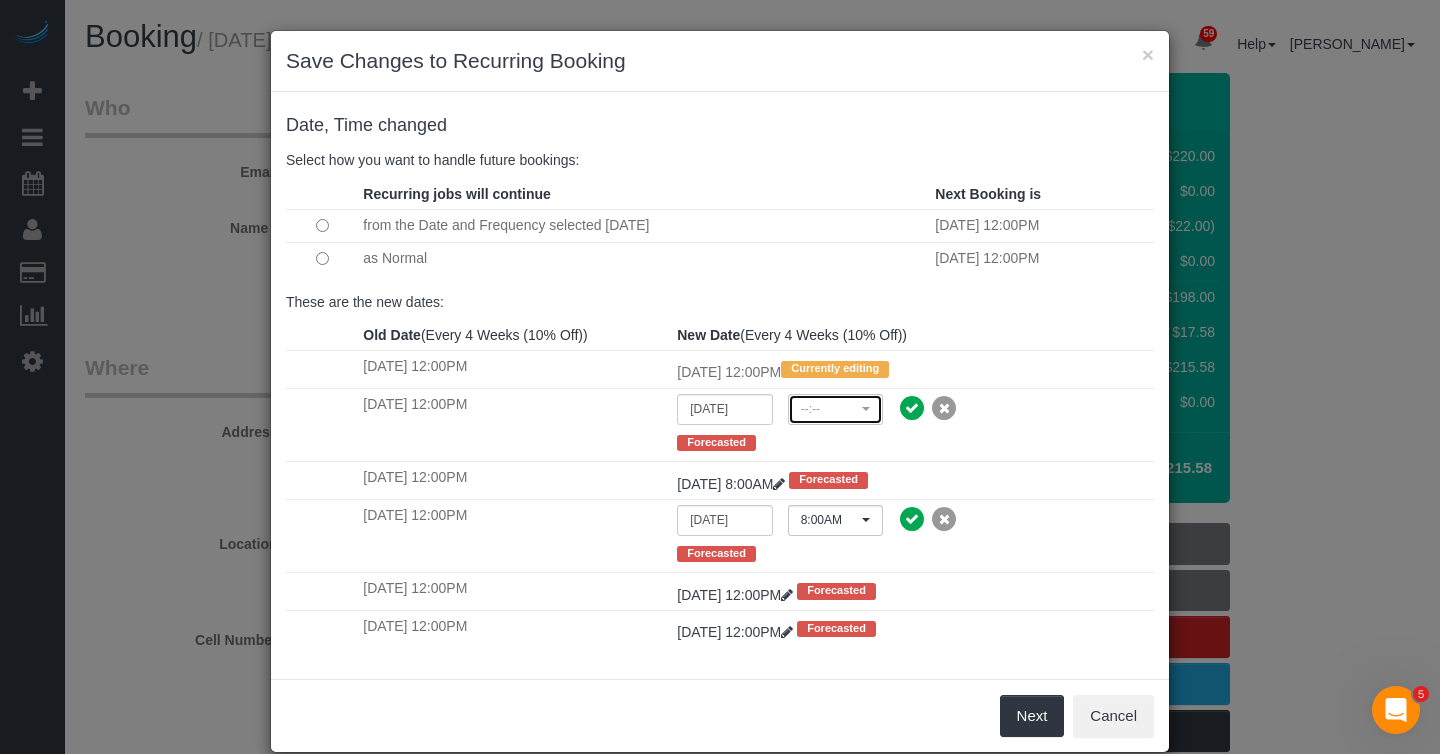 click on "--:--" at bounding box center (829, 409) 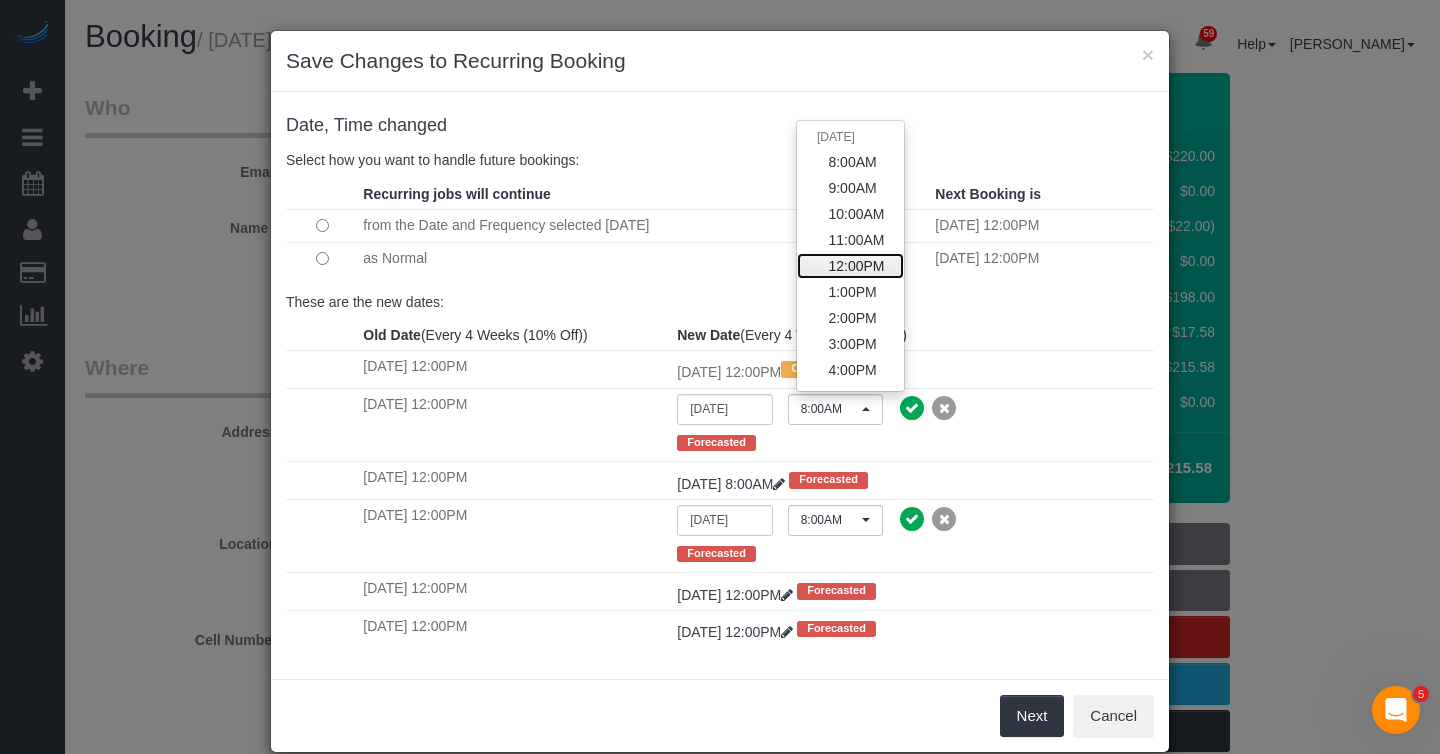 click on "12:00PM" at bounding box center (856, 266) 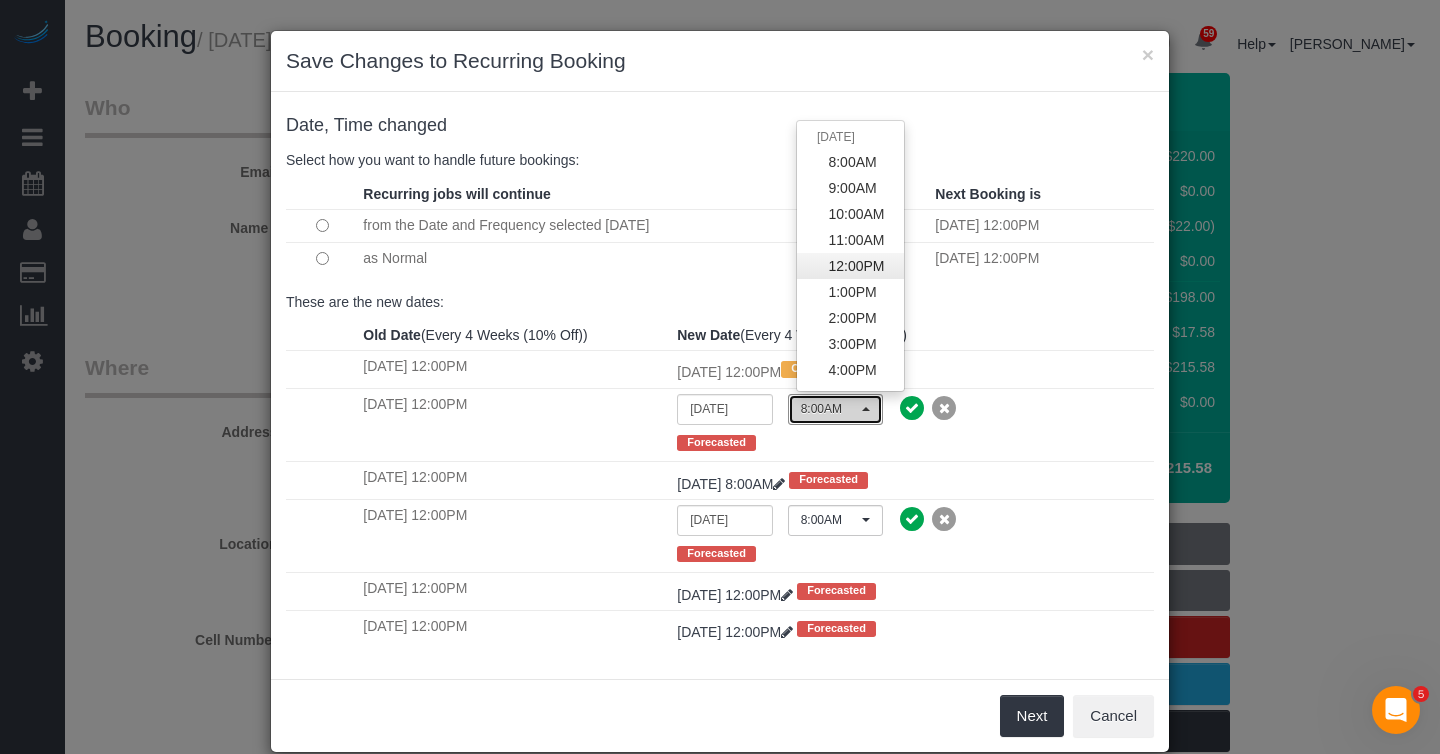 select on "spot470" 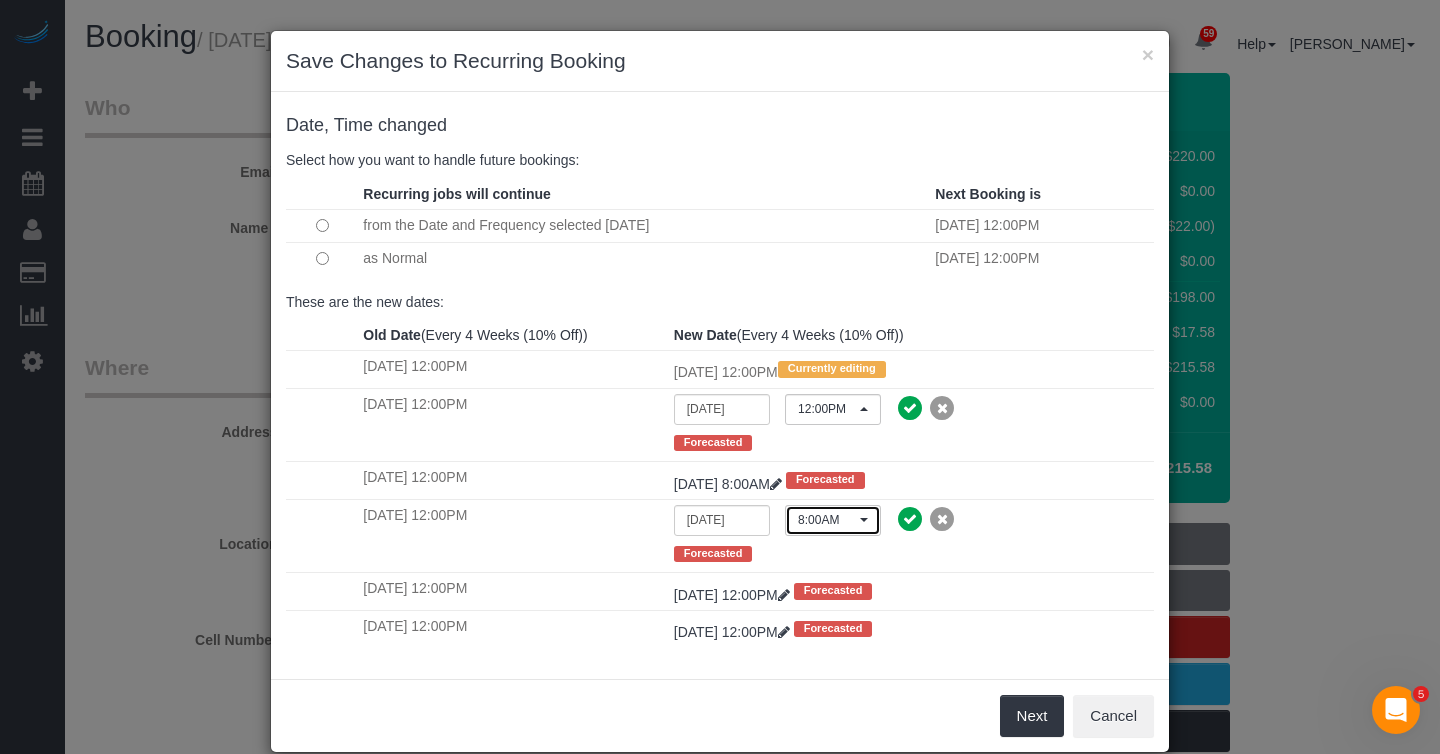 click on "8:00AM" at bounding box center [826, 520] 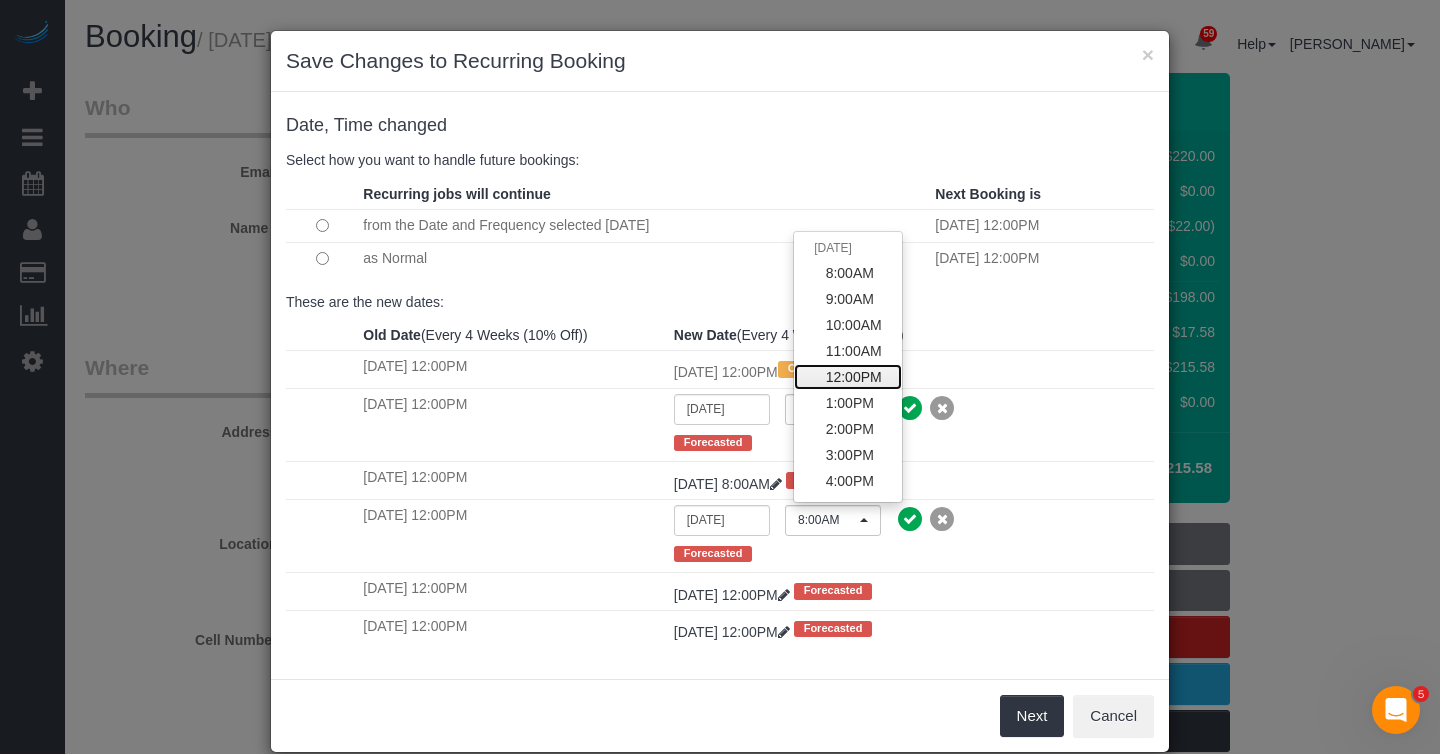 click on "12:00PM" at bounding box center (854, 377) 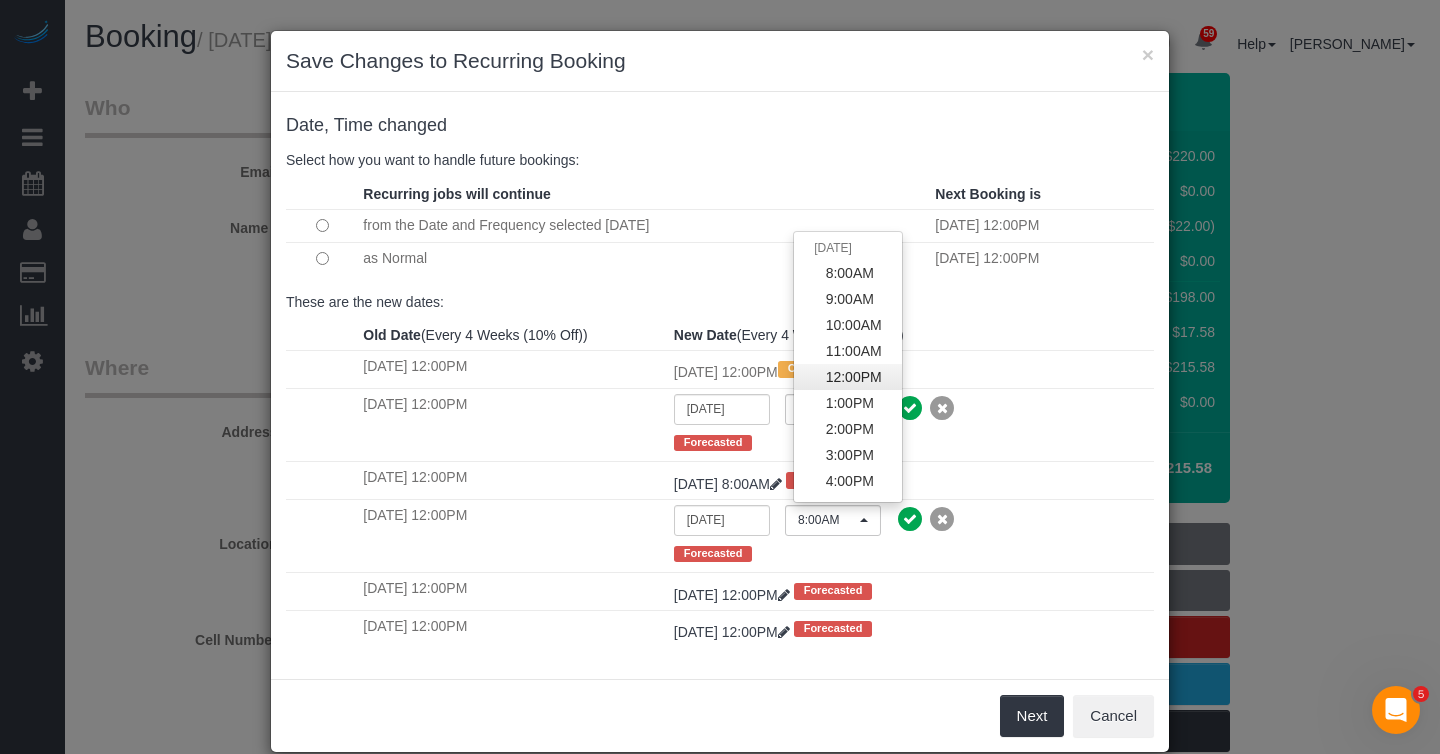 select on "spot410" 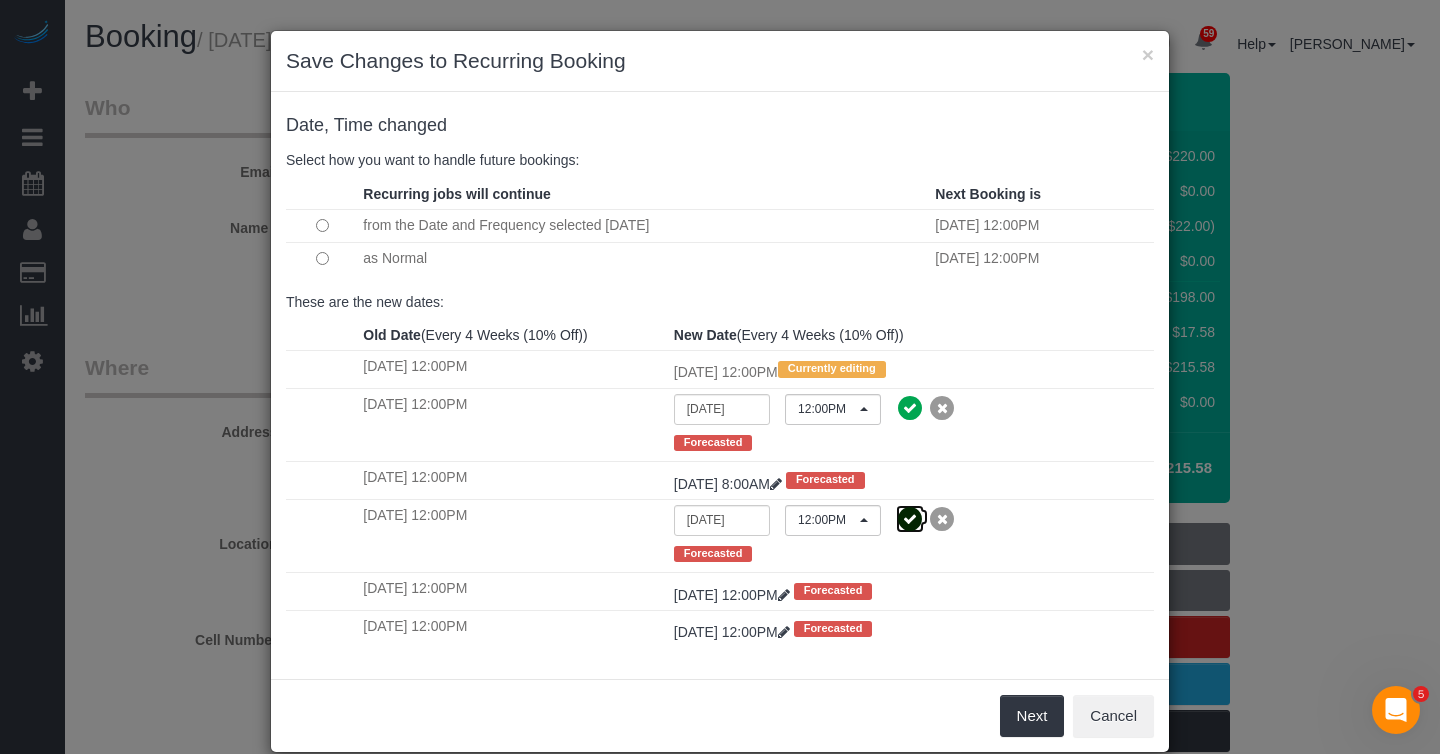 click at bounding box center (910, 519) 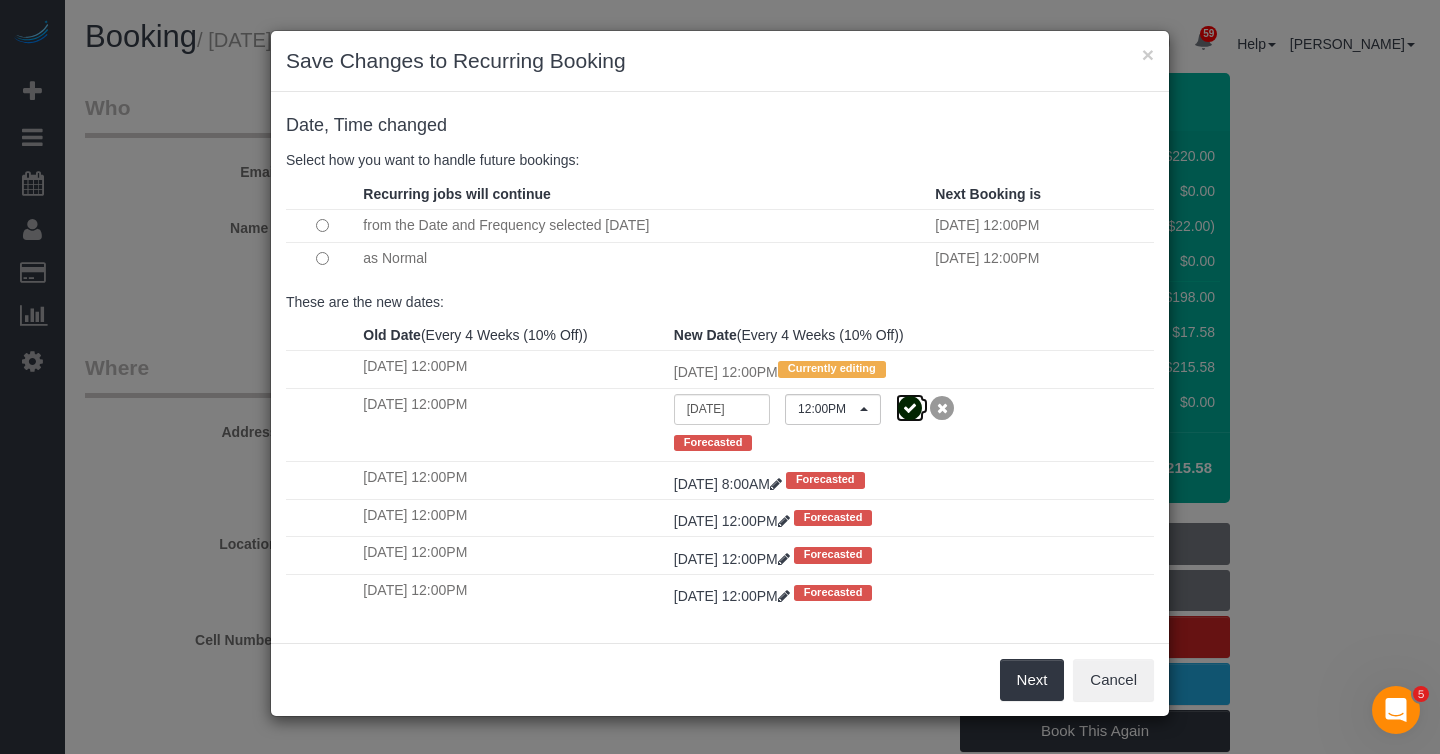 click at bounding box center (910, 408) 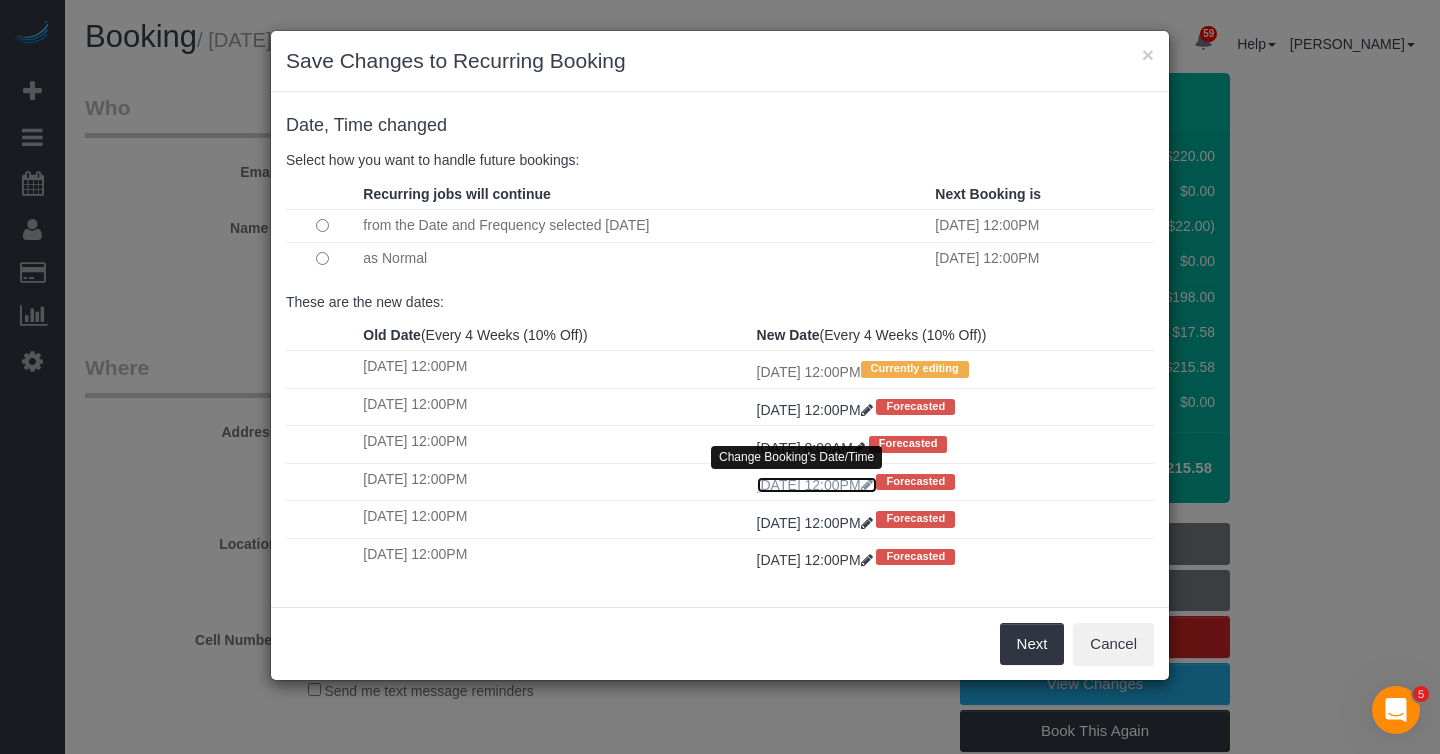 click at bounding box center (867, 485) 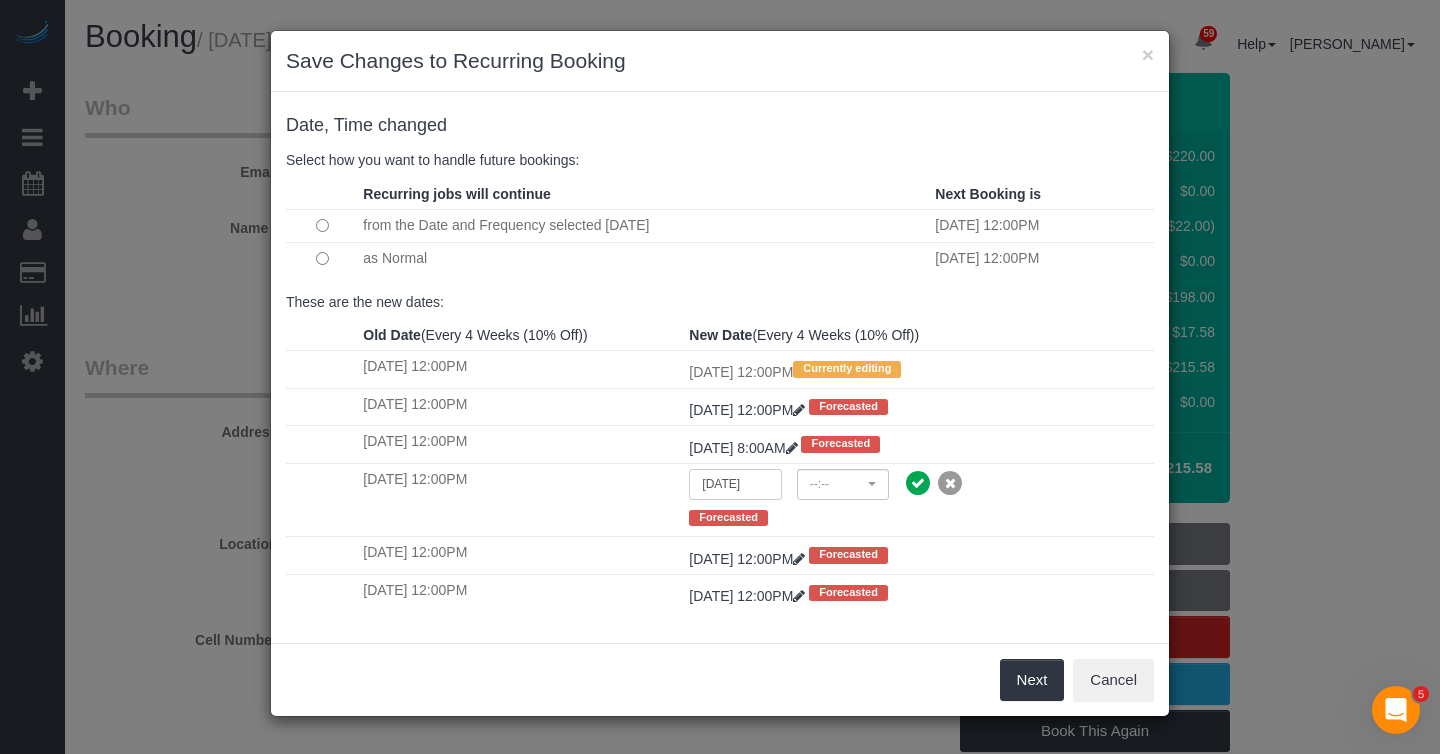 click on "10/12/2025" at bounding box center (735, 484) 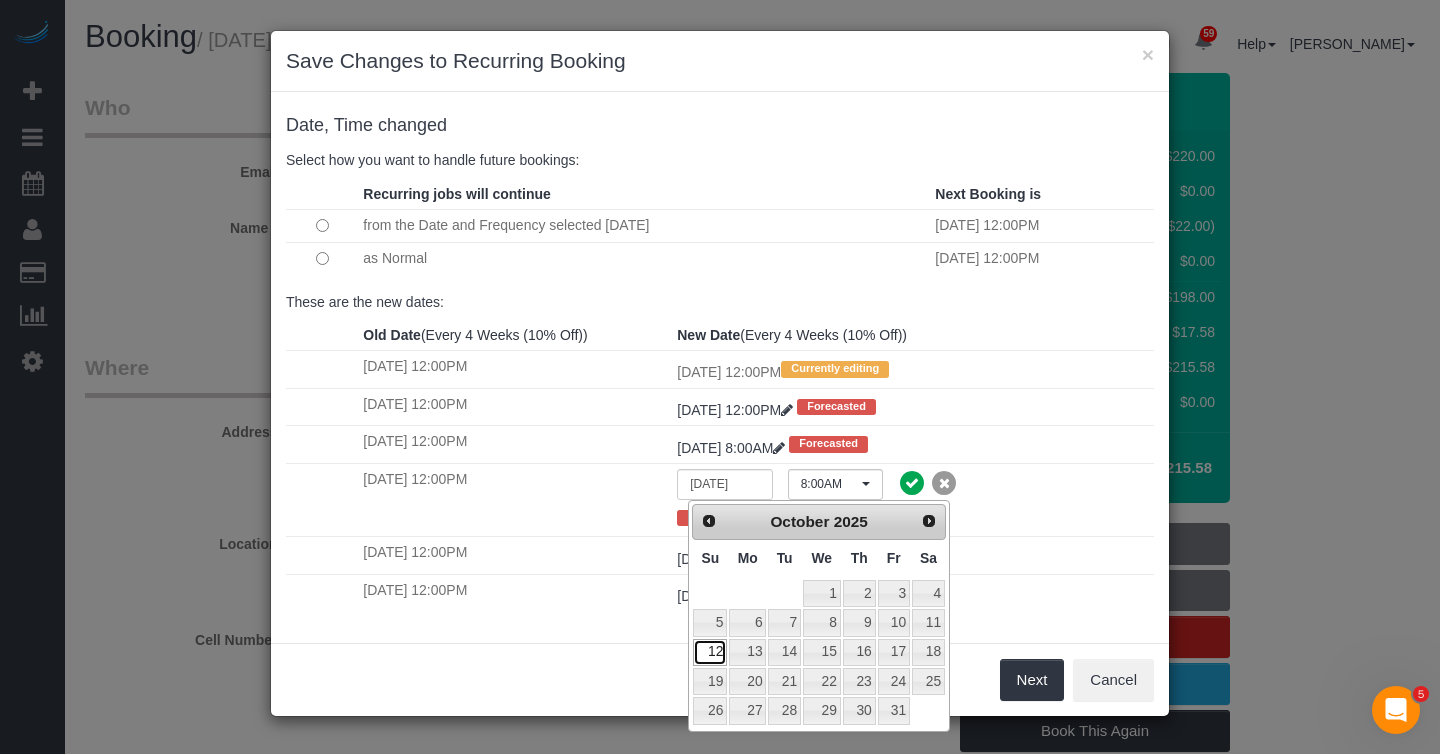 click on "12" at bounding box center [710, 652] 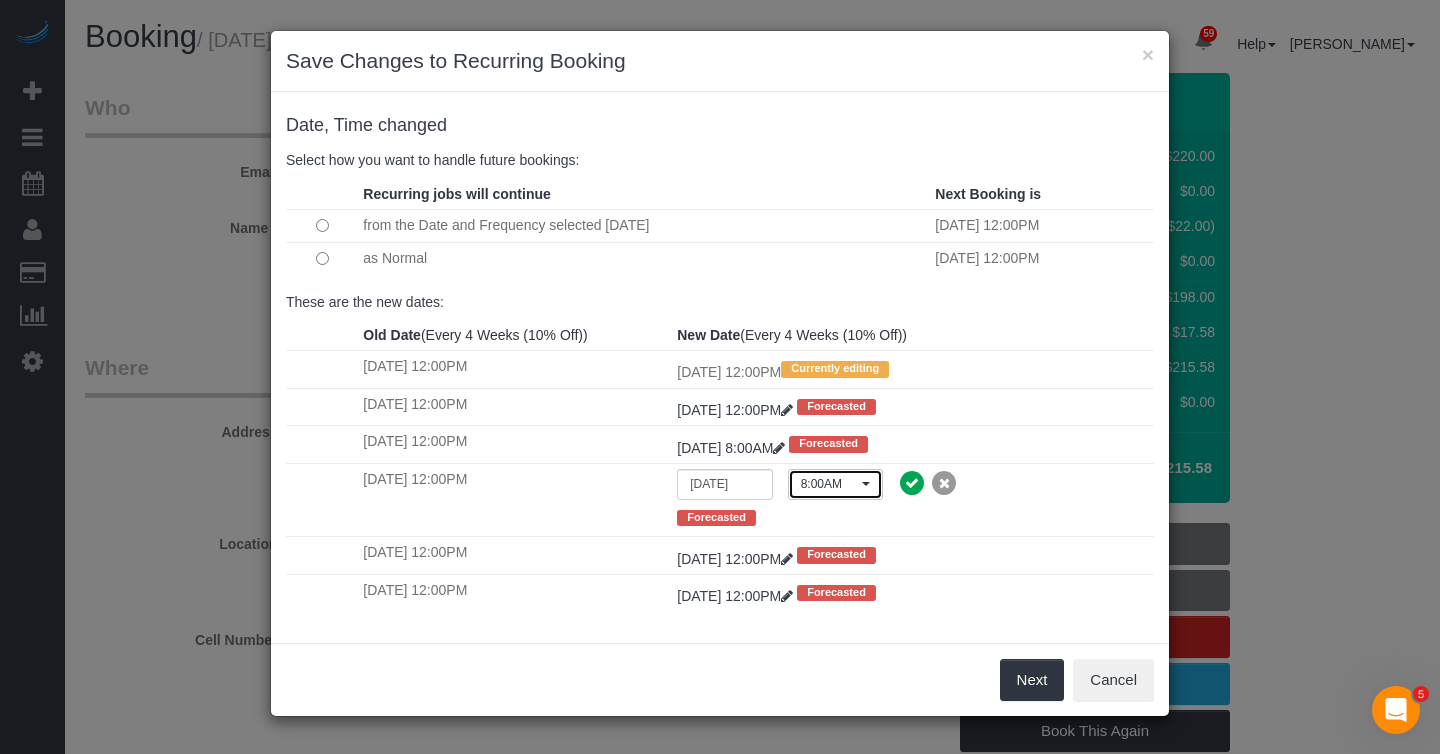 click on "8:00AM" at bounding box center (835, 484) 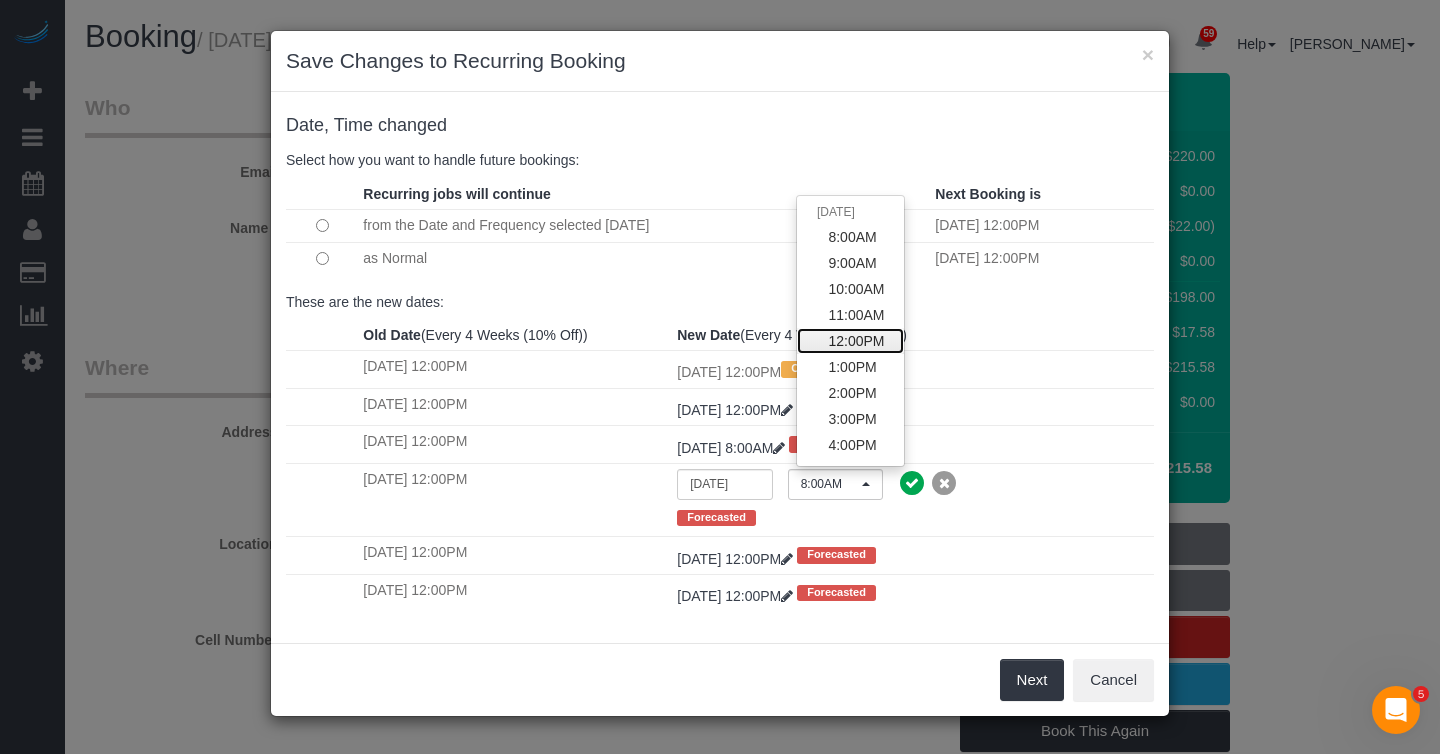 click on "12:00PM" at bounding box center (856, 341) 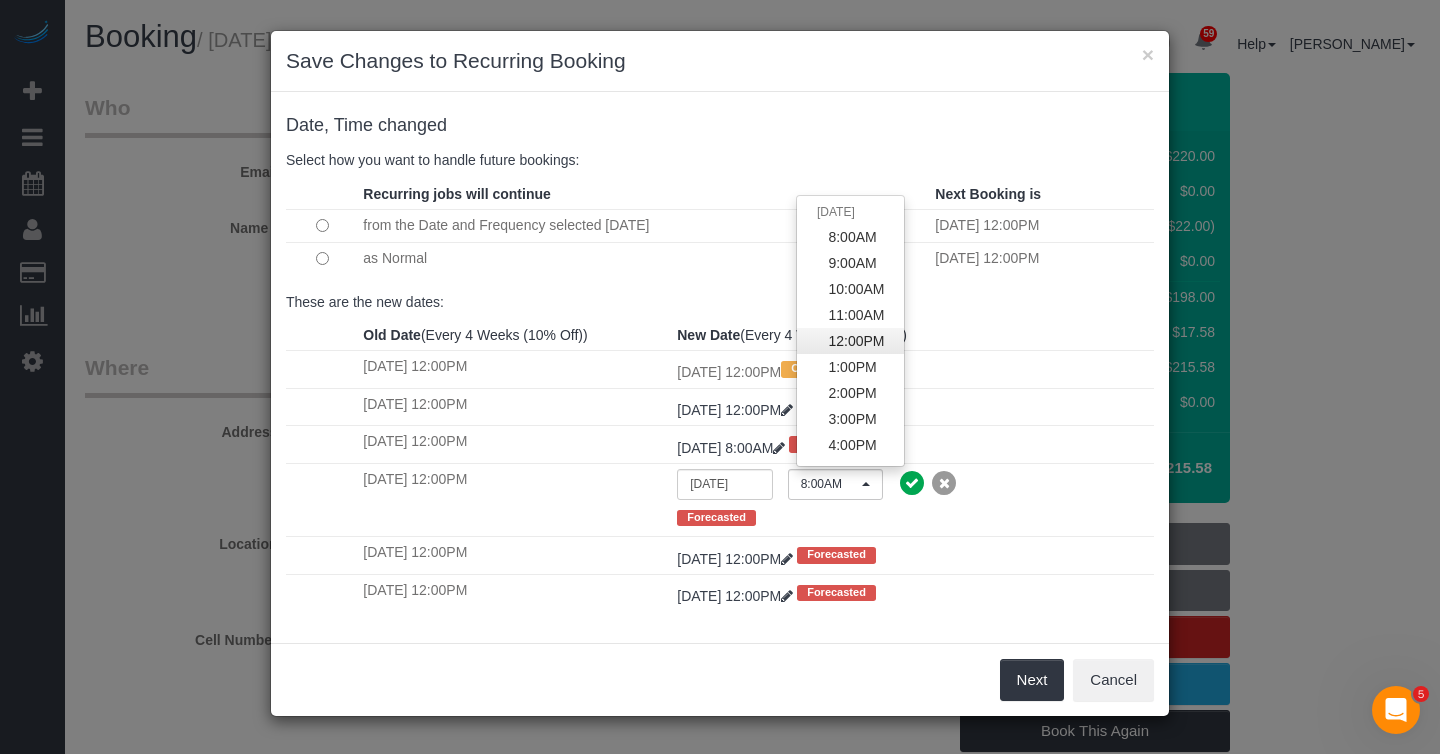 select on "spot527" 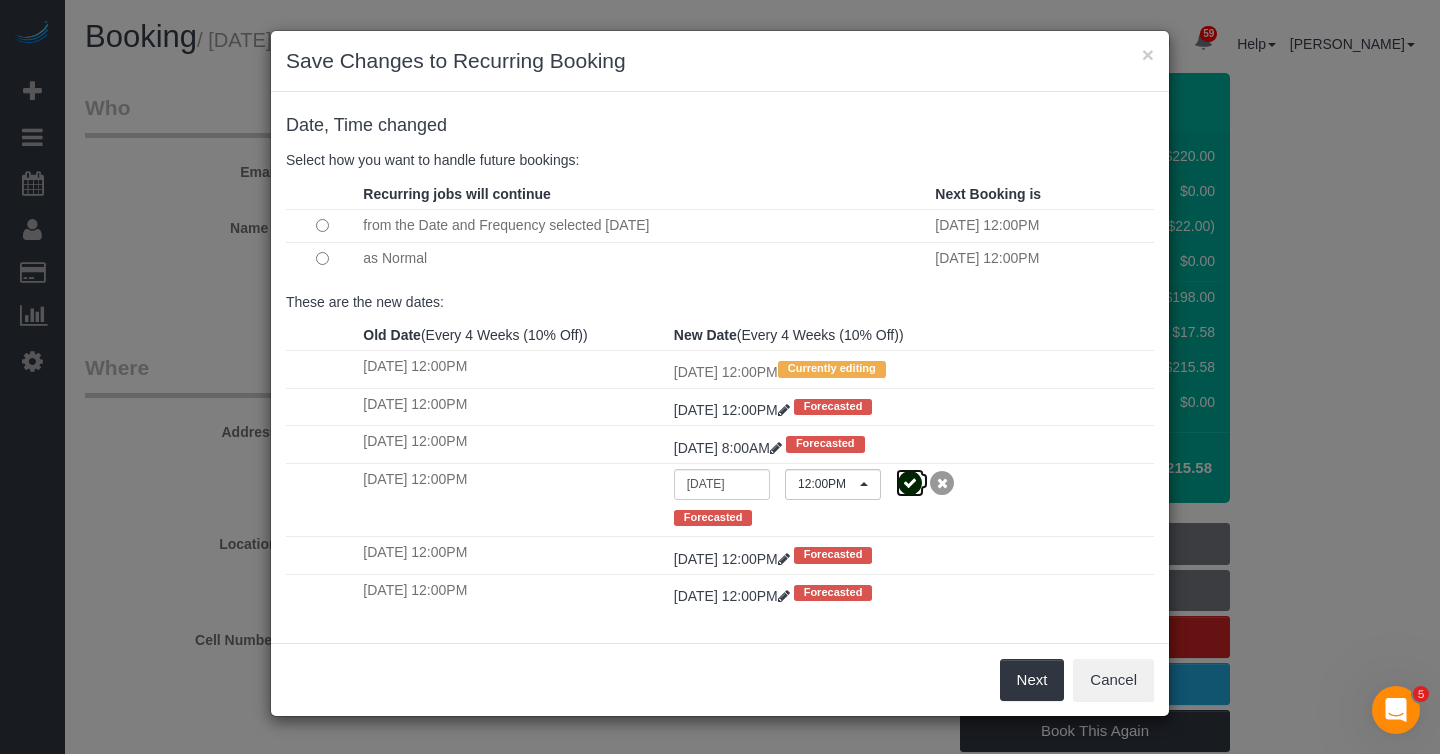 click at bounding box center (910, 483) 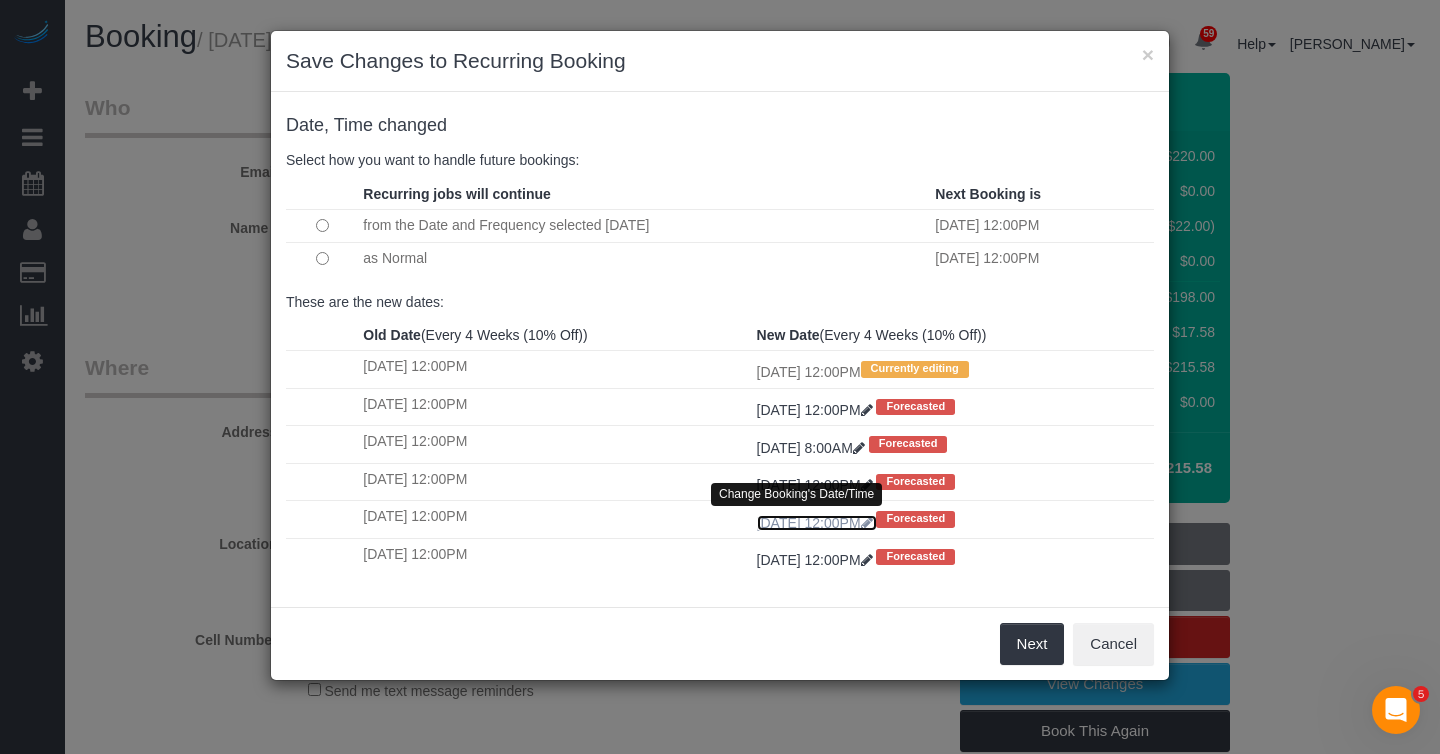 click at bounding box center [867, 523] 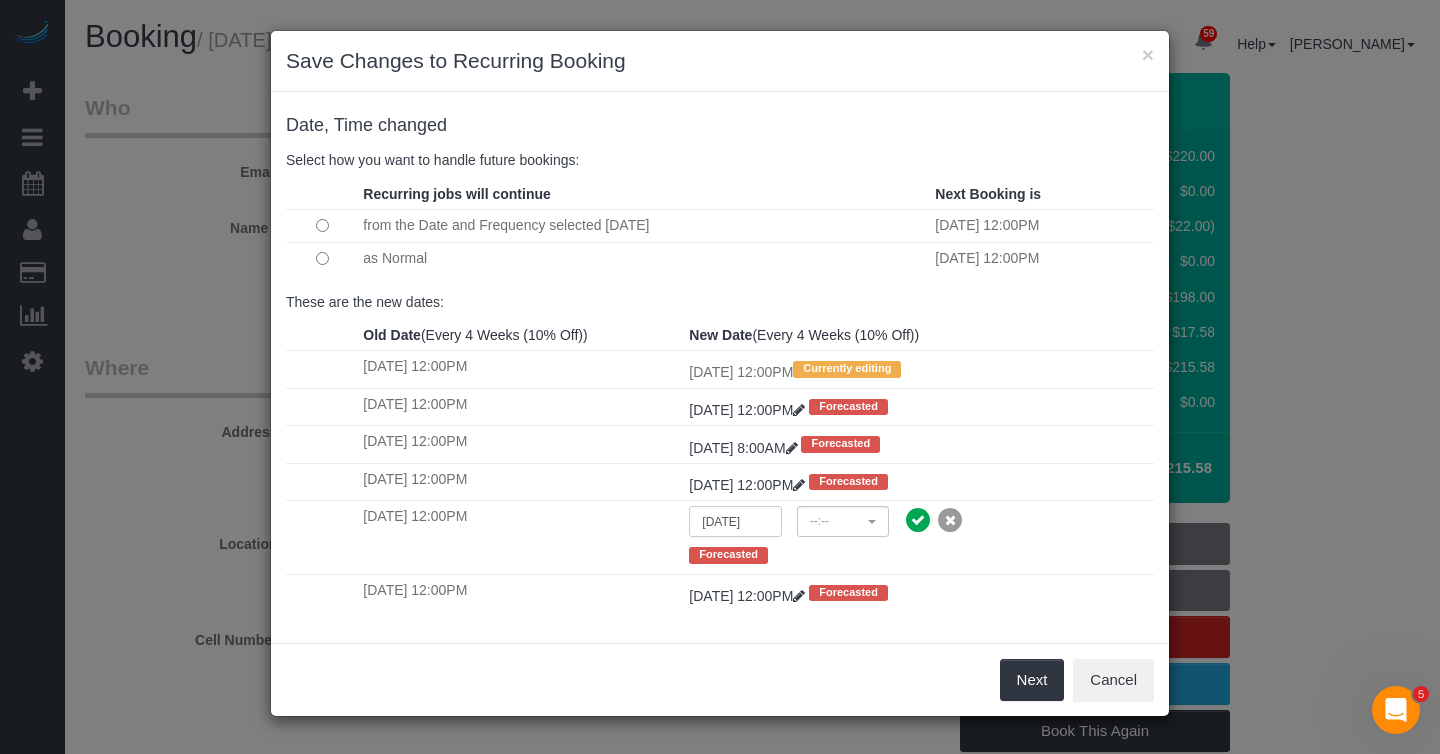 click on "11/13/2025" at bounding box center [735, 521] 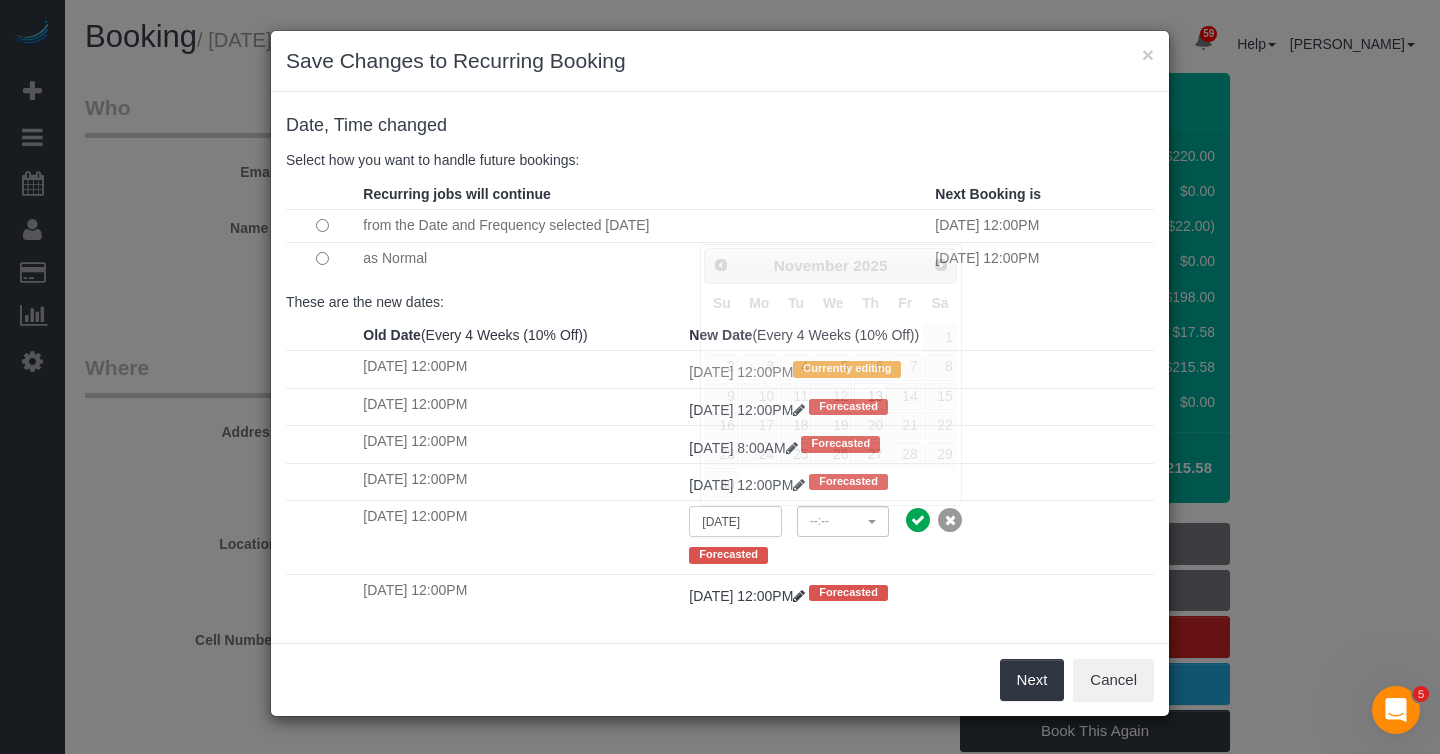select on "spot583" 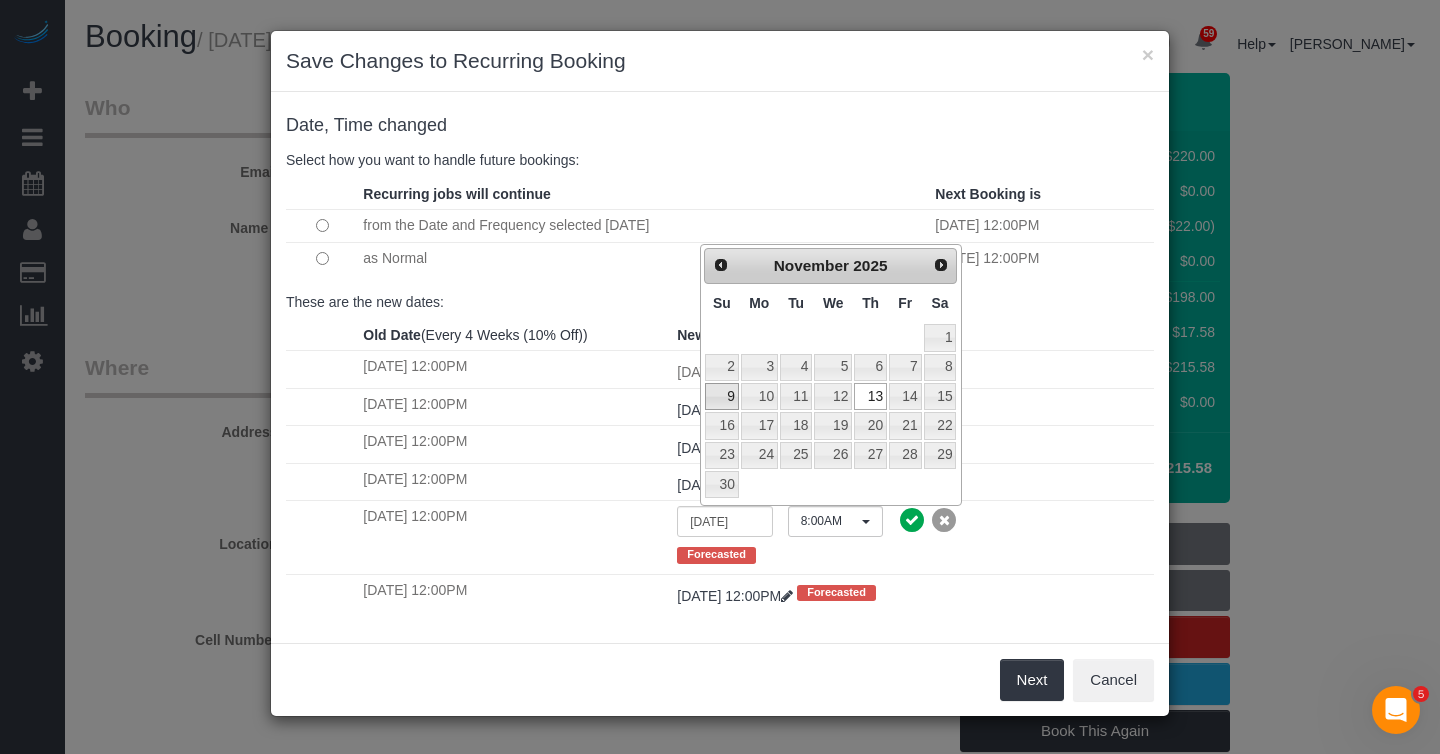 type on "11/09/2025" 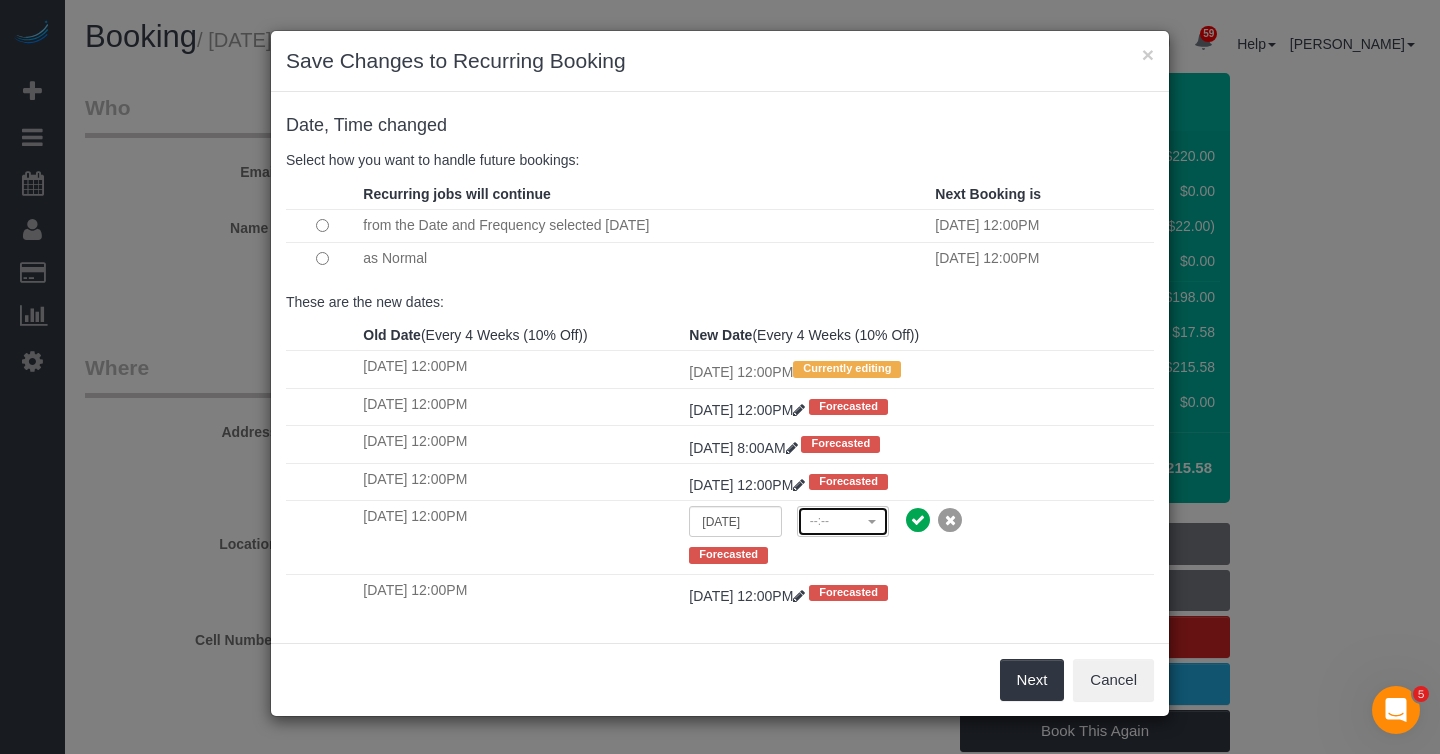 click on "--:--" at bounding box center [836, 521] 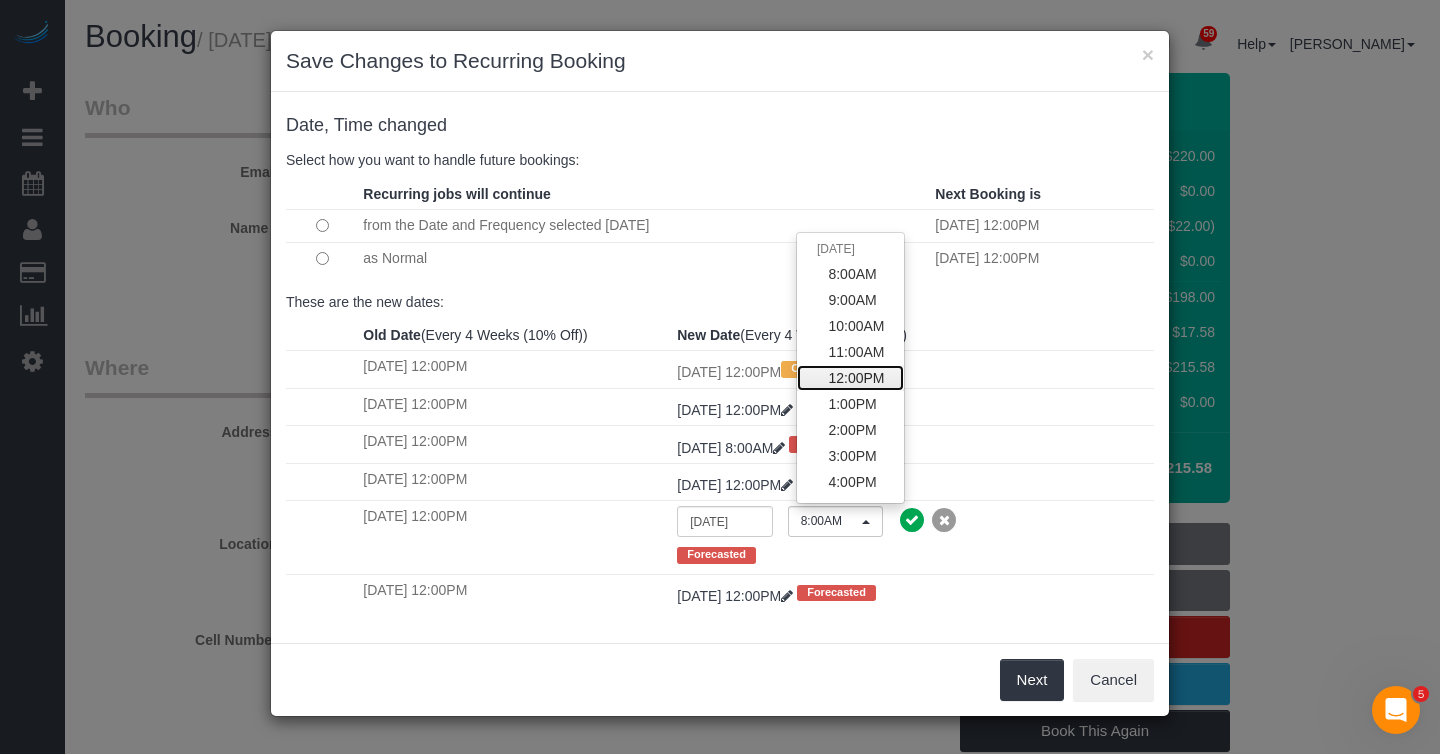 click on "12:00PM" at bounding box center [856, 378] 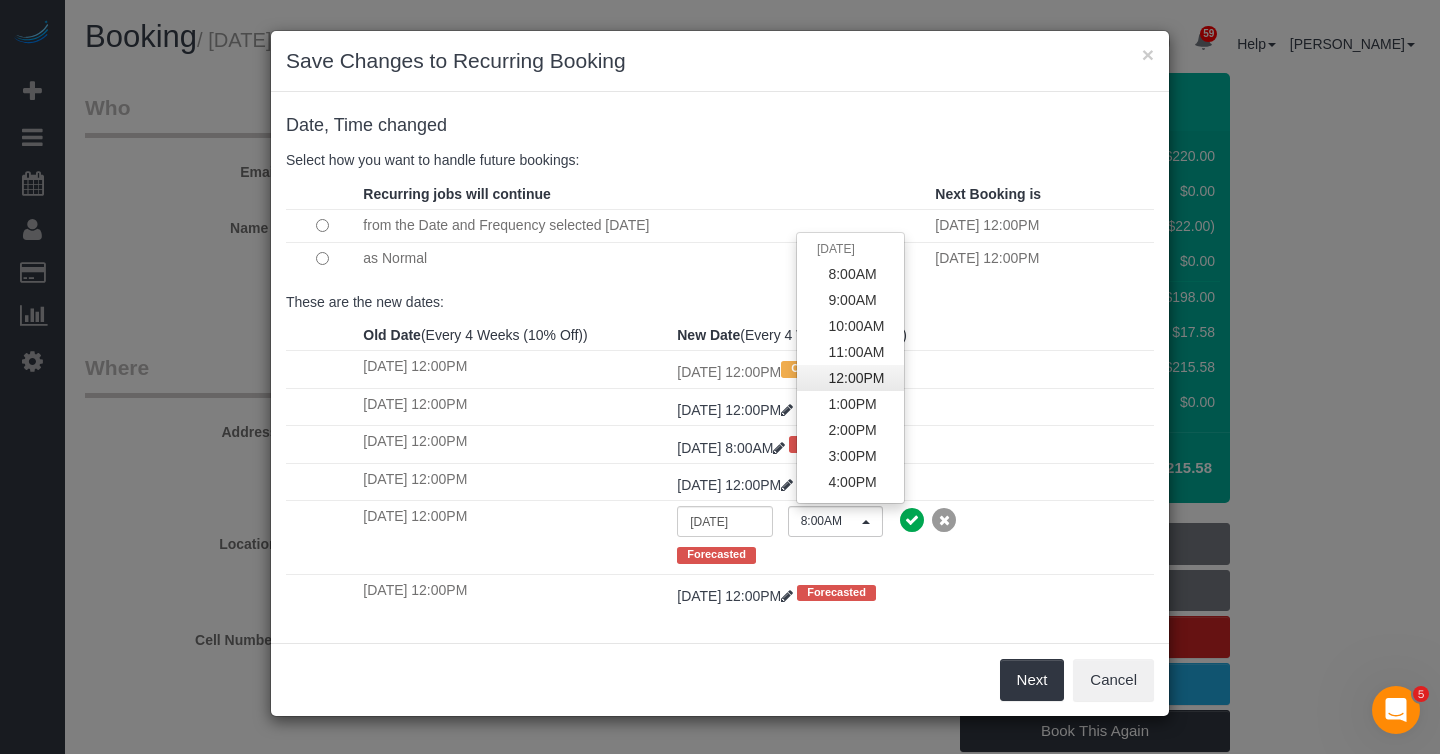 select on "spot647" 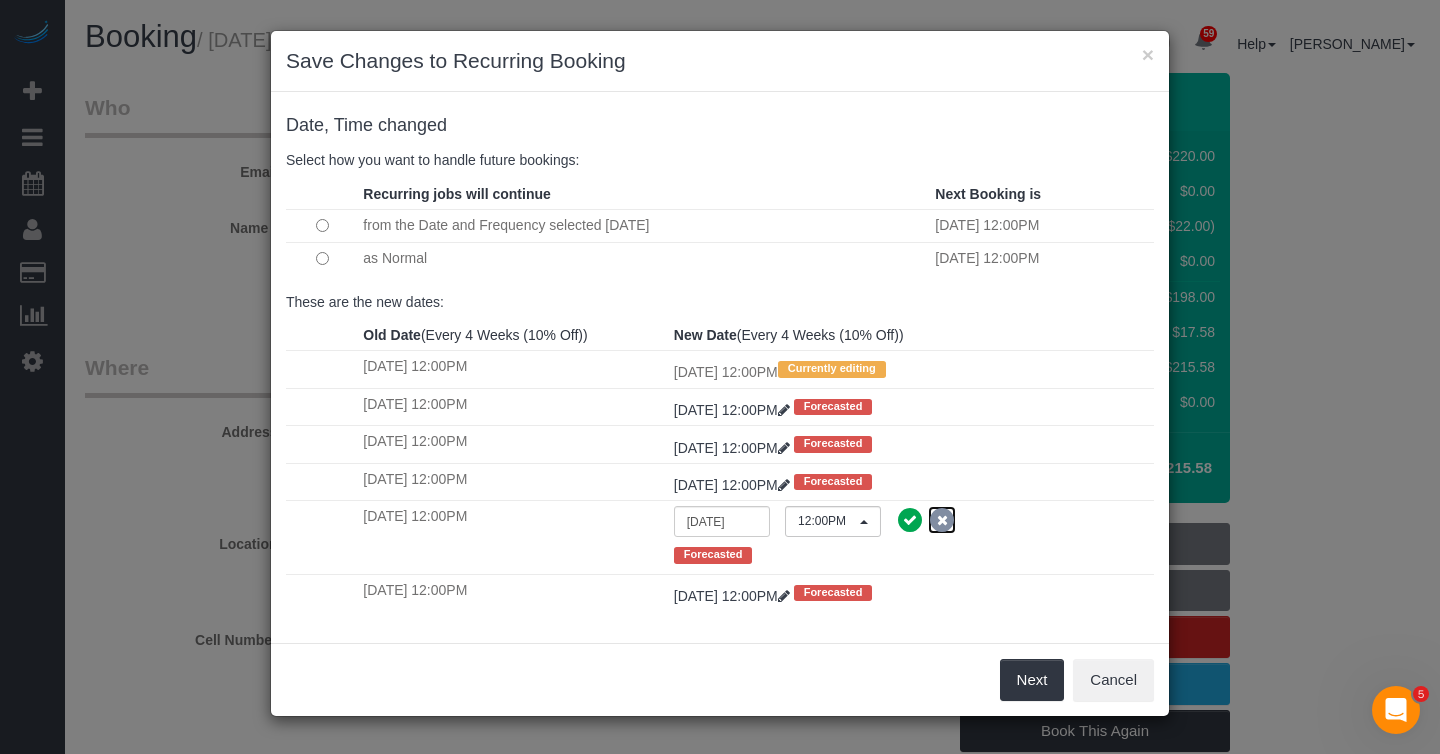 click at bounding box center [942, 520] 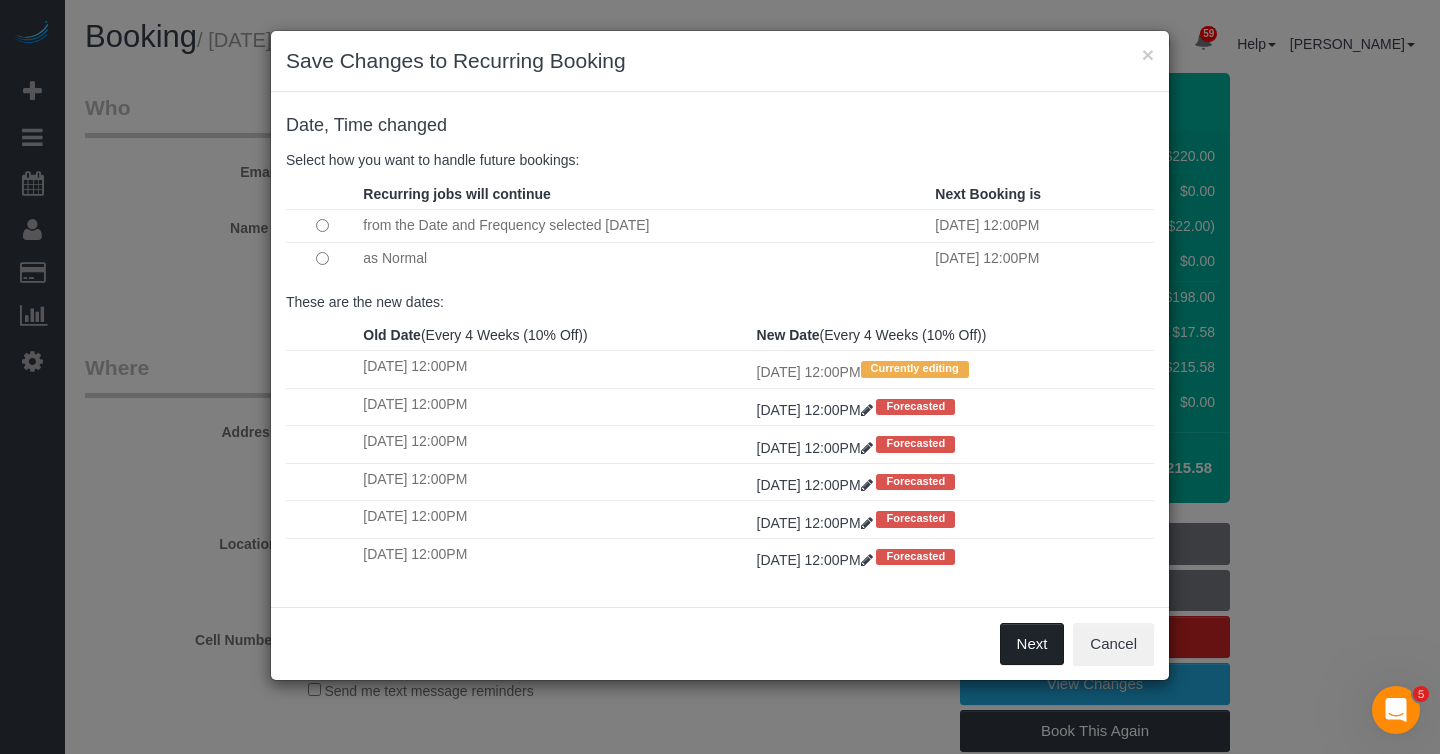 click on "Next" at bounding box center [1032, 644] 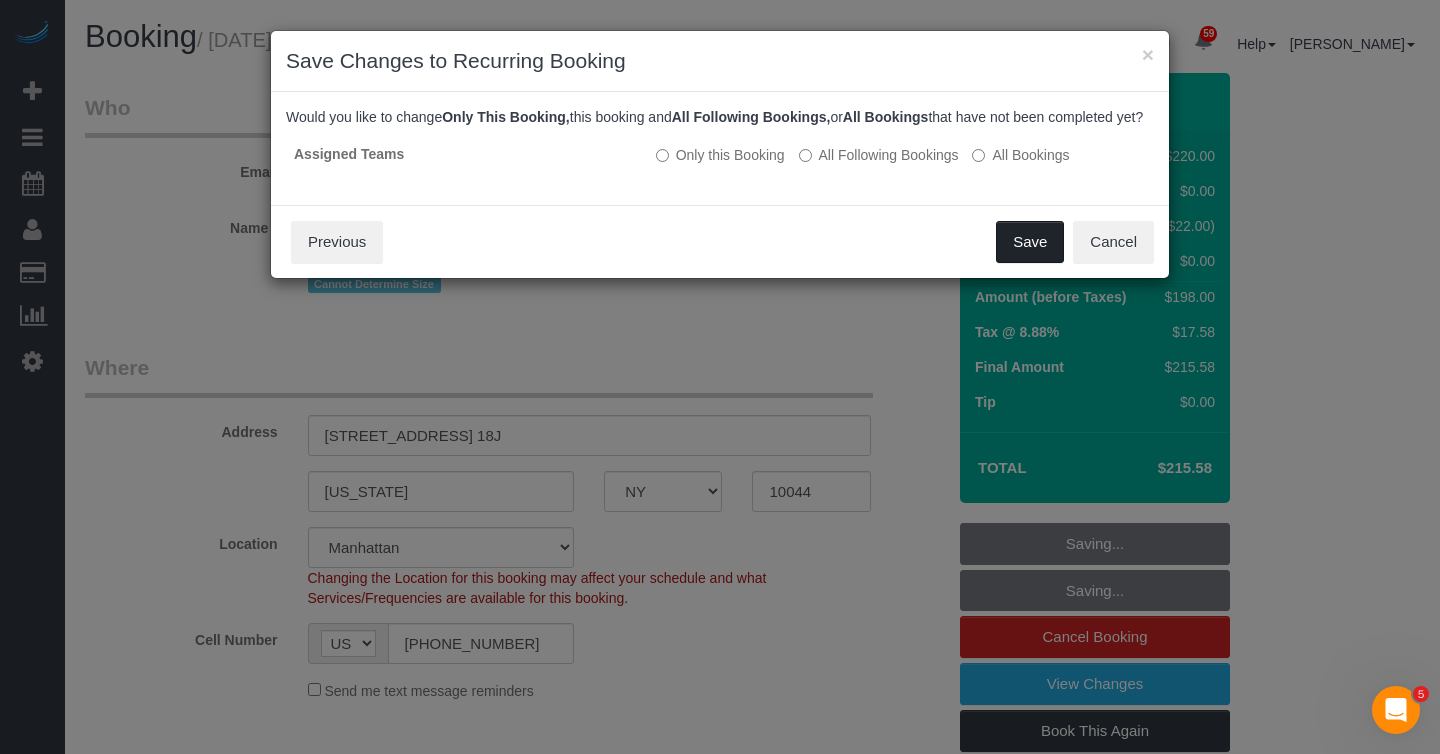 click on "Save" at bounding box center (1030, 242) 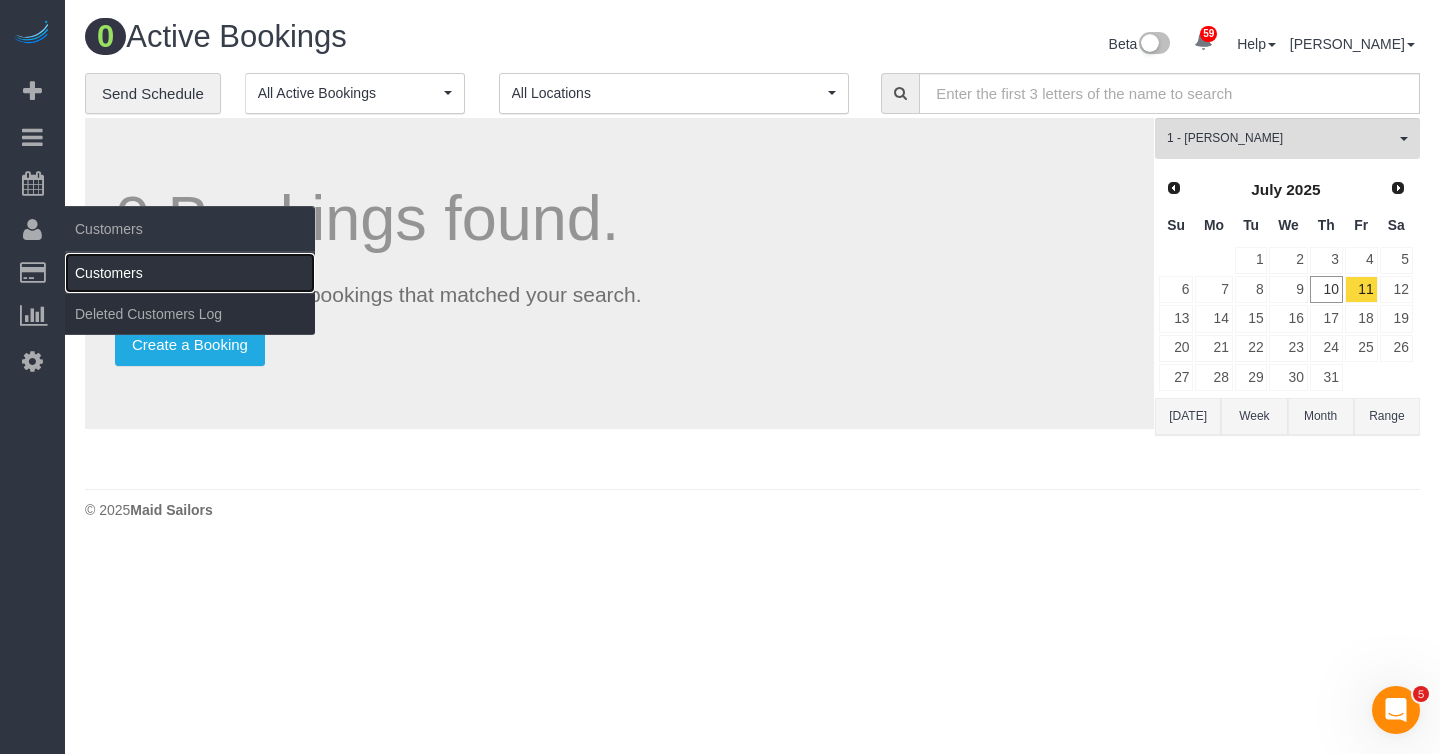 click on "Customers" at bounding box center (190, 273) 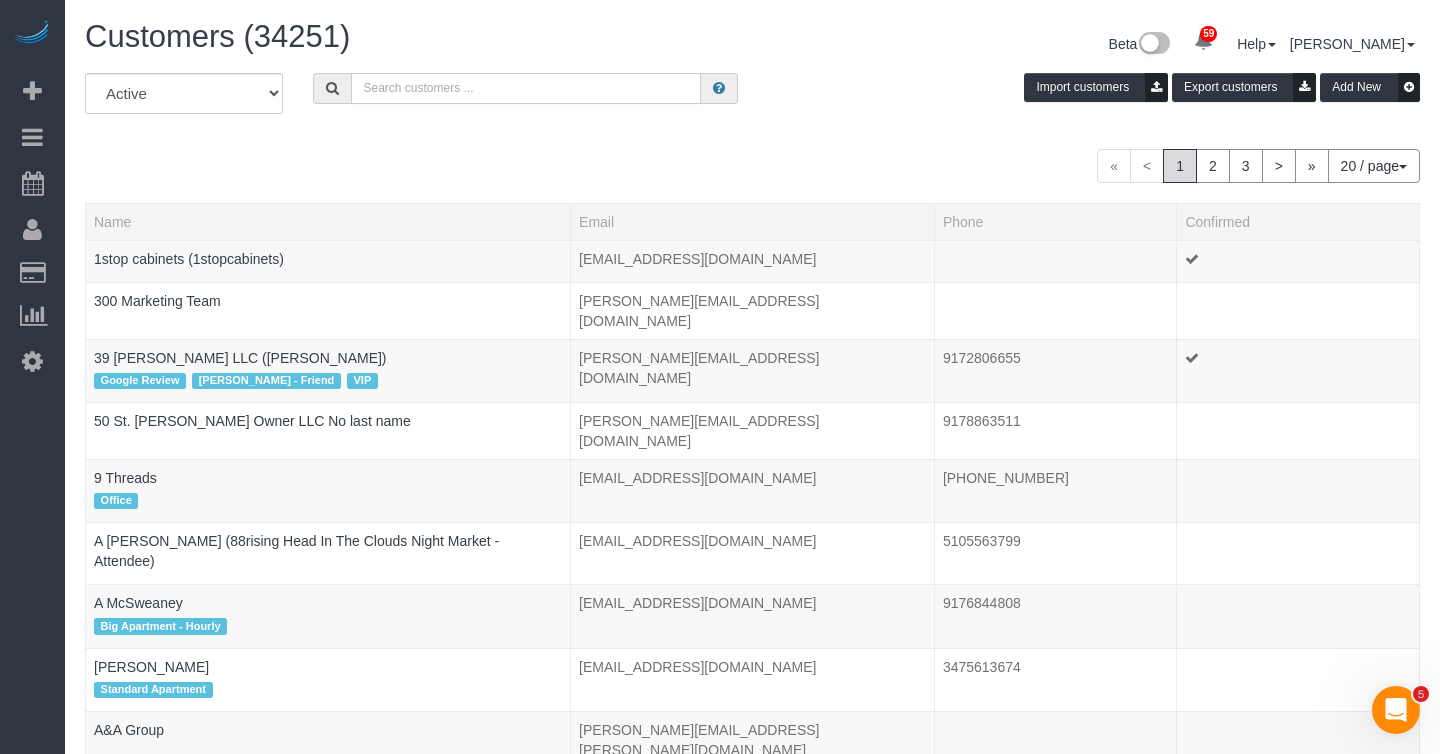 click at bounding box center (526, 88) 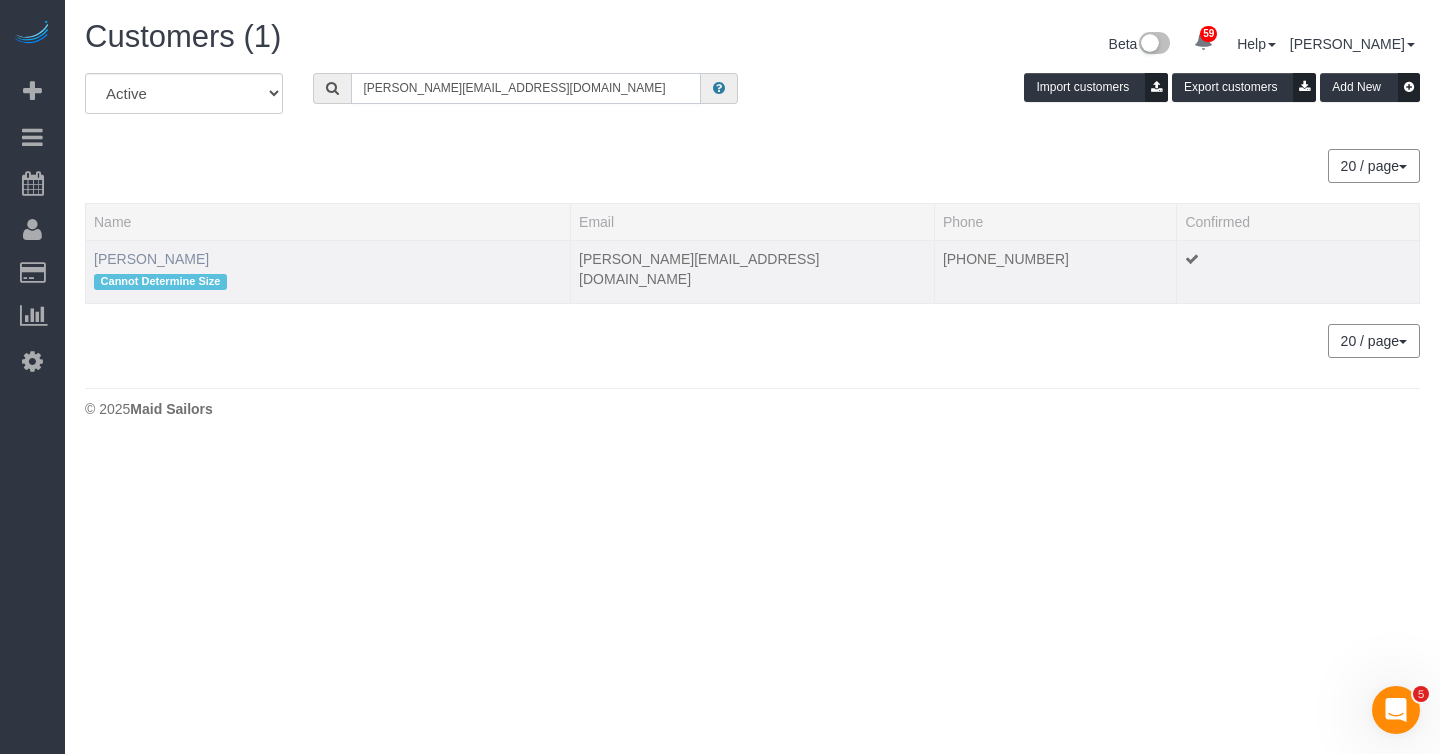 type on "dennis.witol@gmail.com" 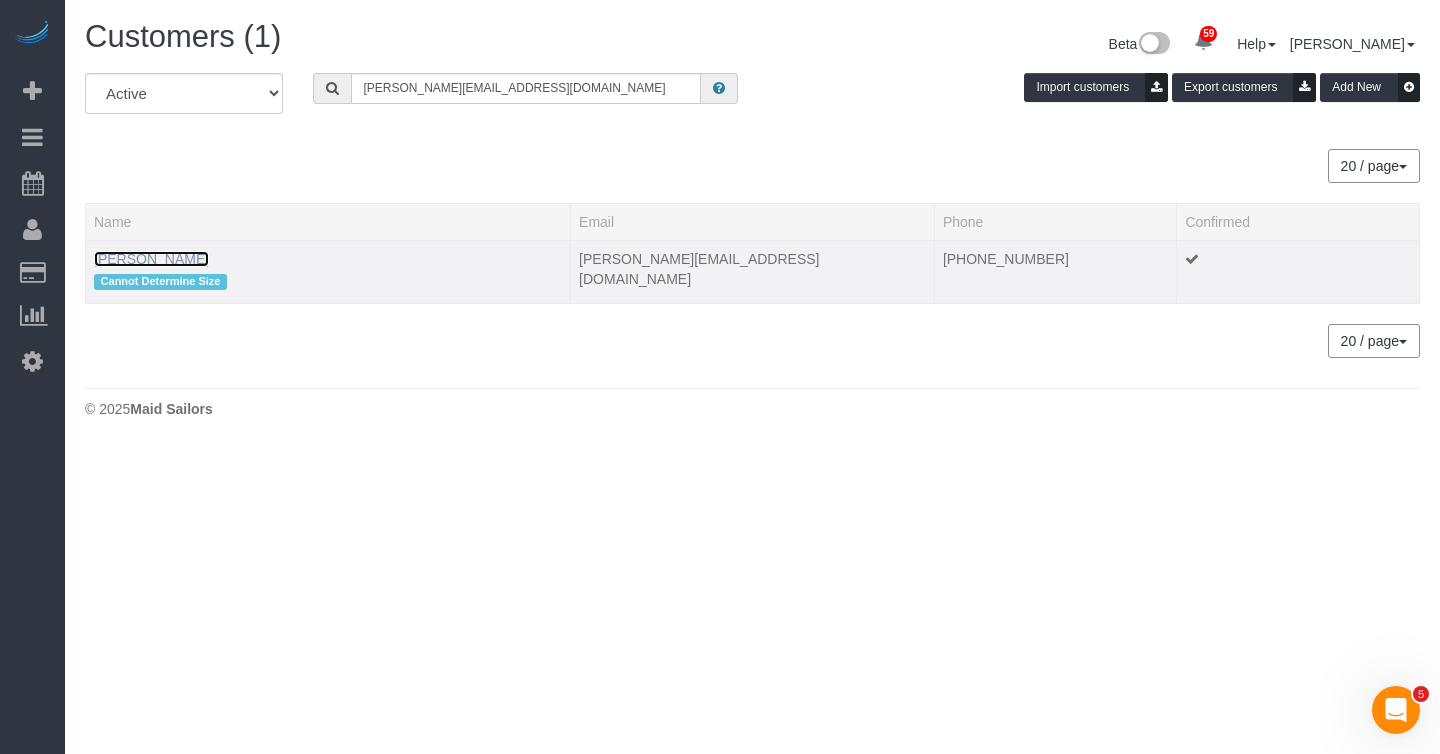 click on "Dennis Witol" at bounding box center (151, 259) 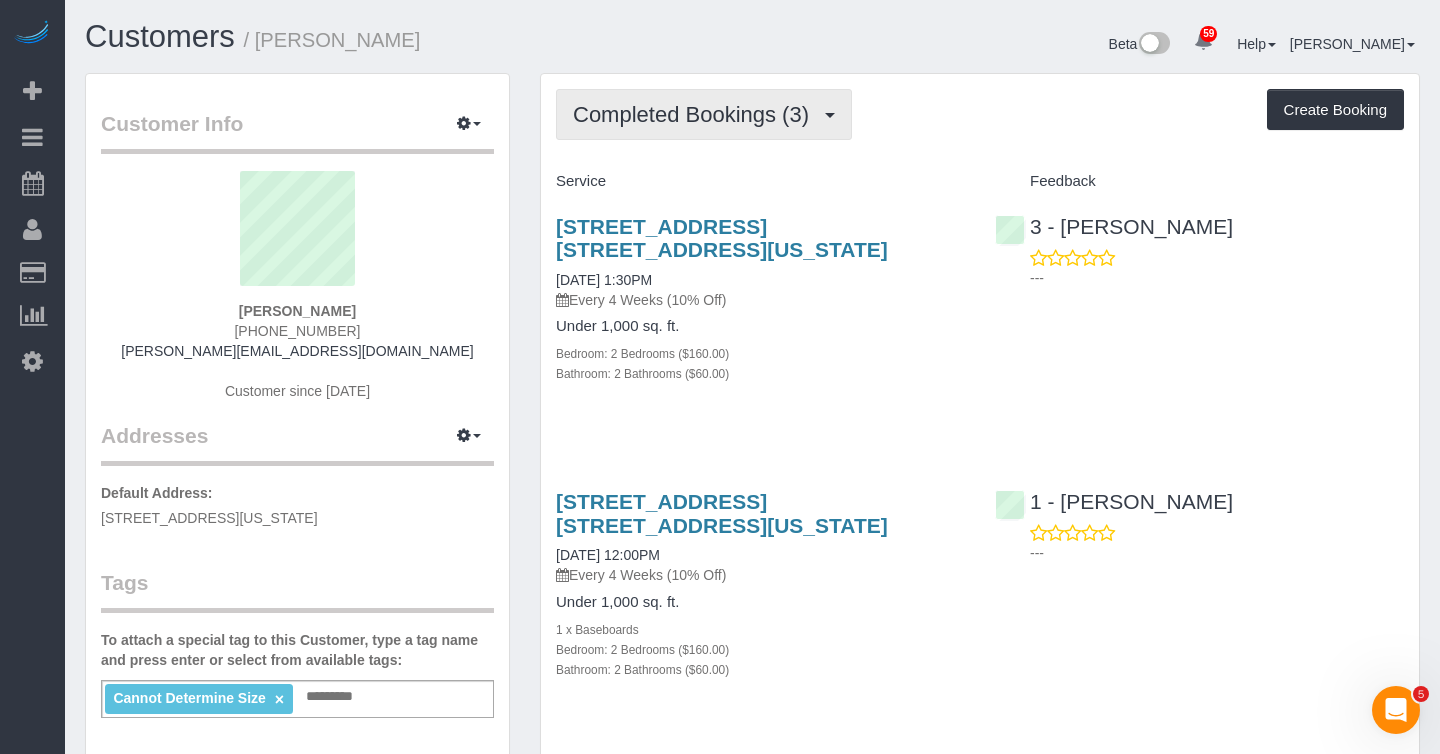 click on "Completed Bookings (3)" at bounding box center (704, 114) 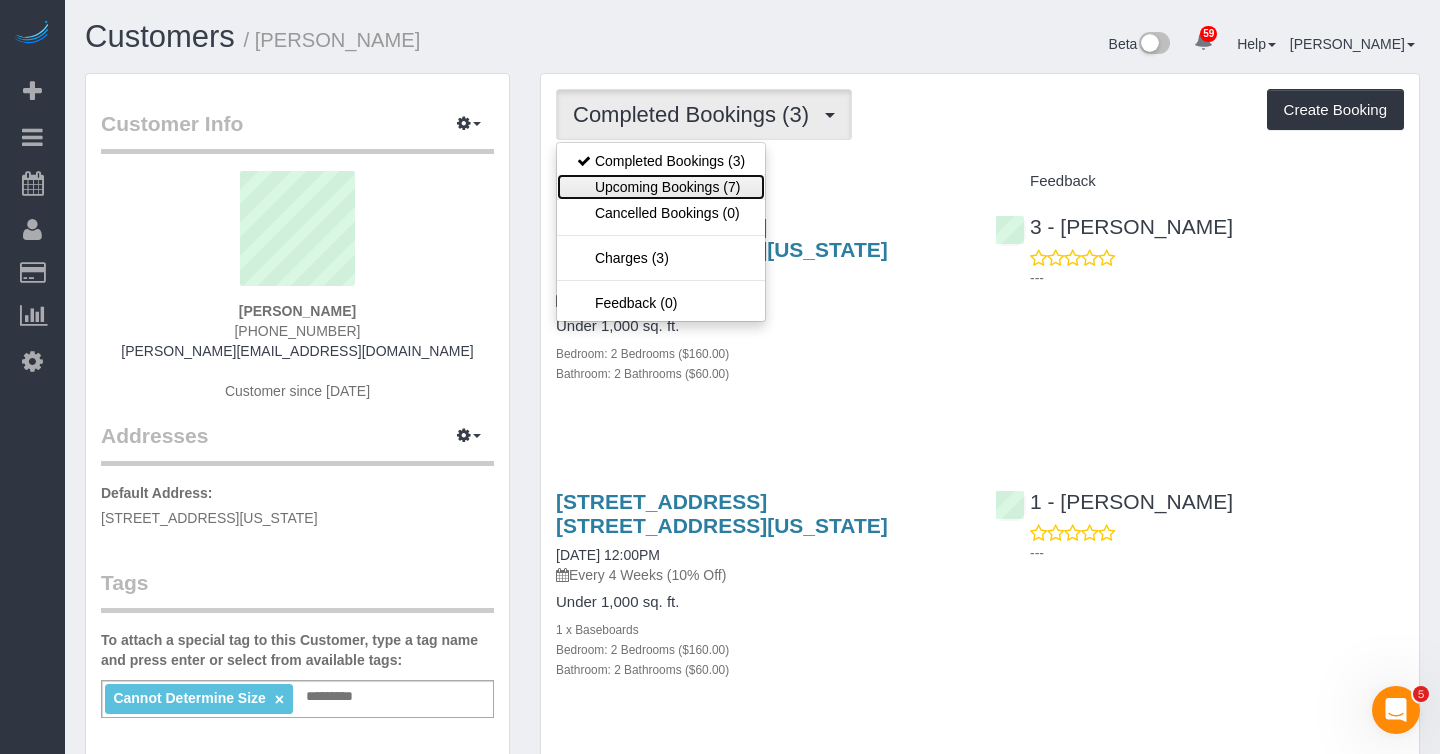 click on "Upcoming Bookings (7)" at bounding box center [661, 187] 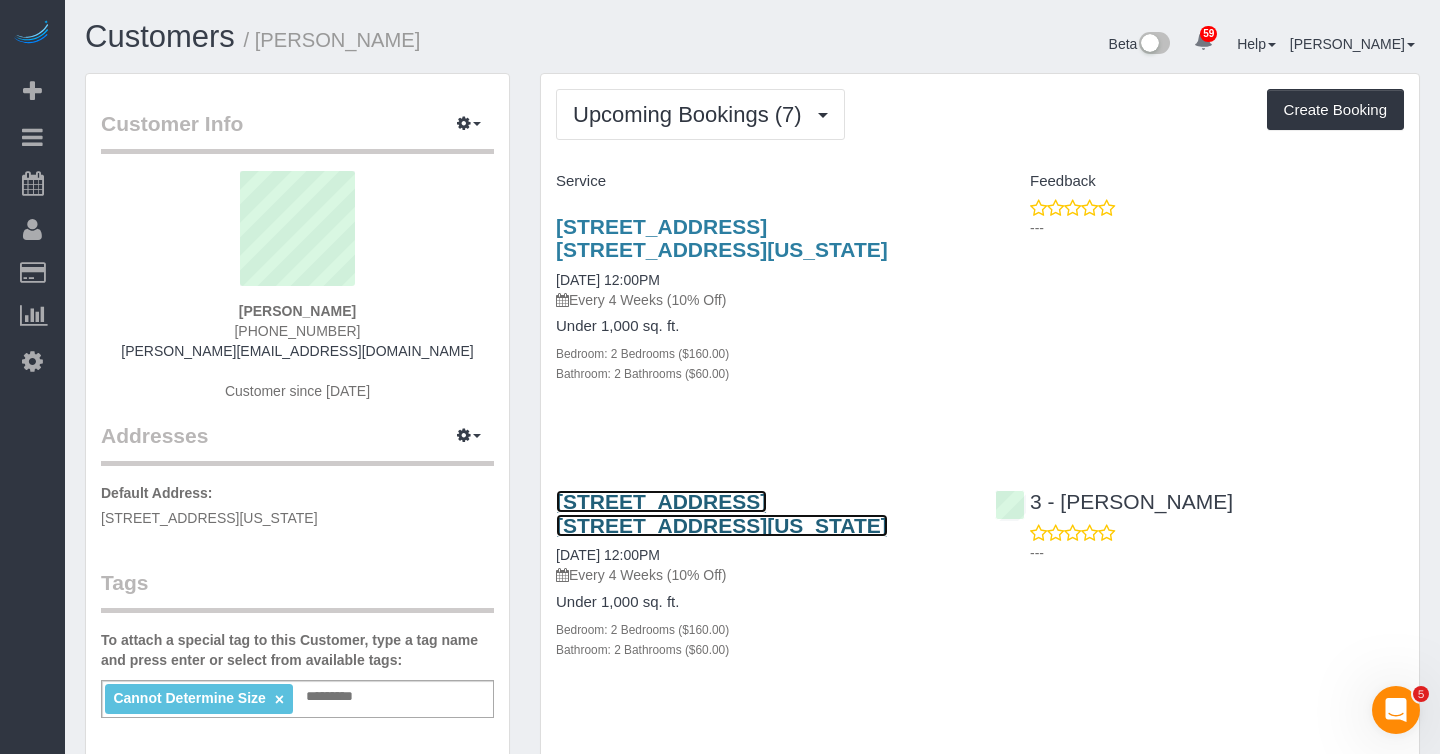 click on "40 River Road, Apt. 18j, New York, NY 10044" at bounding box center [722, 513] 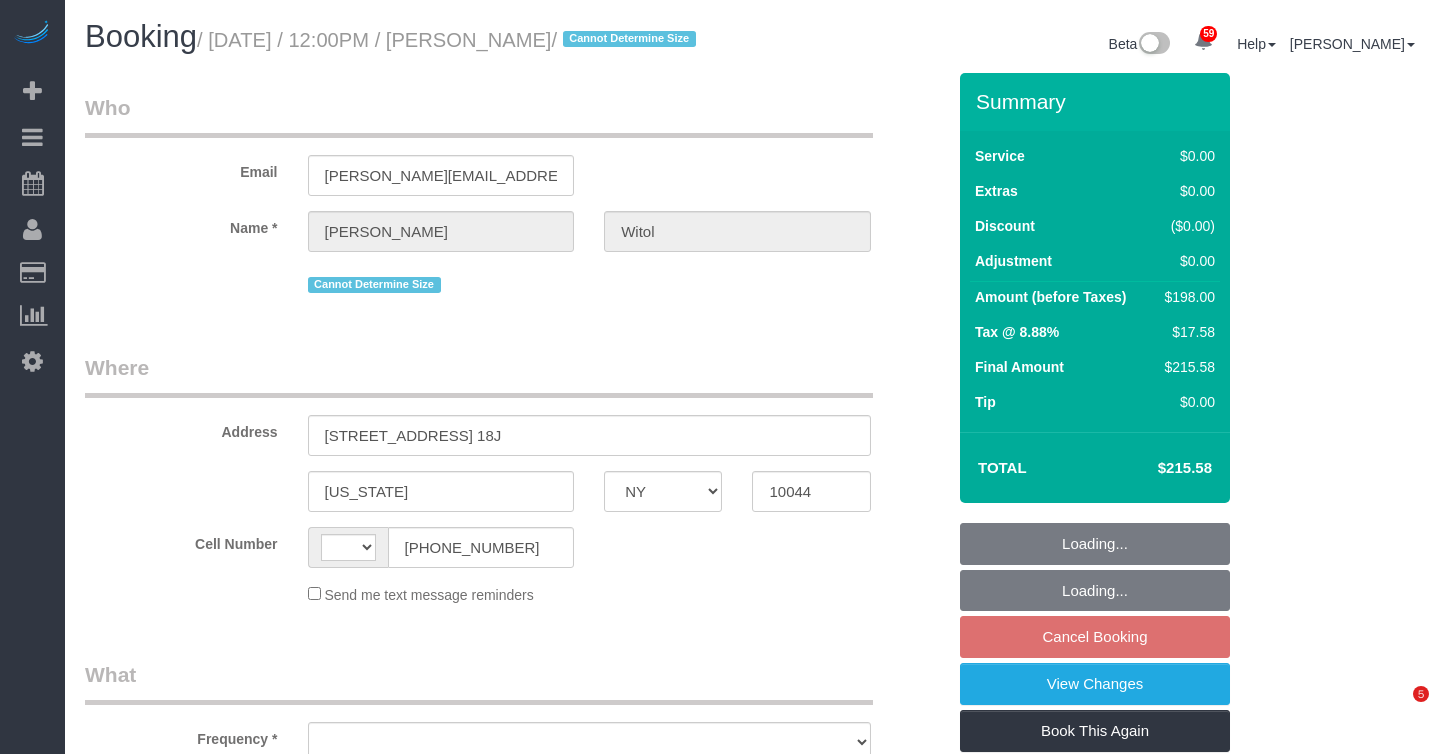 select on "NY" 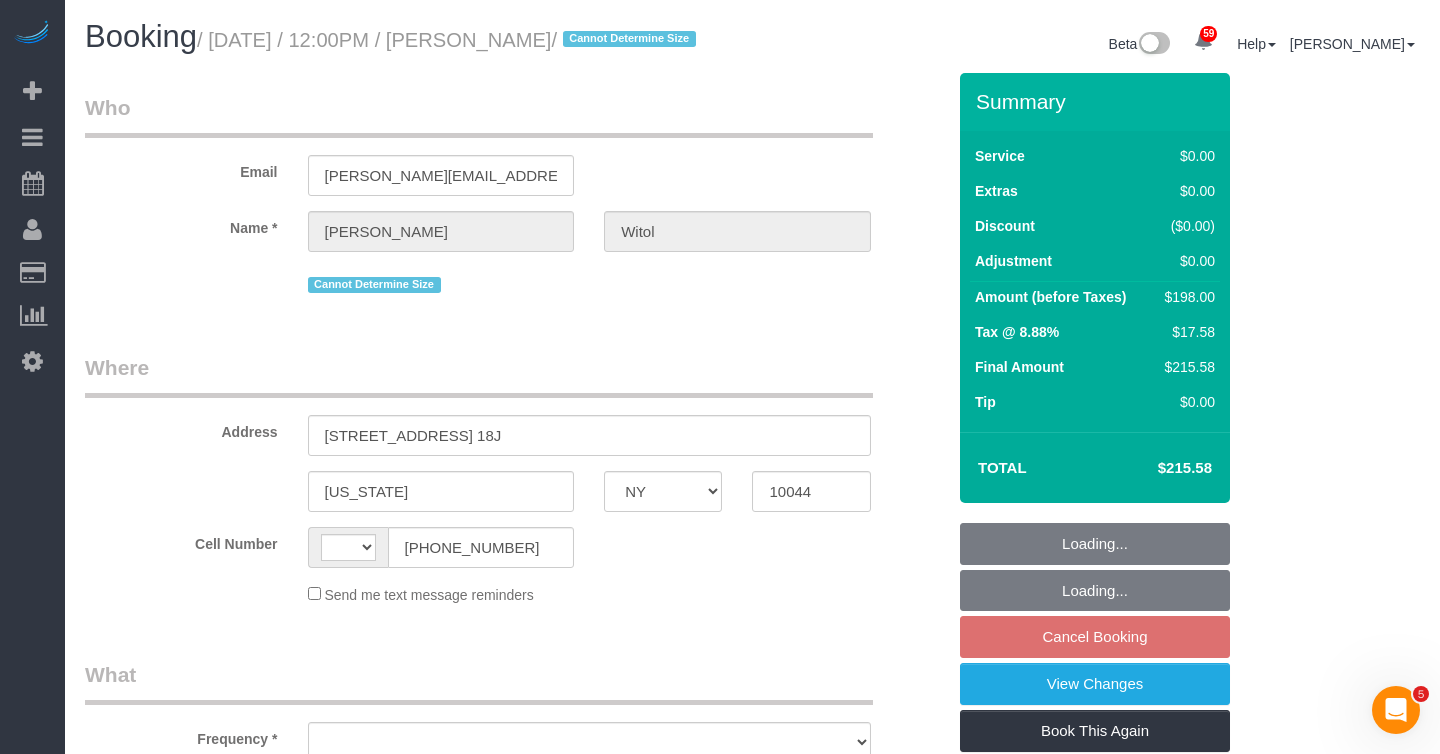 scroll, scrollTop: 0, scrollLeft: 0, axis: both 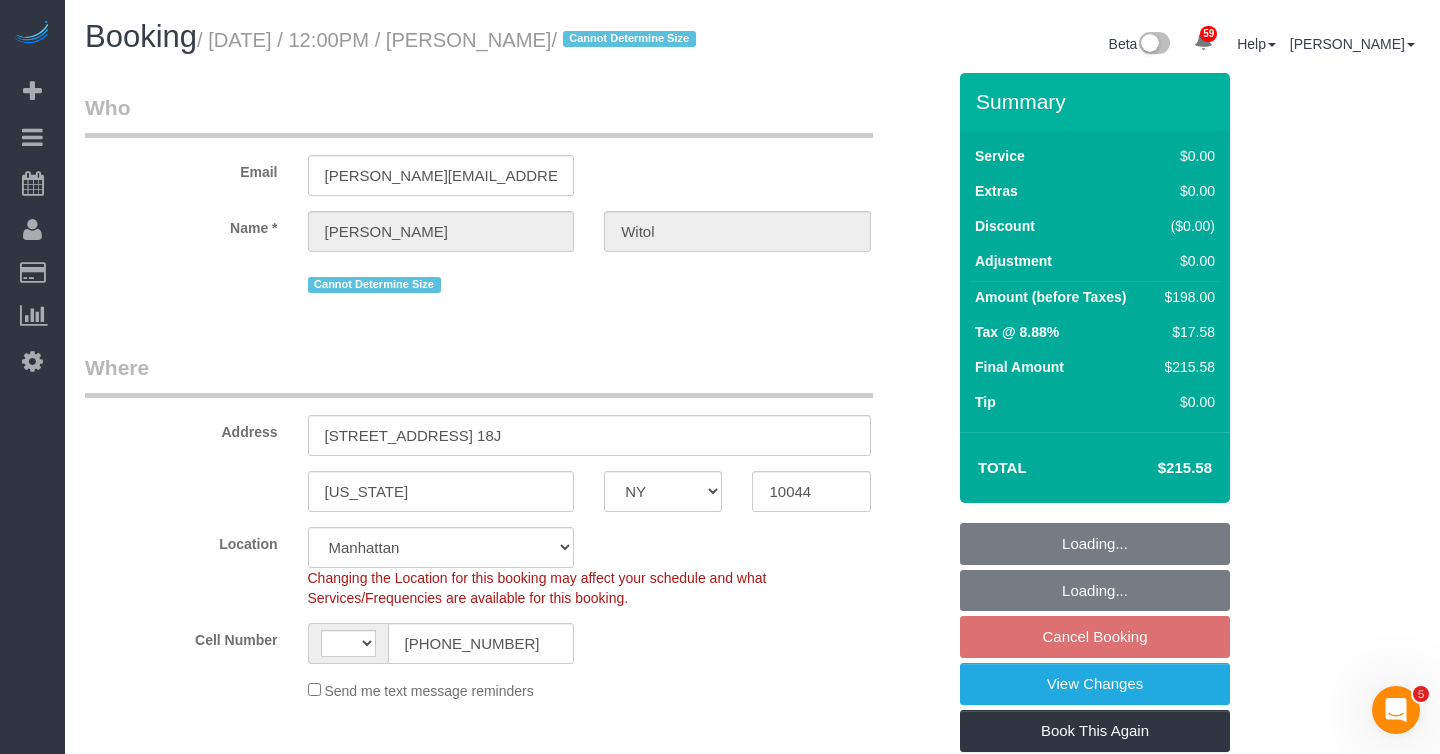 select on "object:677" 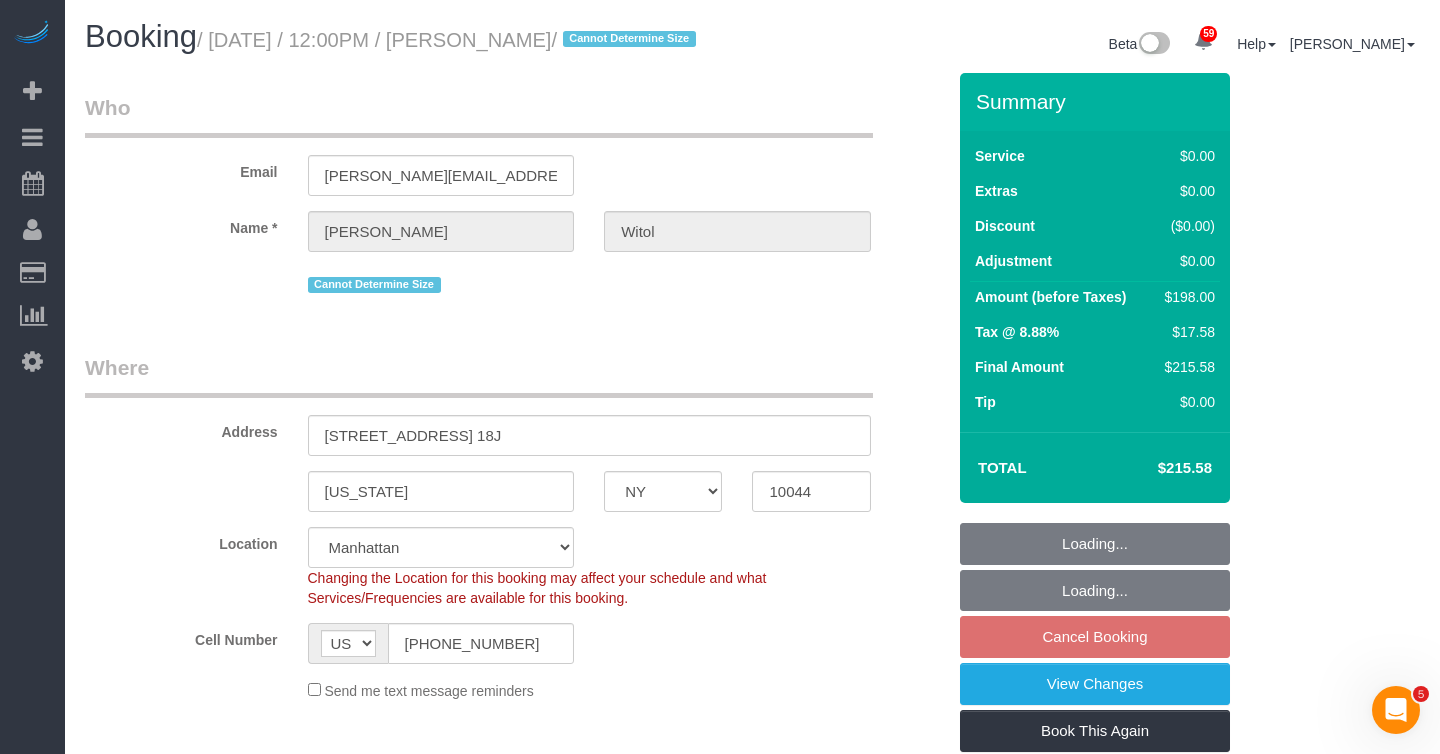 select on "number:58" 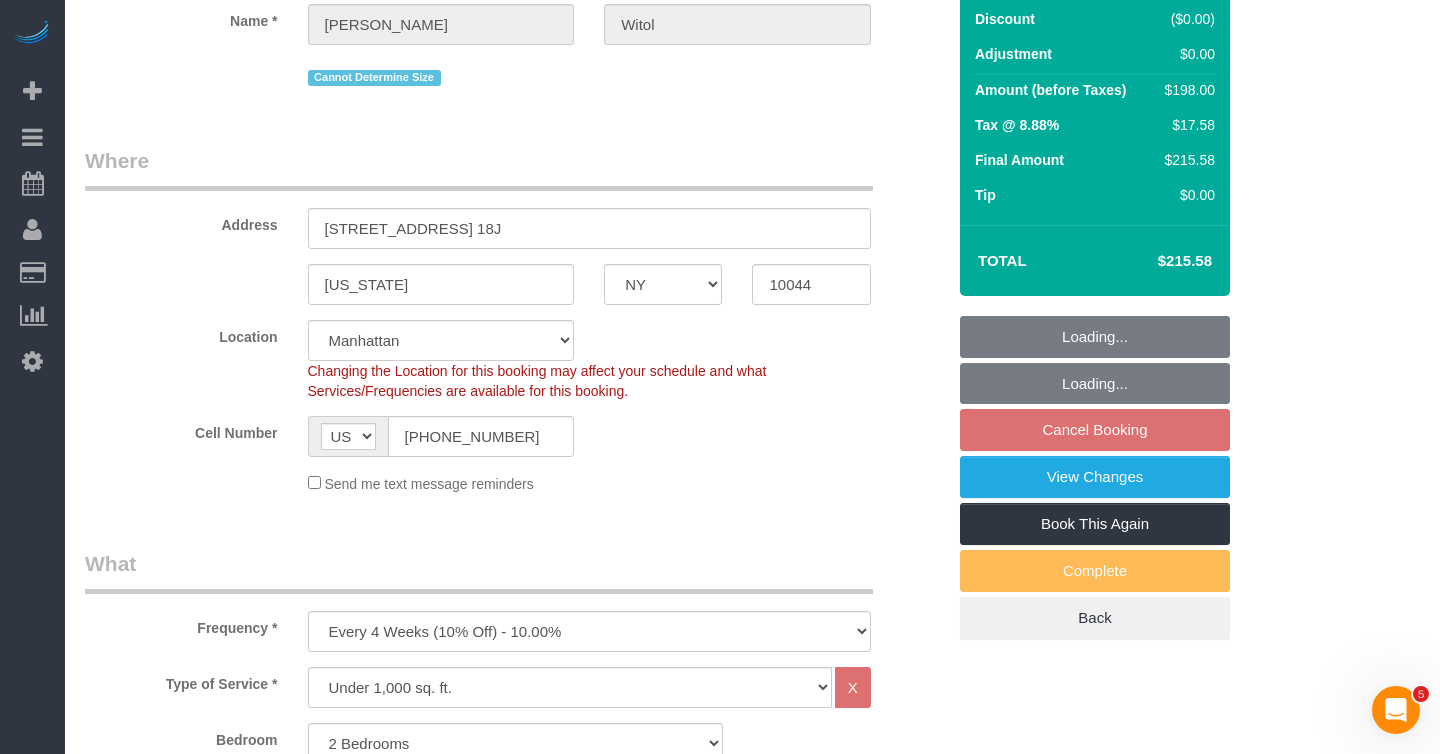 select on "string:stripe-pm_1RCSwM4VGloSiKo7JRcS8EW8" 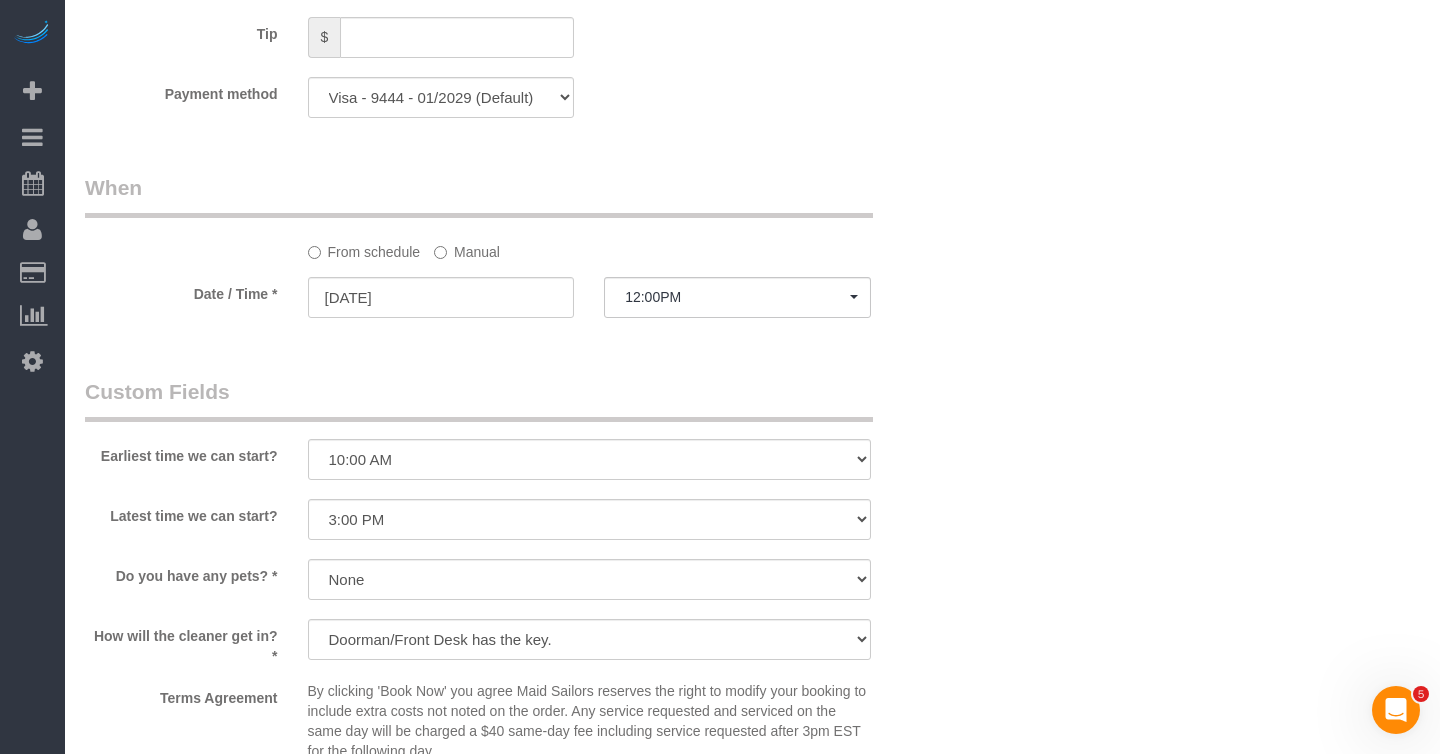 scroll, scrollTop: 1786, scrollLeft: 0, axis: vertical 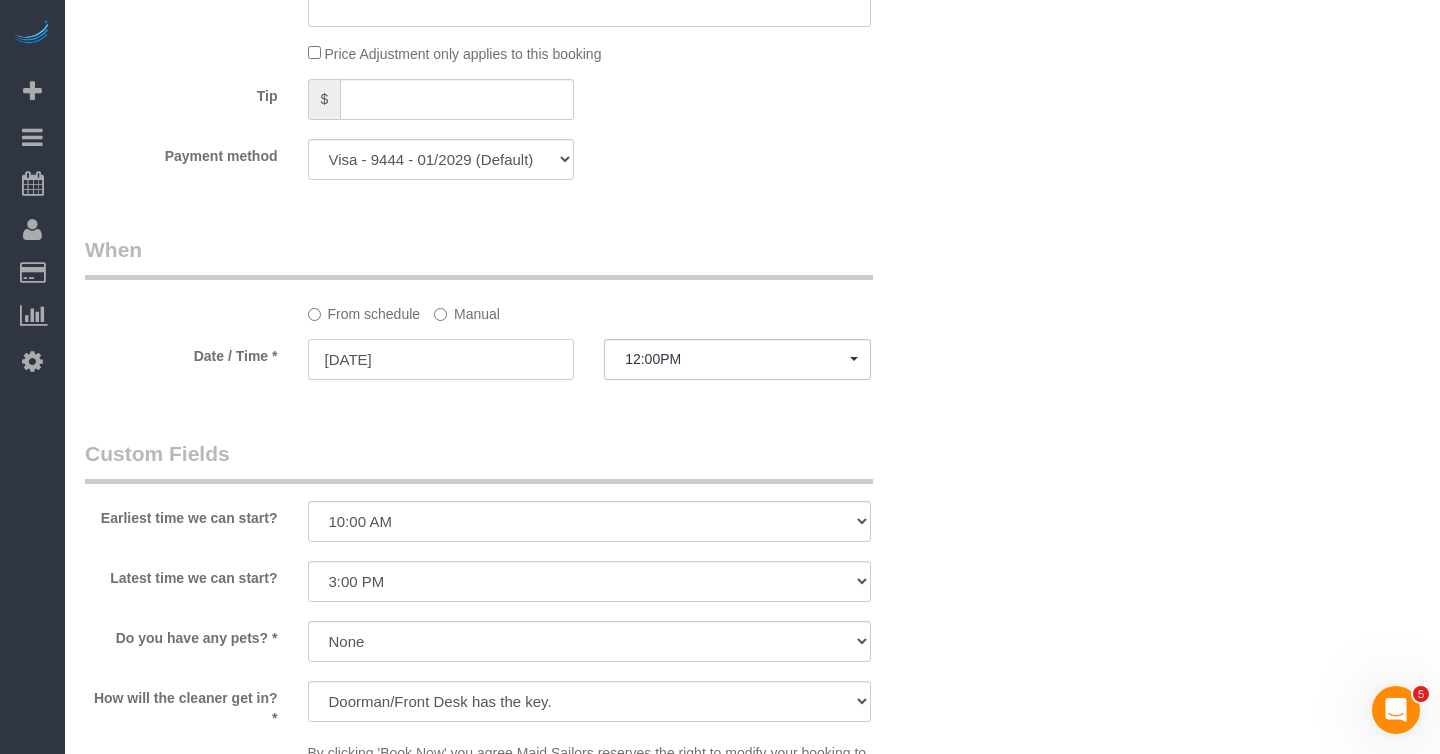 click on "08/10/2025" at bounding box center (441, 359) 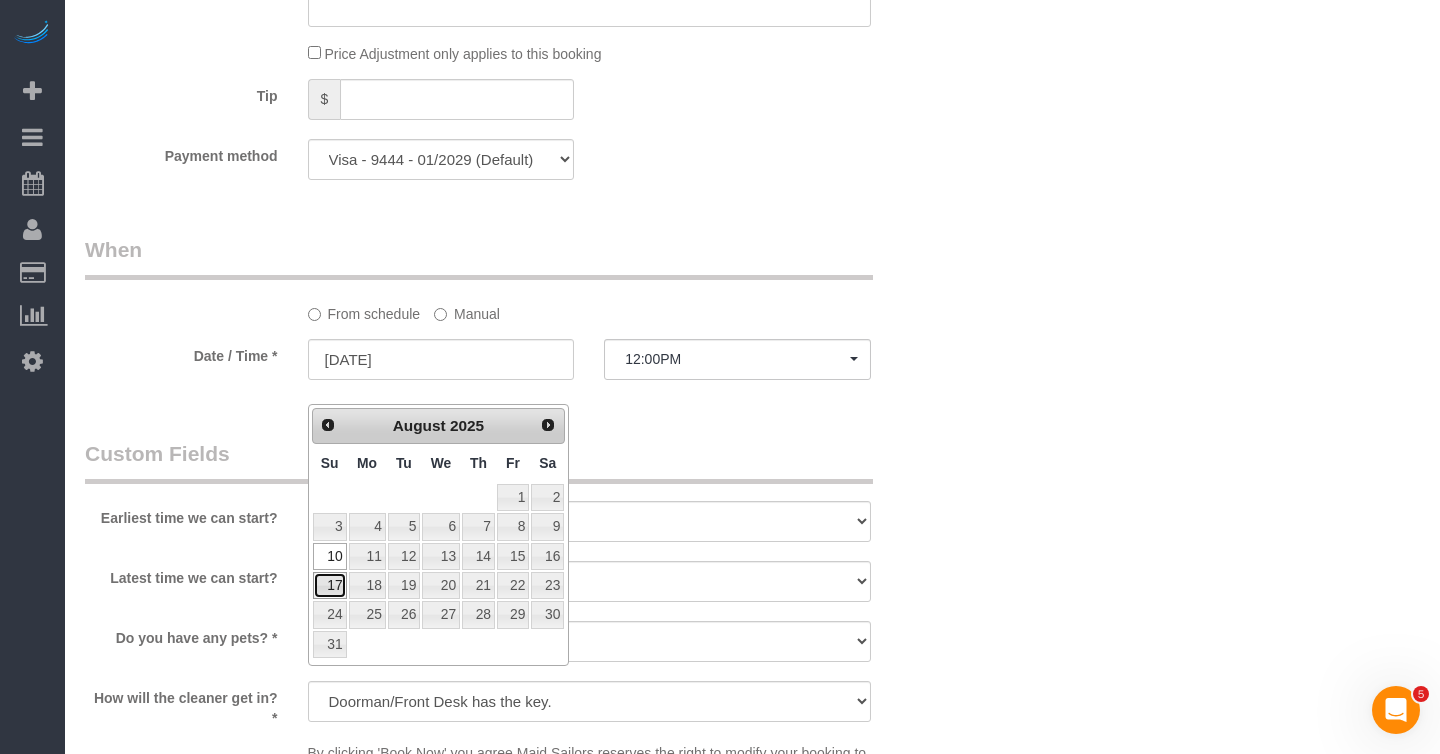 click on "17" at bounding box center [330, 585] 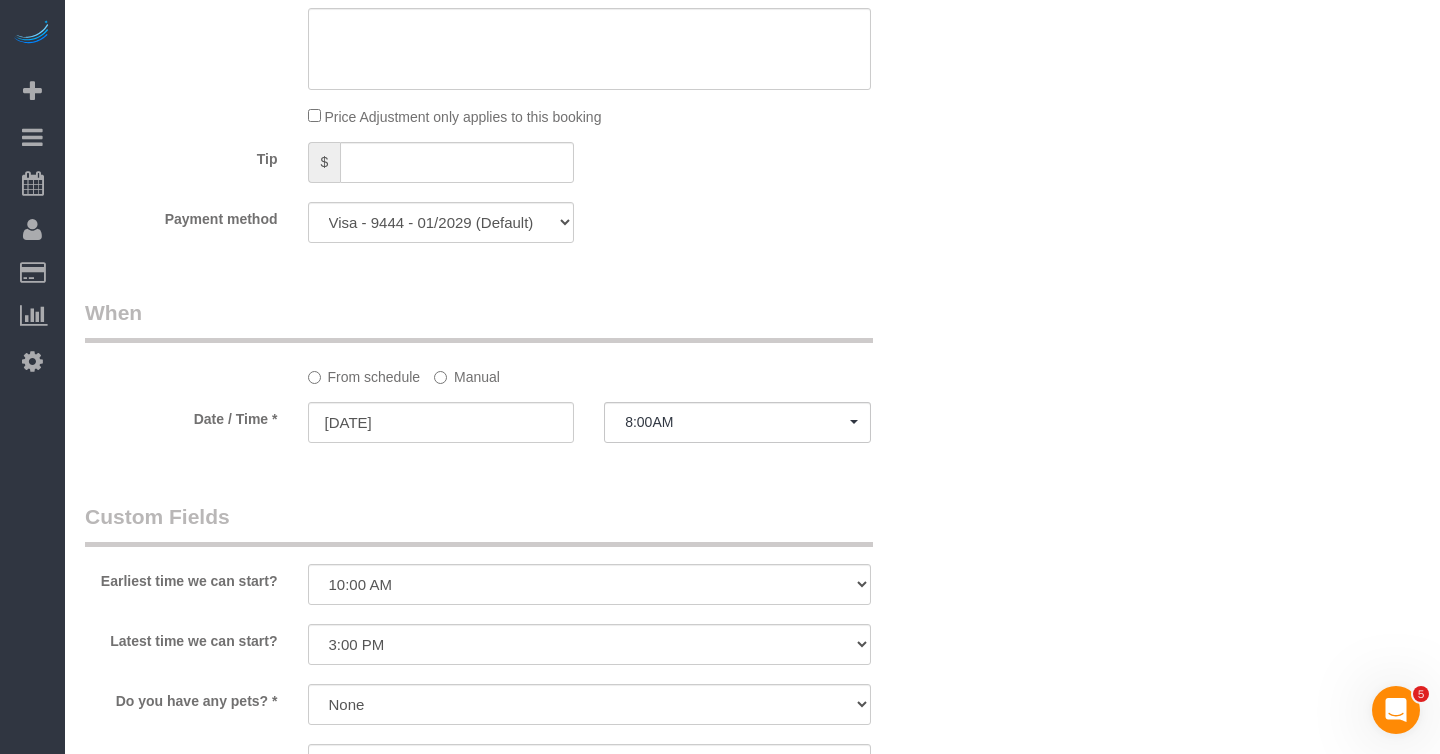 scroll, scrollTop: 1767, scrollLeft: 0, axis: vertical 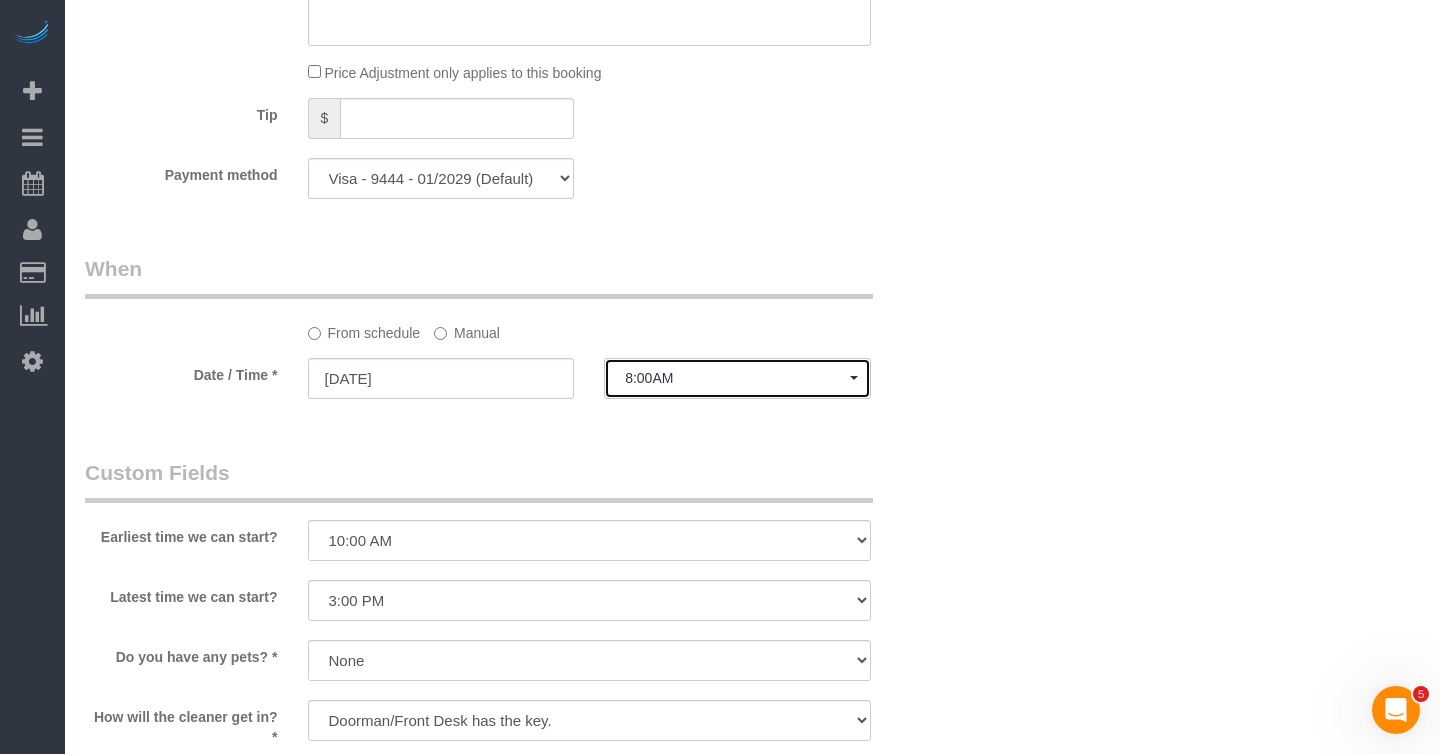 click on "8:00AM" 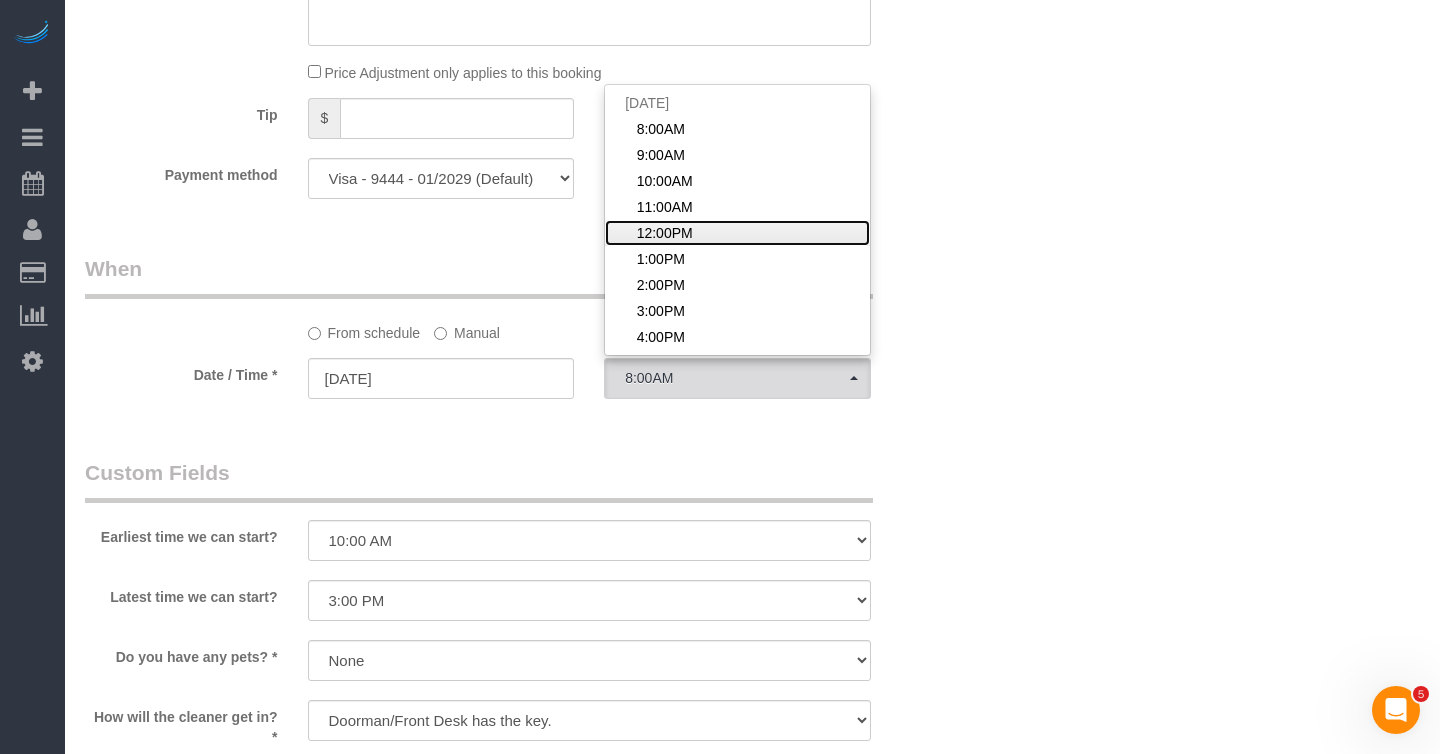 click on "12:00PM" 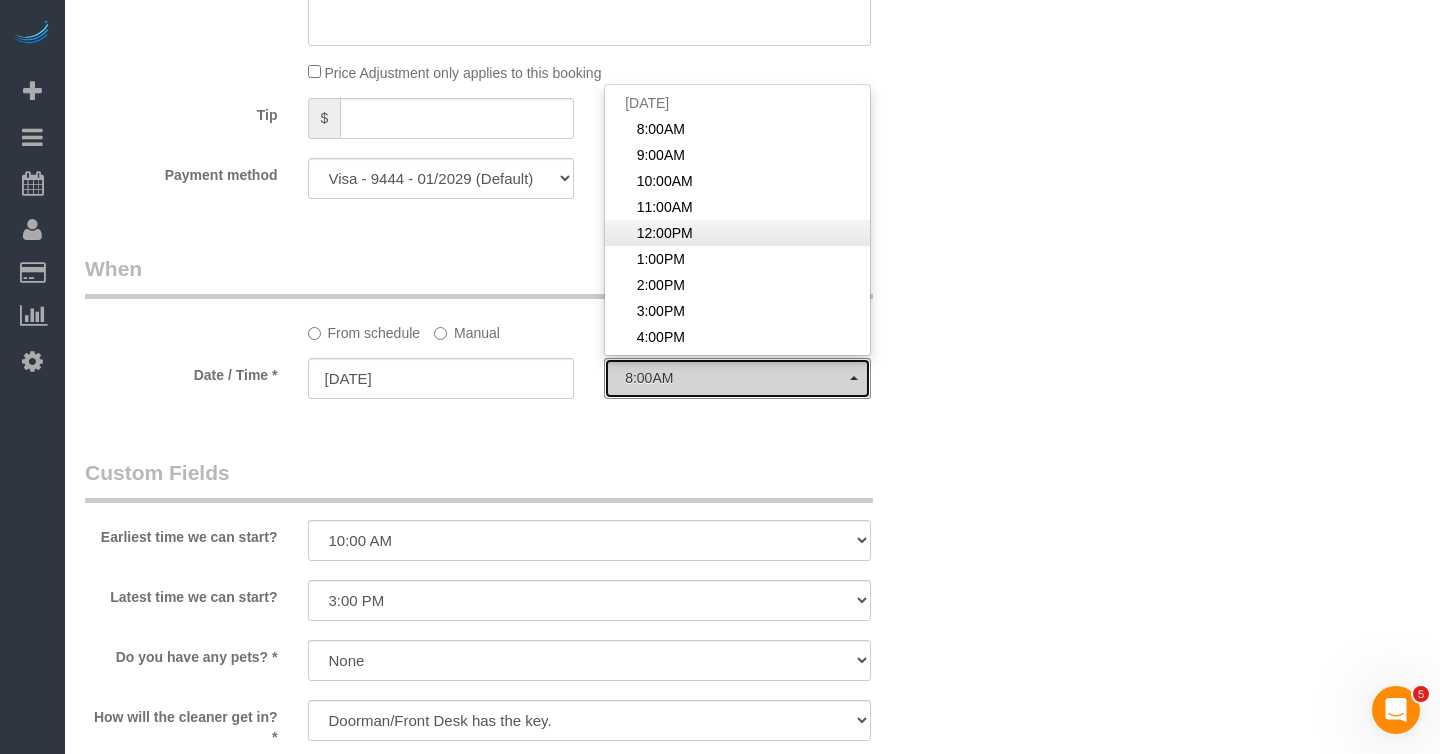 select on "spot63" 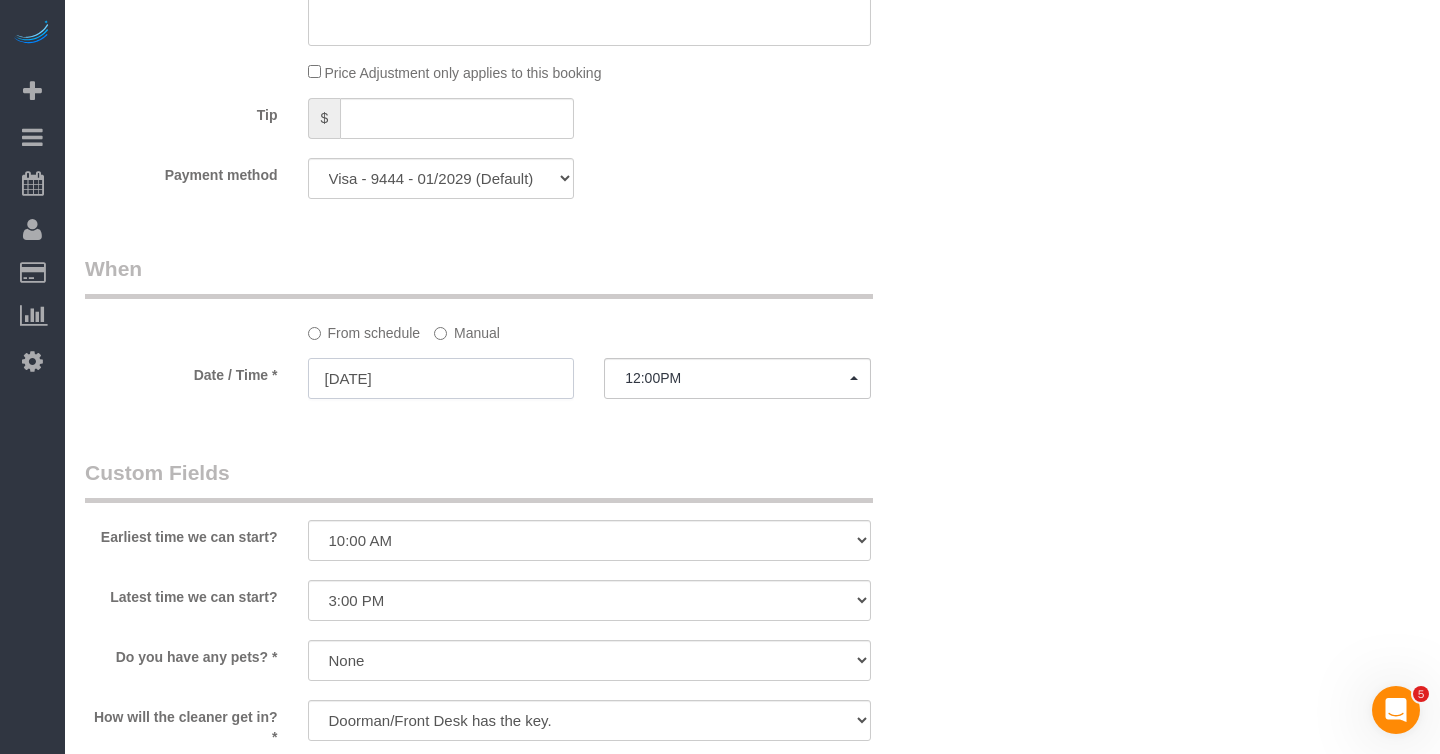 click on "08/17/2025" at bounding box center (441, 378) 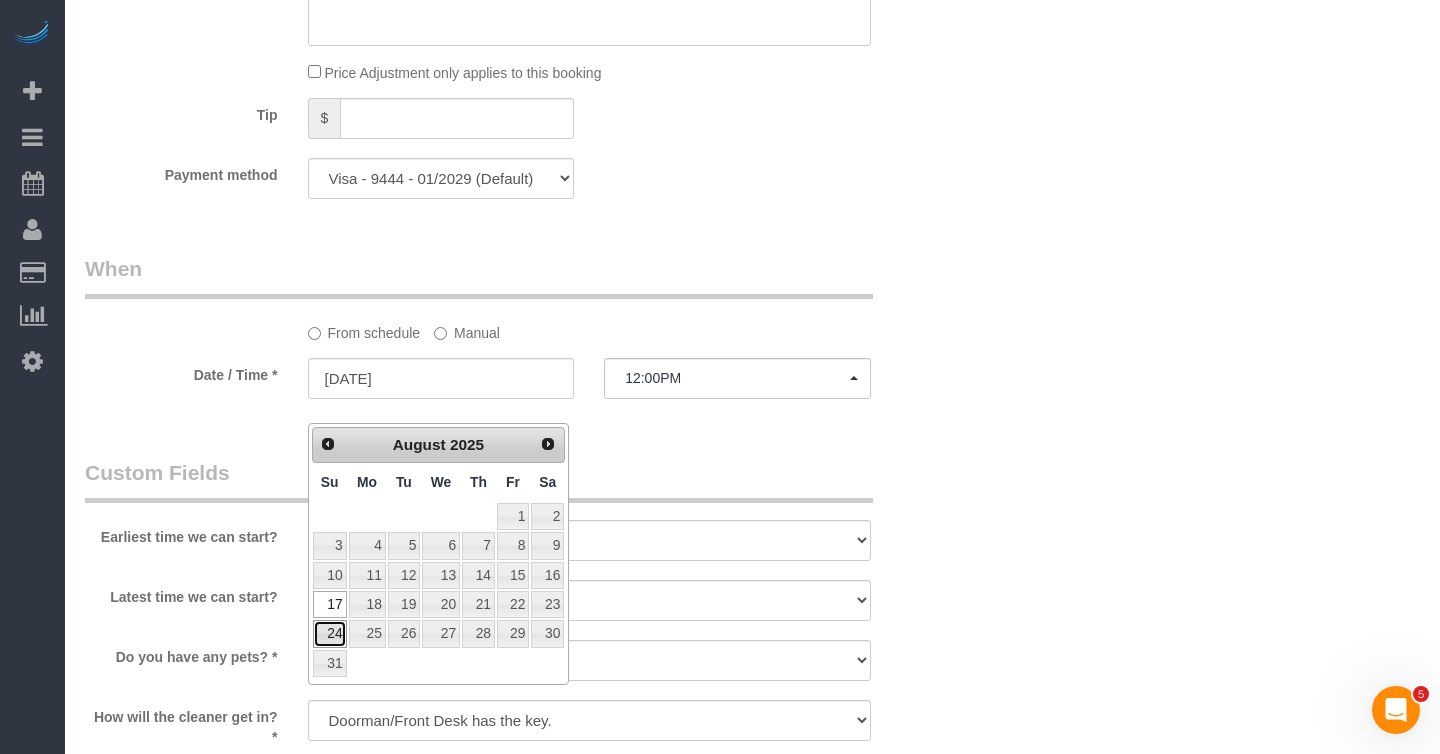 click on "24" at bounding box center [330, 633] 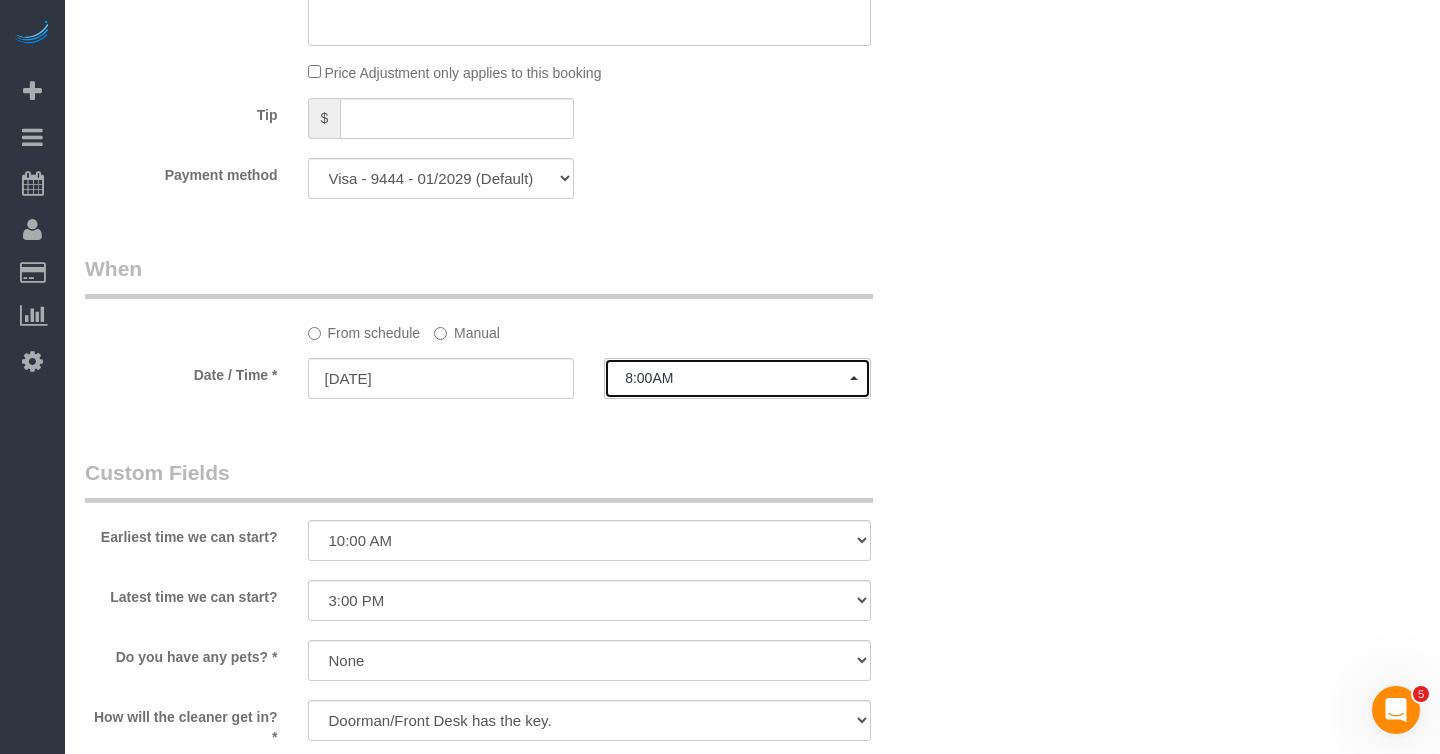 click on "8:00AM" 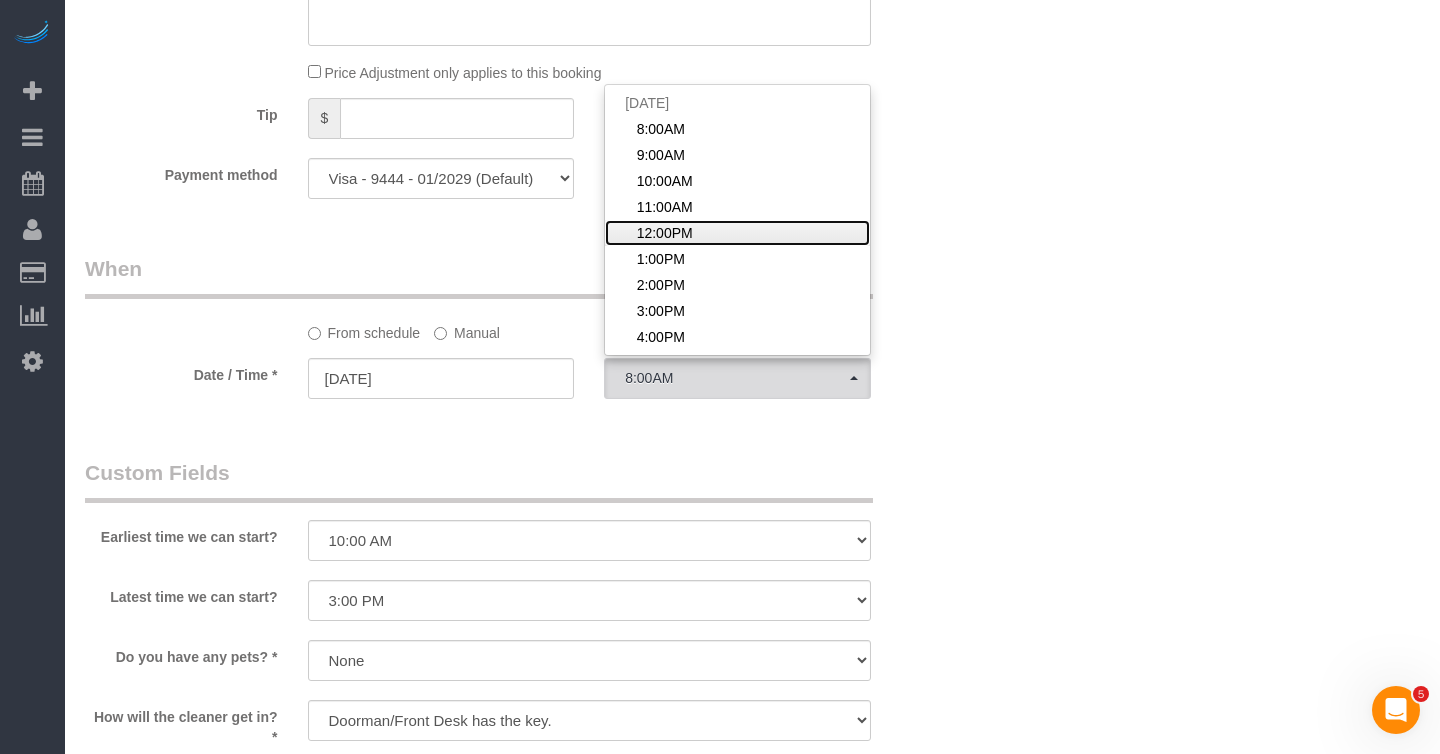 click on "12:00PM" 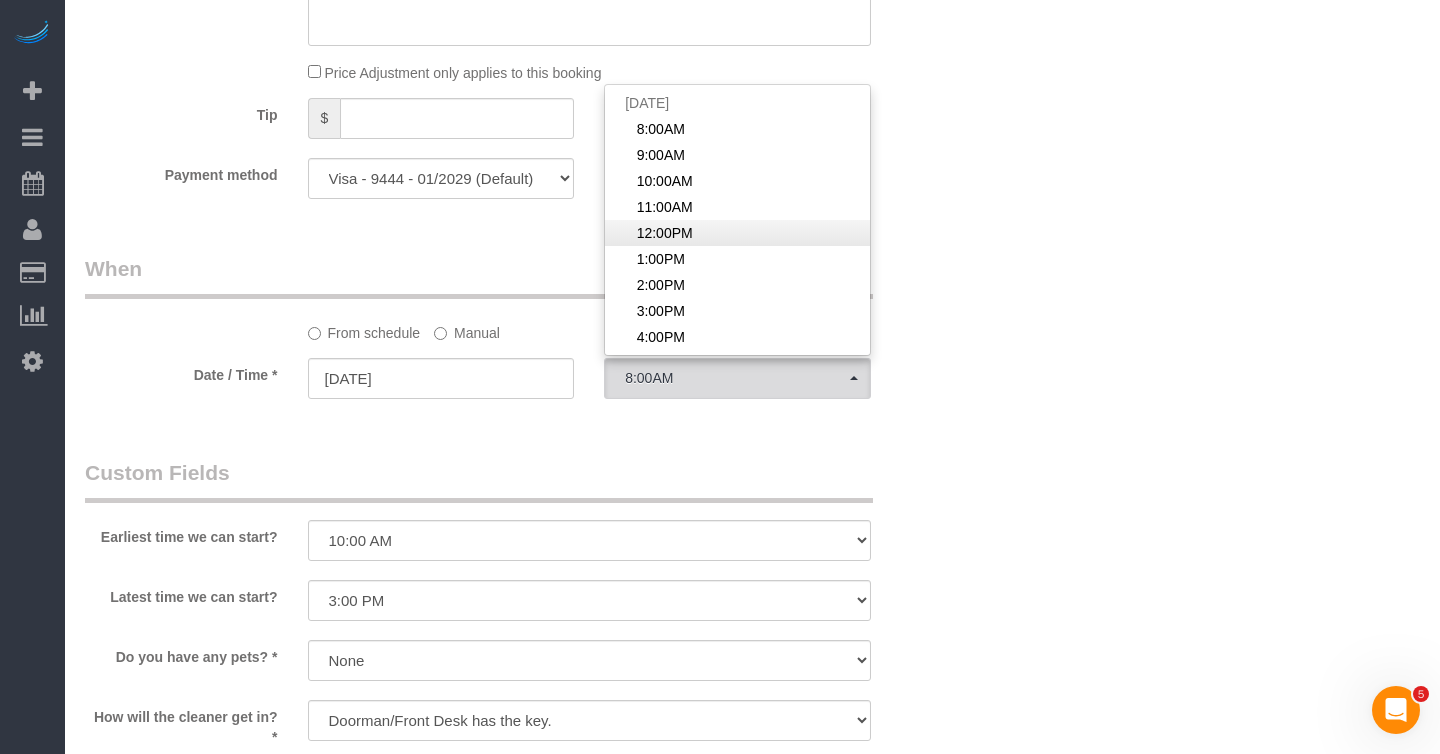 select on "spot120" 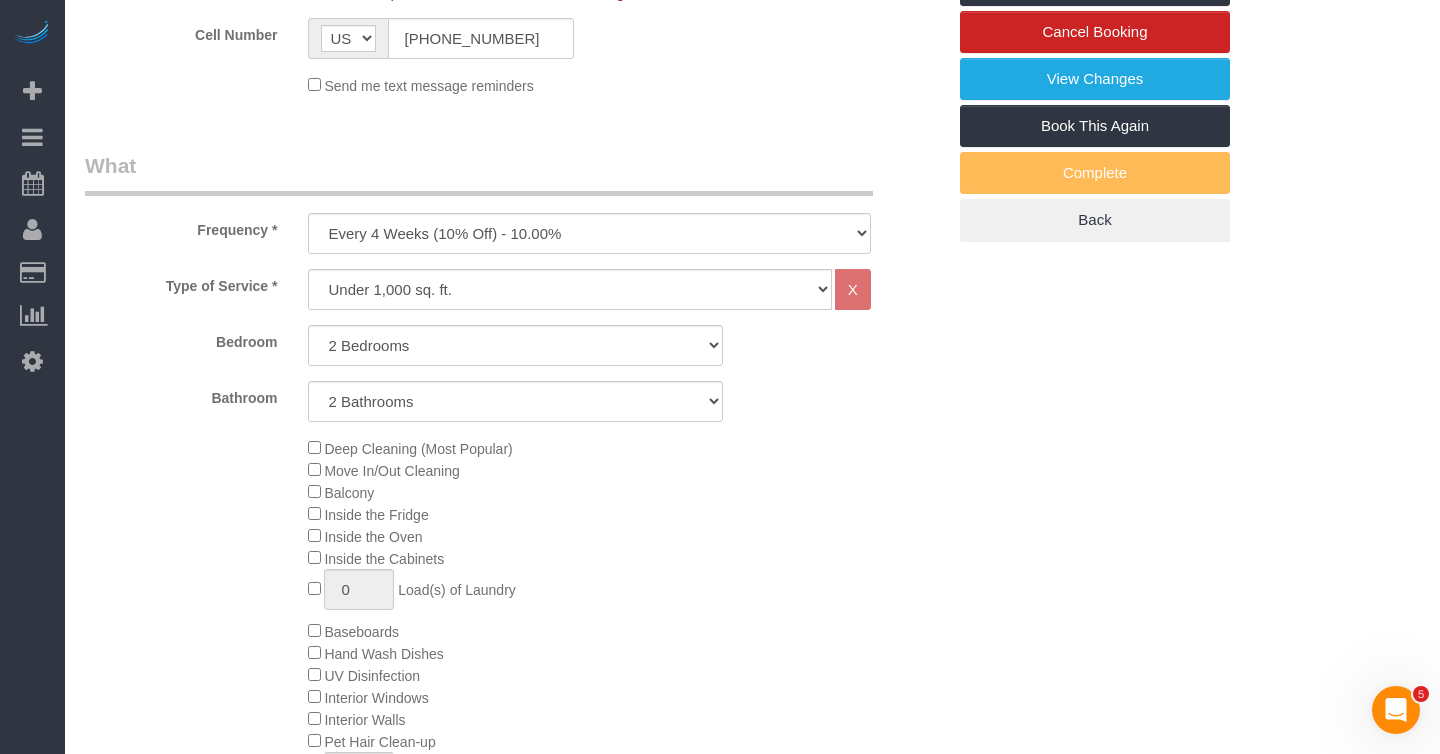 scroll, scrollTop: 0, scrollLeft: 0, axis: both 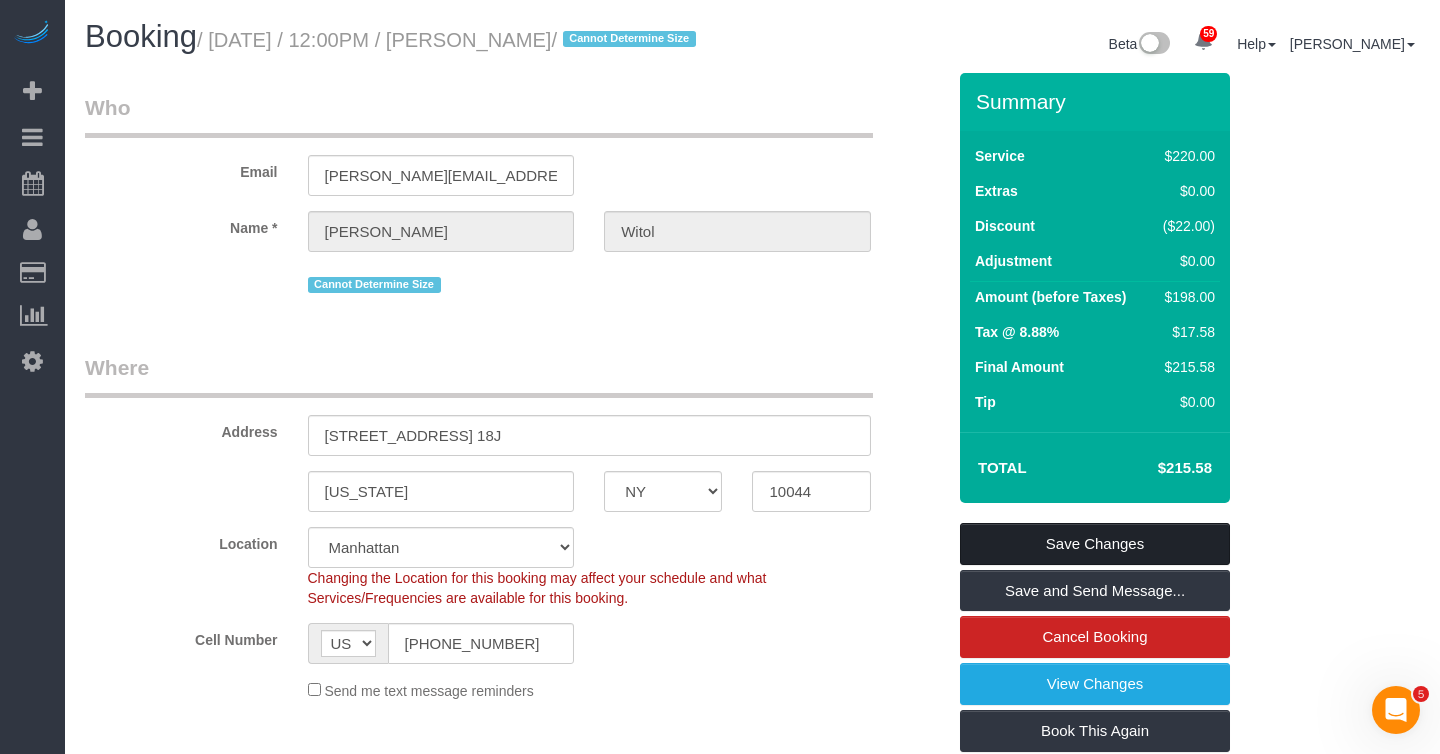 click on "Save Changes" at bounding box center (1095, 544) 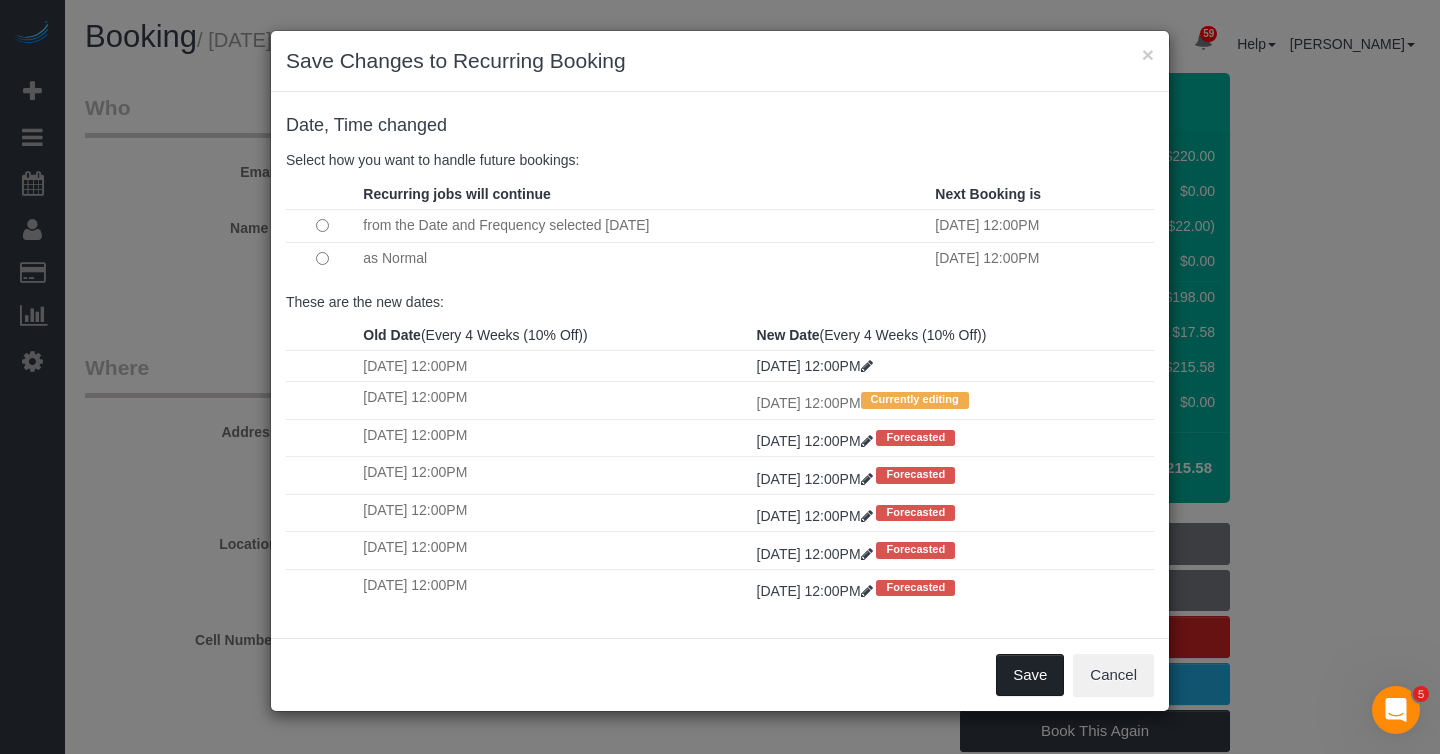 click on "Save" at bounding box center [1030, 675] 